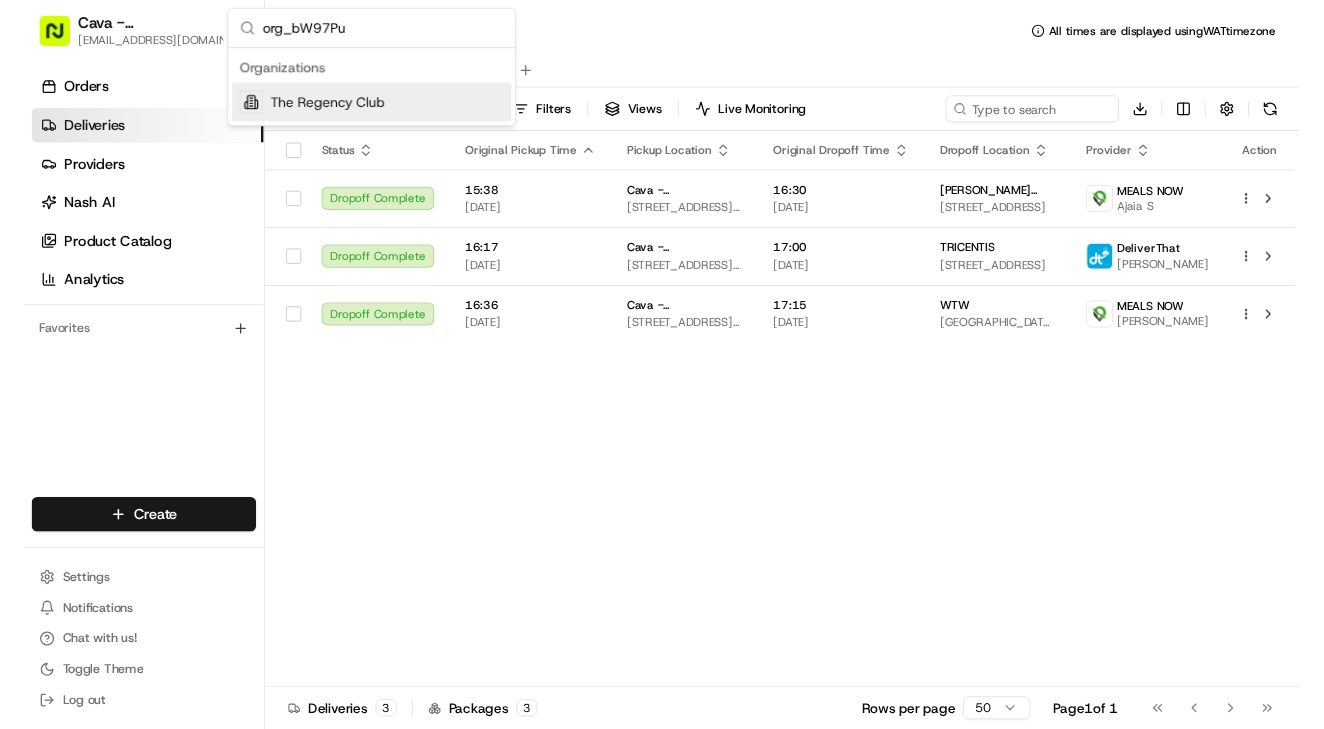 scroll, scrollTop: 0, scrollLeft: 0, axis: both 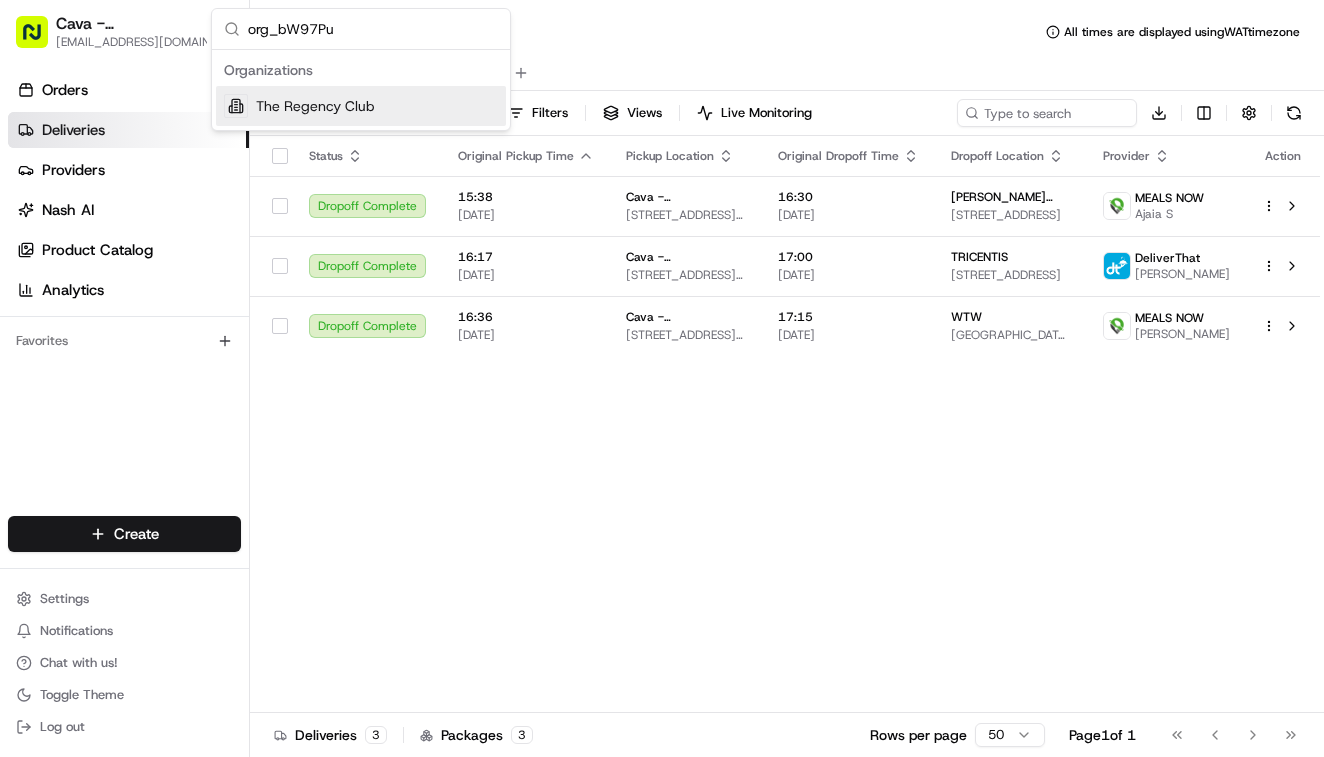 type on "org_bW97Pu" 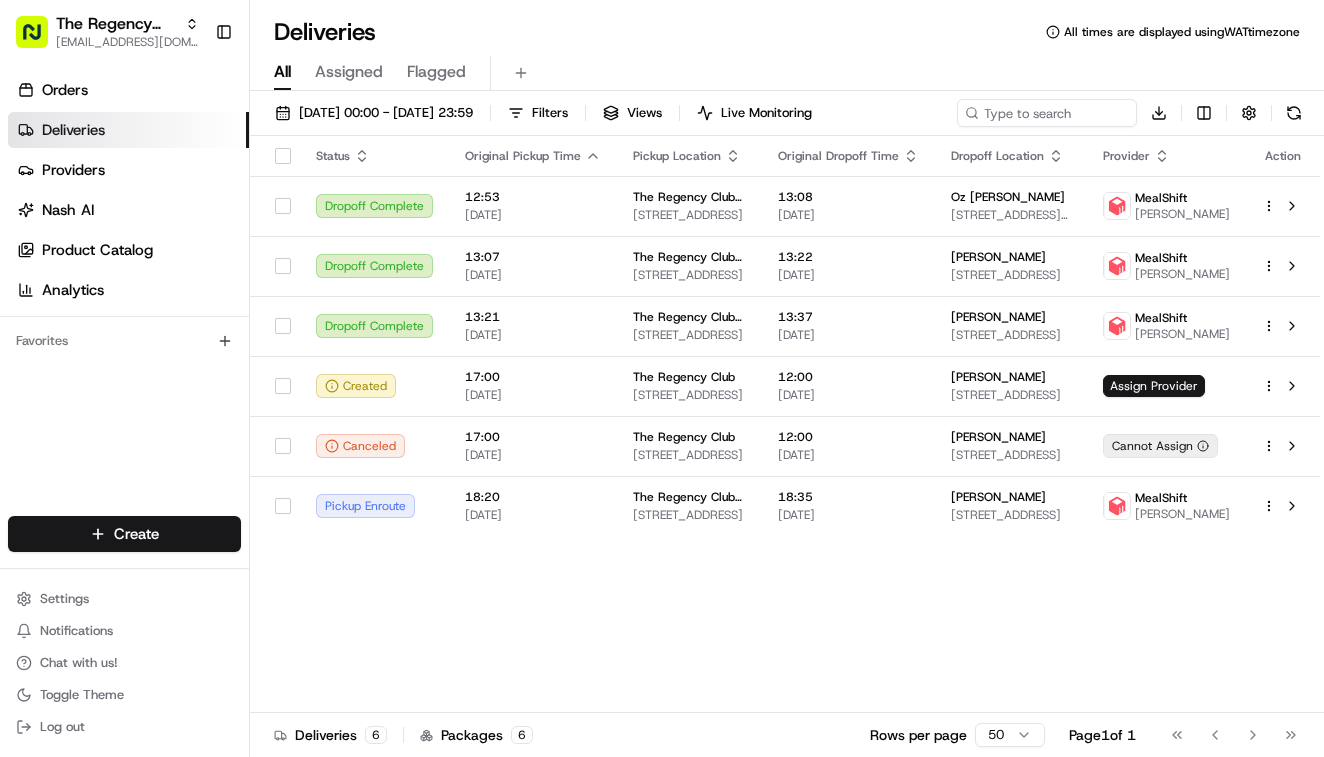 click on "Status Original Pickup Time Pickup Location Original Dropoff Time Dropoff Location Provider Action Dropoff Complete 12:53 11/07/2025 The Regency Club Delivery Queensbury Station Parade, Edgware HA8 5NR, UK 13:08 11/07/2025 Oz Gitay 2 Elvin Gdns, Wembley Park, Wembley HA9 0GP, UK MealShift Jignesh Dropoff Complete 13:07 11/07/2025 The Regency Club Delivery Queensbury Station Parade, Edgware HA8 5NR, UK 13:22 11/07/2025 Maxime Bouillie 161 Regal Way, Harrow HA3 0SG, UK MealShift Jaykamal Dropoff Complete 13:21 11/07/2025 The Regency Club Delivery Queensbury Station Parade, Edgware HA8 5NR, UK 13:37 11/07/2025 Raj Patel 78 Capitol Way, London NW9 0EW, UK MealShift Jaykamal Created 17:00 11/07/2025 The Regency Club 18-21 Queensbury Station Parade, Edgware, England HA8 5NR, GB 12:00 12/07/2025 Raju Patel The Ridge, Epsom KT18 7ET, UK Assign Provider Canceled 17:00 11/07/2025 The Regency Club 18-21 Queensbury Station Parade, Edgware, England HA8 5NR, GB 12:00 12/07/2025 Raju Patel The Ridge, Epsom KT18 7ET, UK" at bounding box center [785, 424] 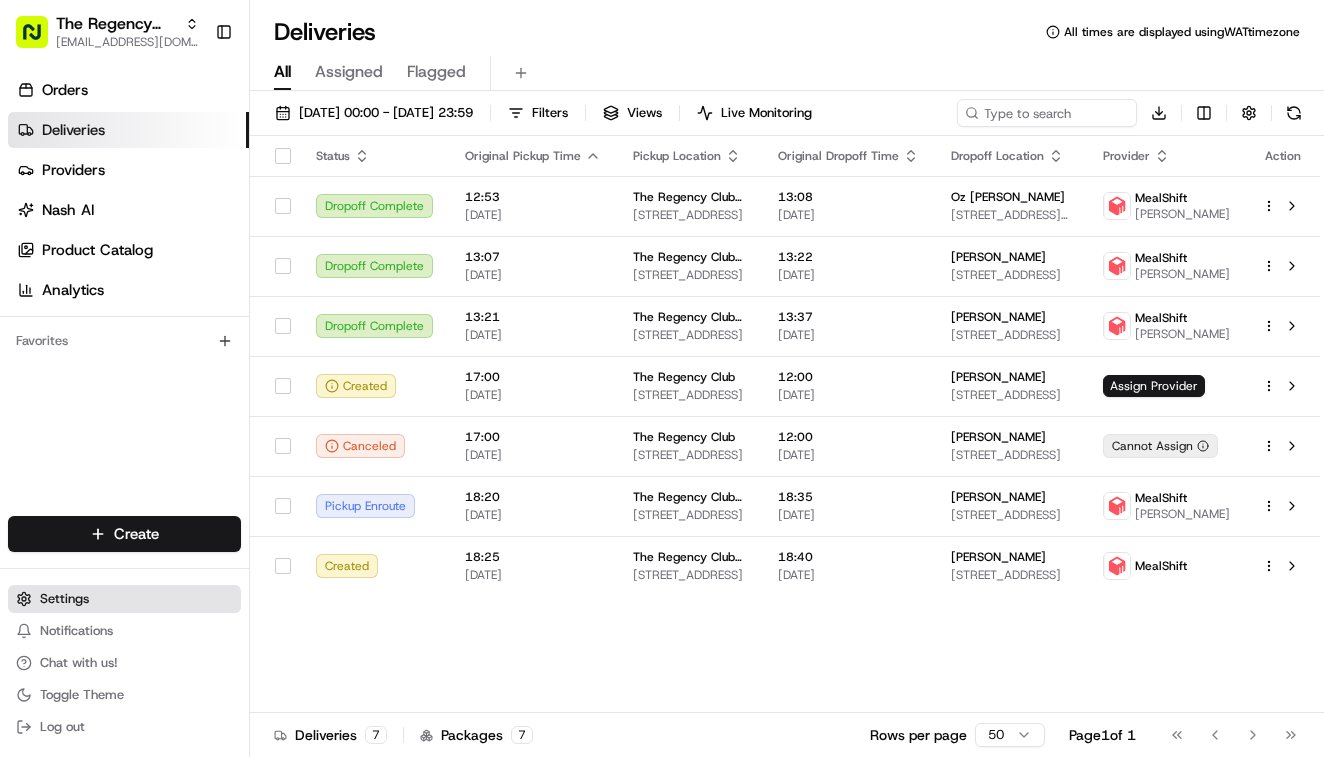click on "Settings" at bounding box center [124, 599] 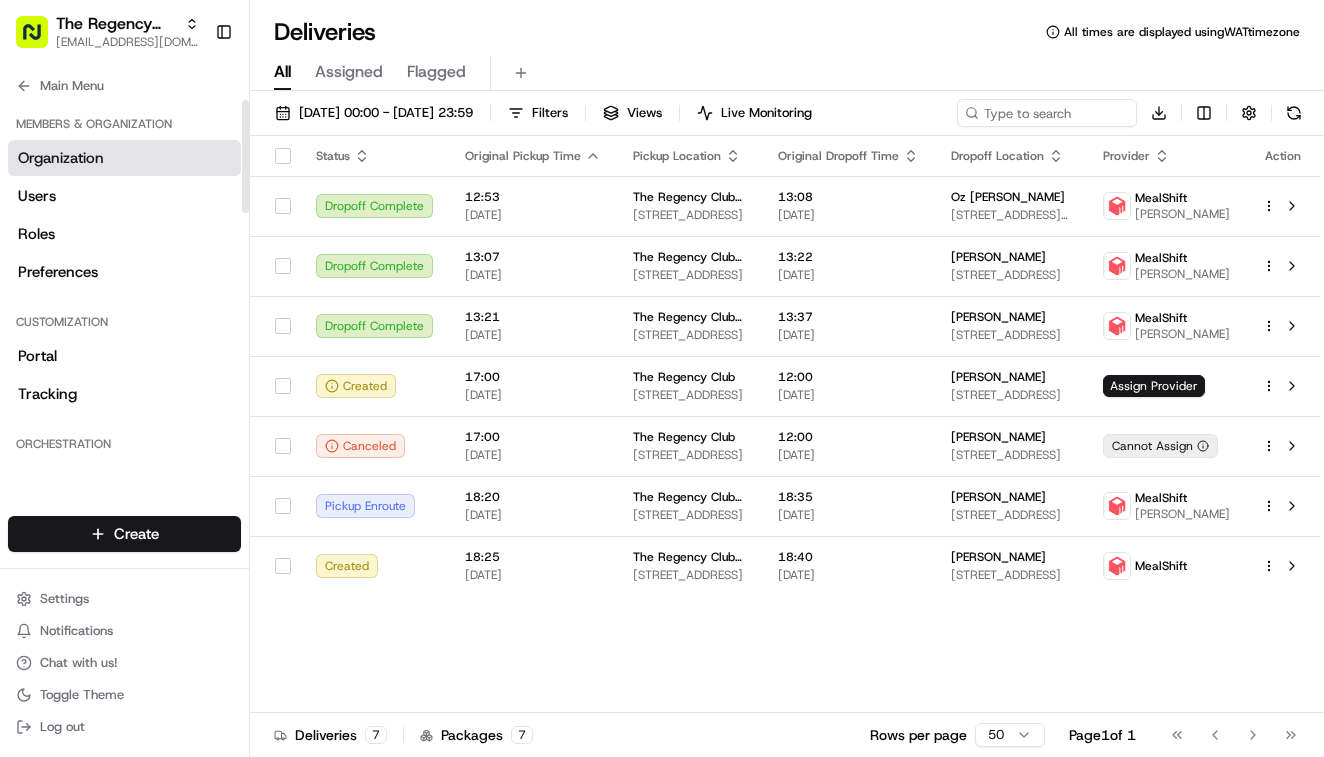 click on "Organization" at bounding box center (61, 158) 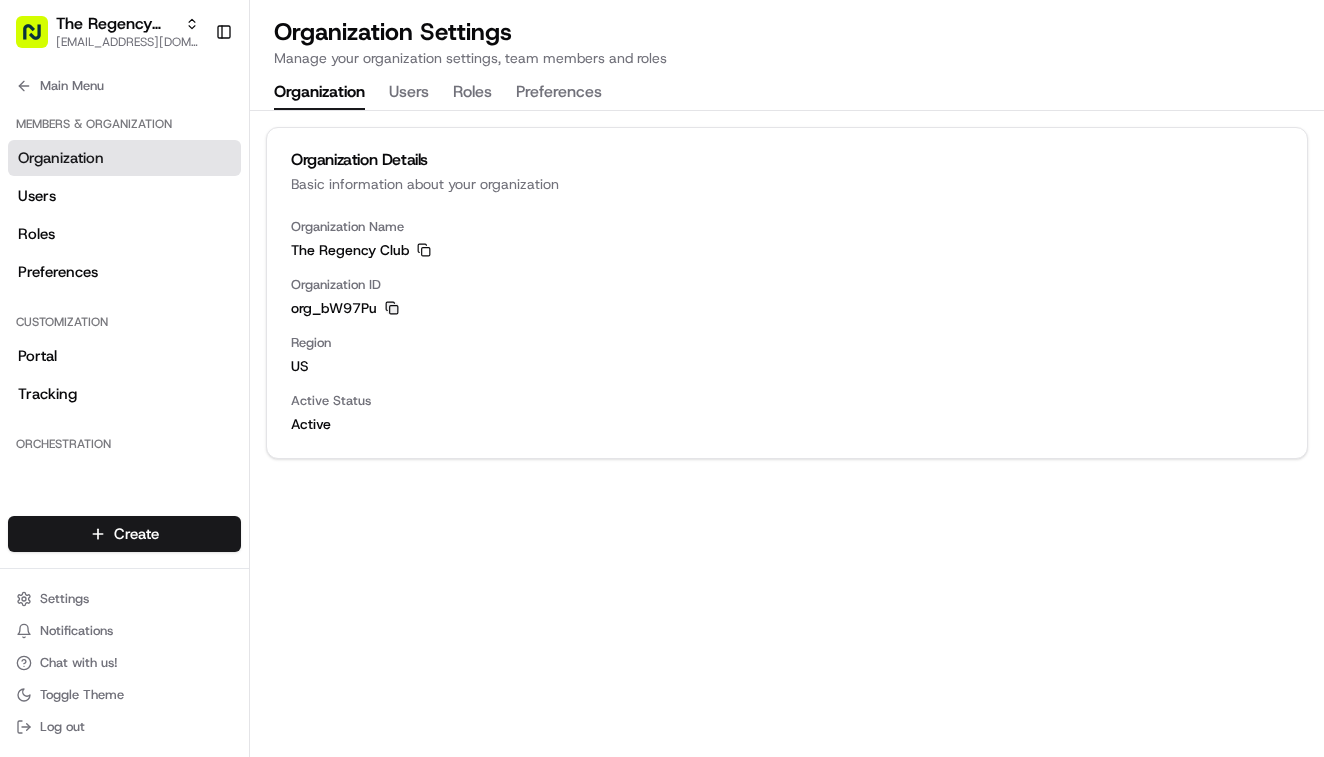 click 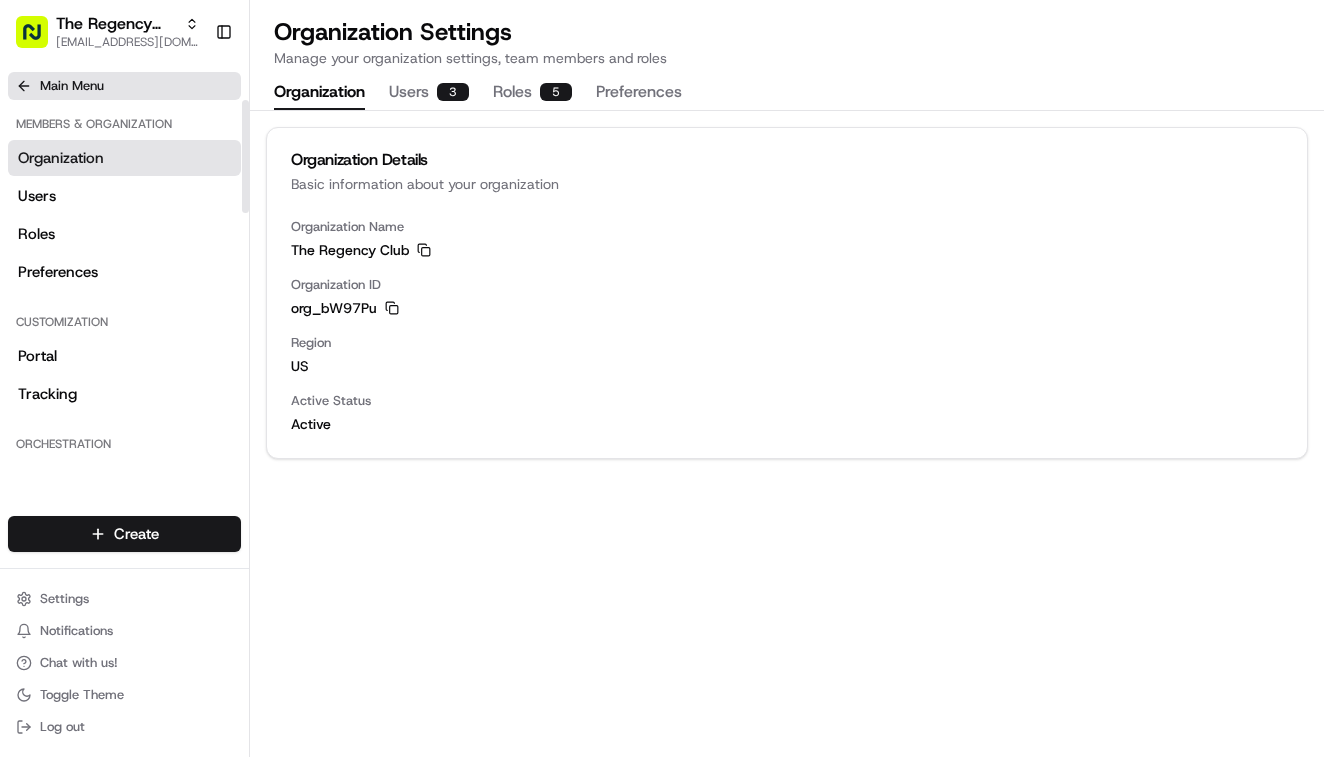 click on "Main Menu" at bounding box center (124, 86) 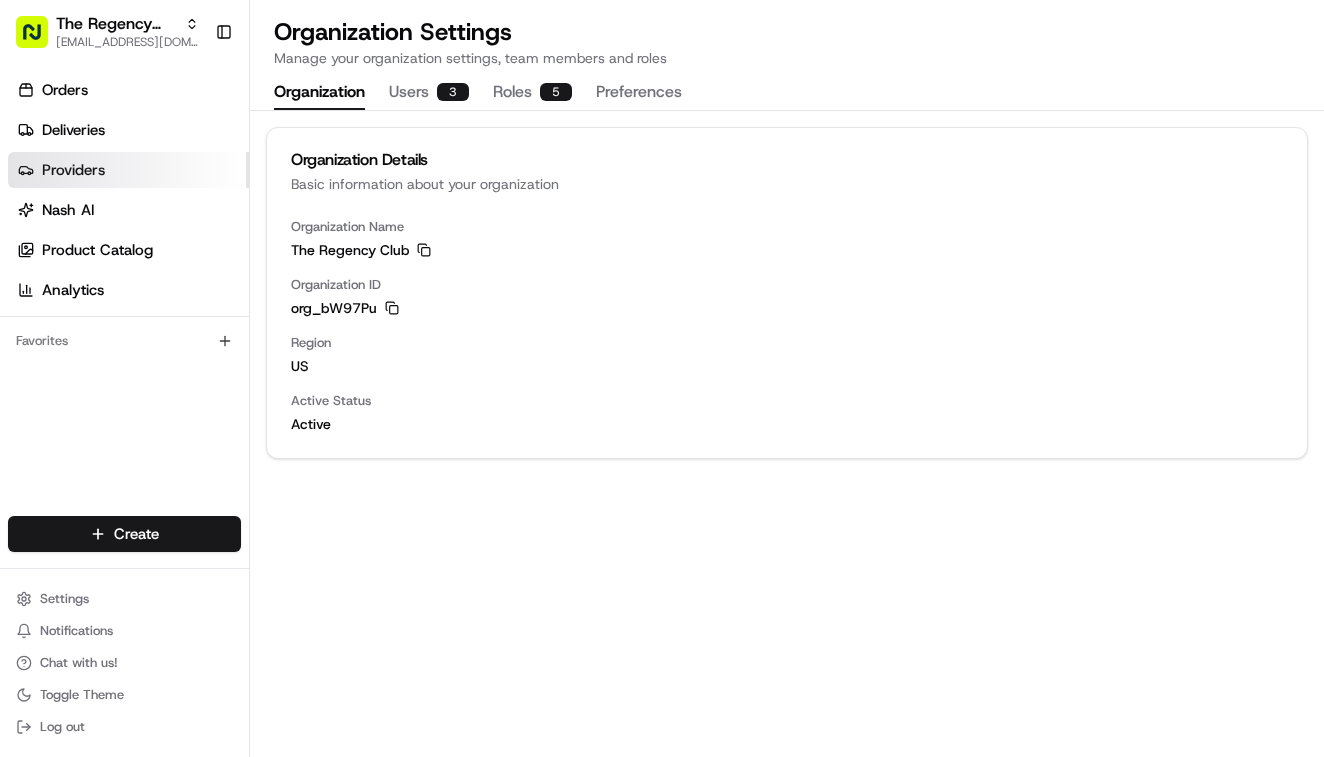 click on "Providers" at bounding box center [128, 170] 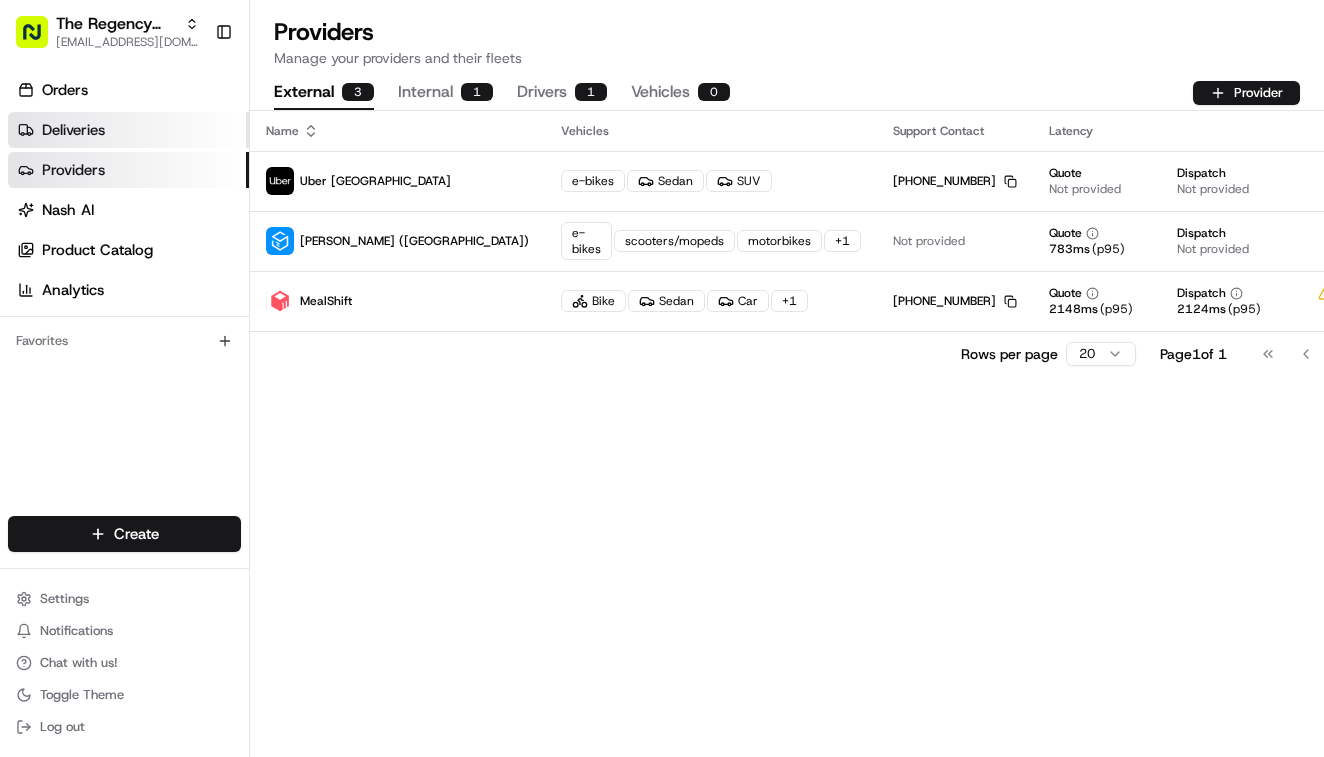 click on "Deliveries" at bounding box center (73, 130) 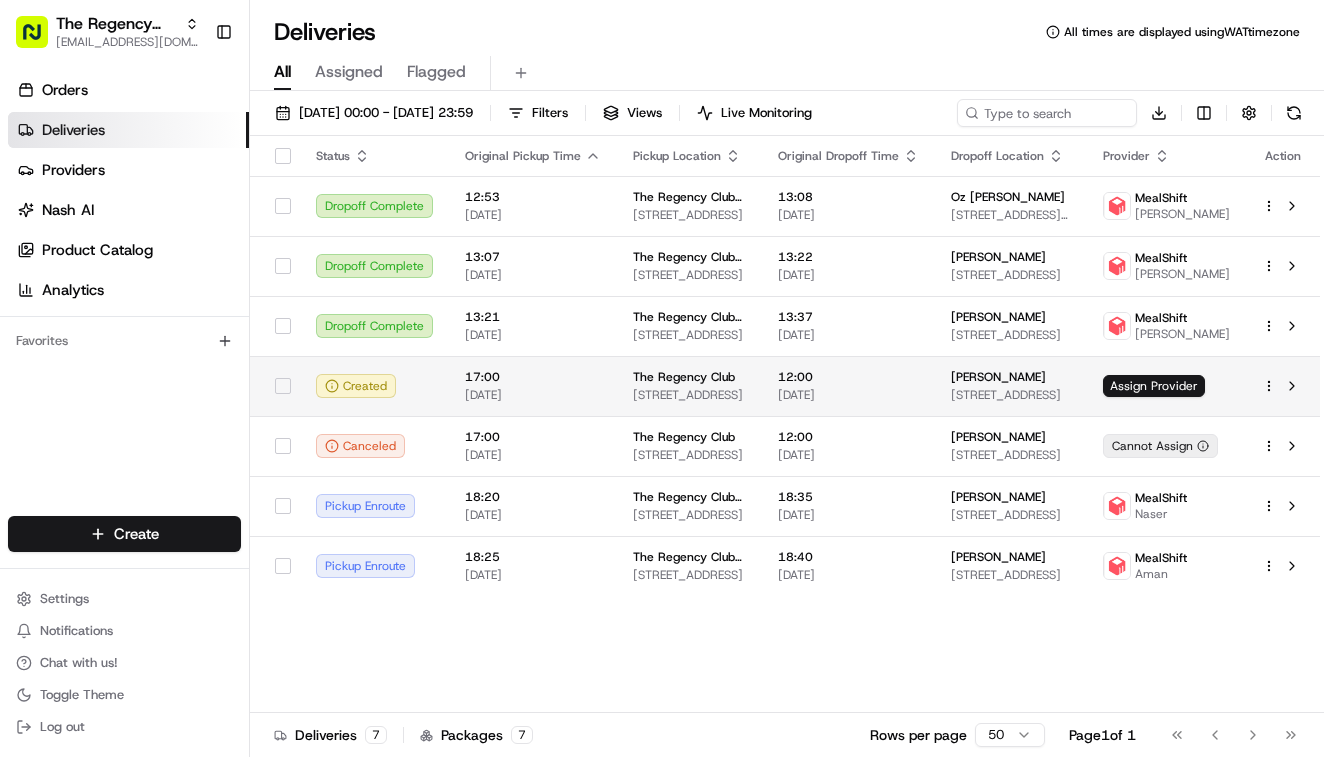 click on "[DATE]" at bounding box center (533, 395) 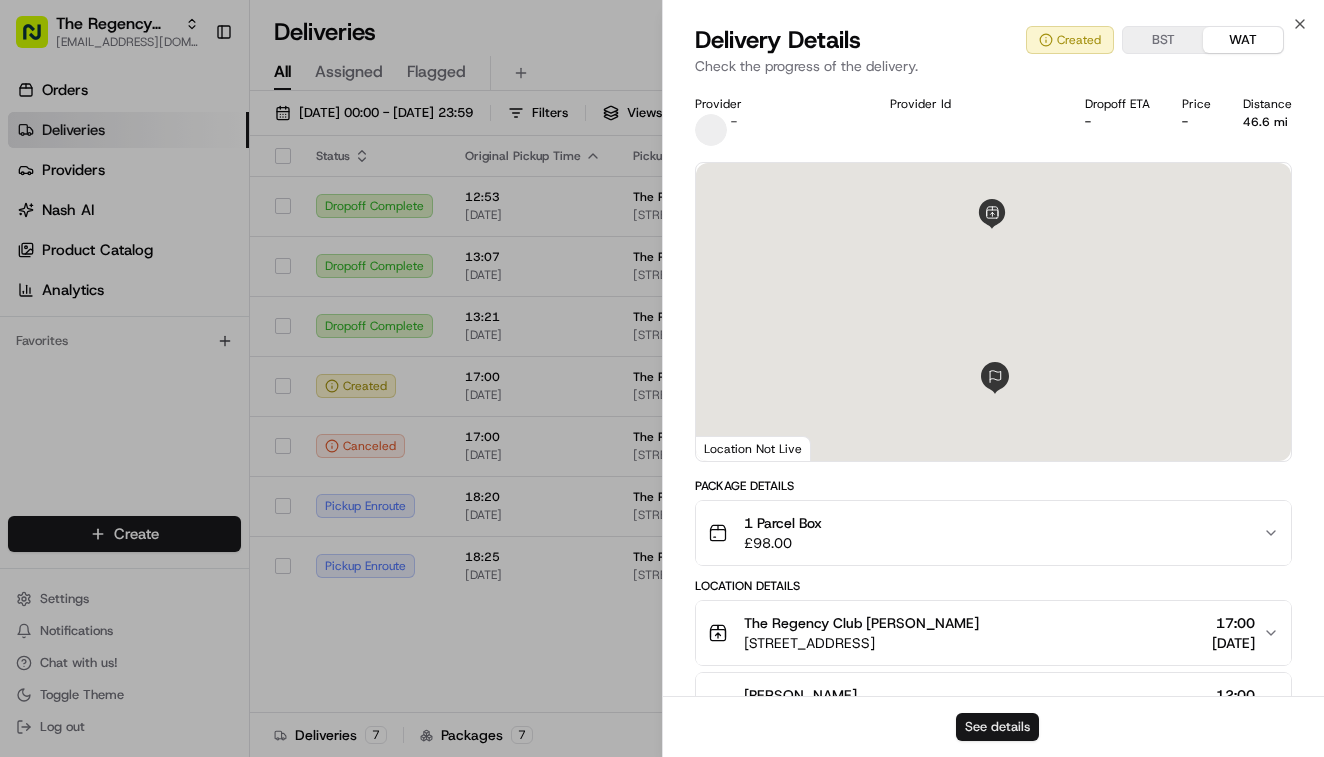 click on "See details" at bounding box center (997, 727) 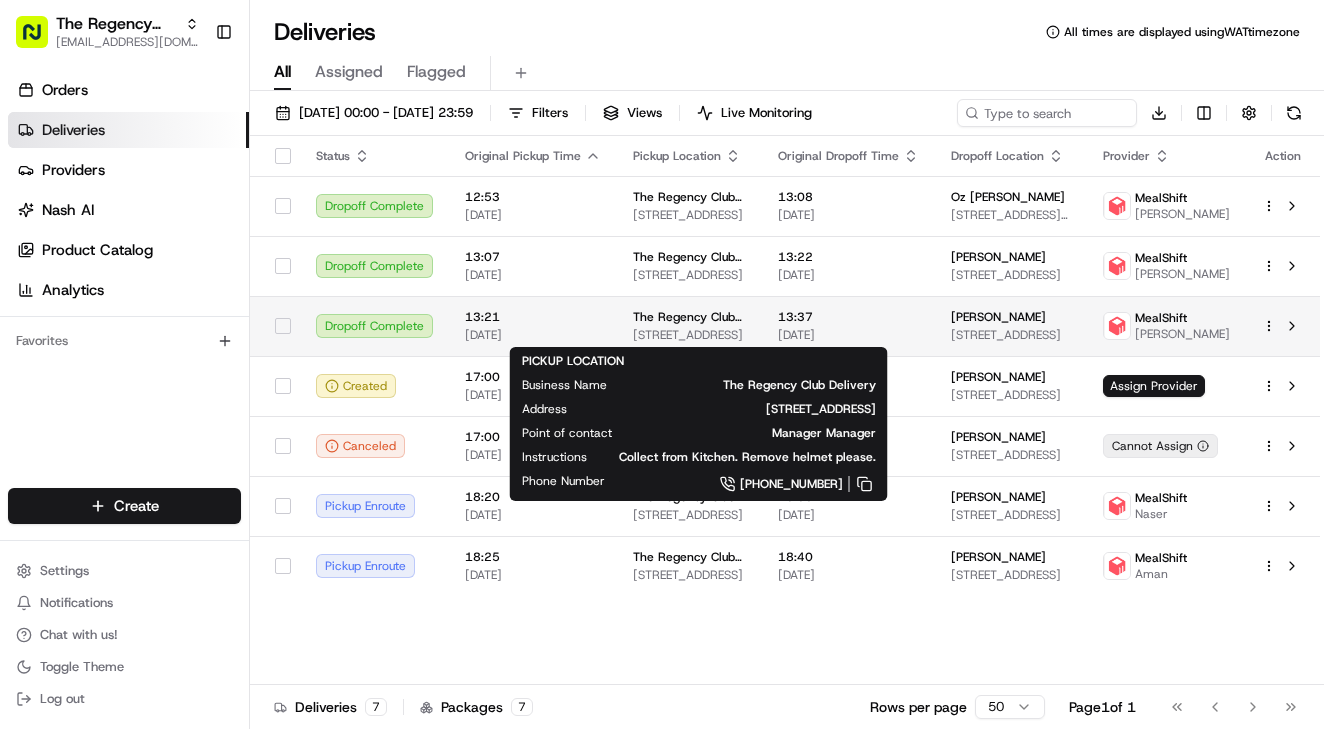click on "[STREET_ADDRESS]" at bounding box center [689, 335] 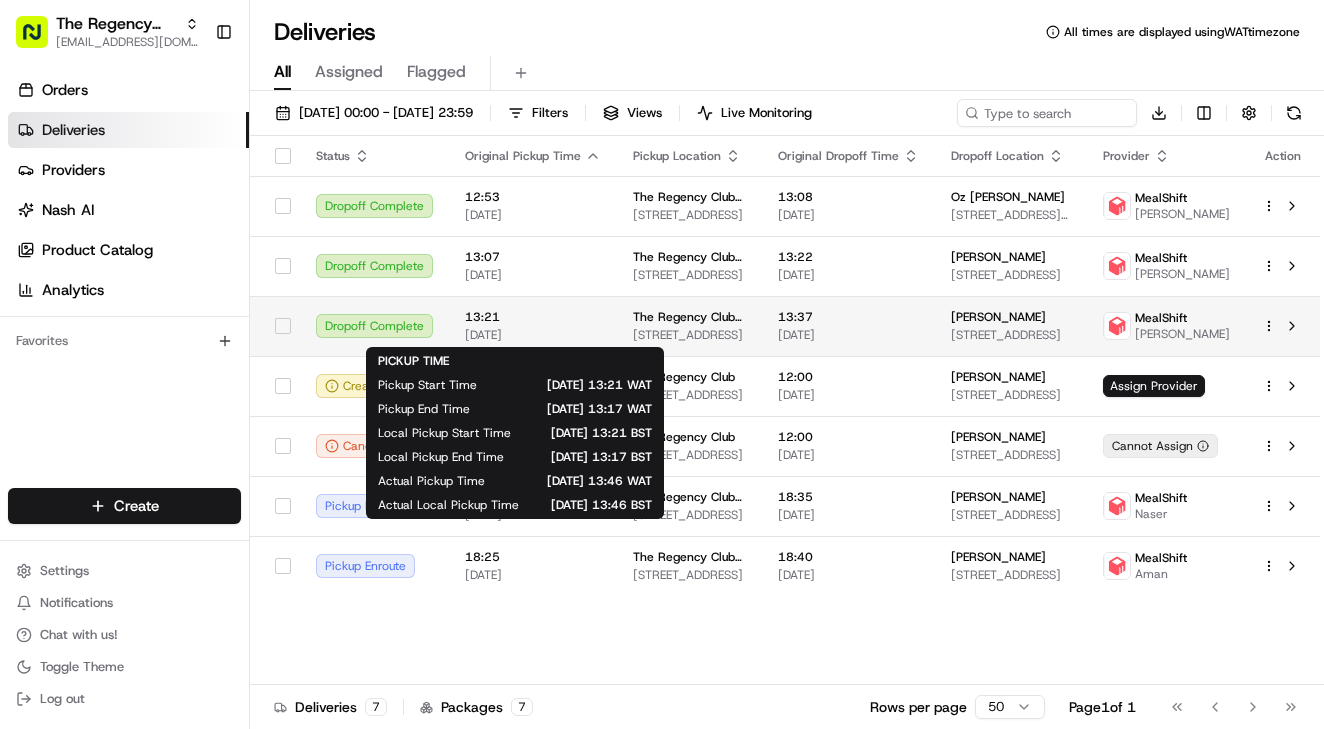 click on "13:21" at bounding box center [533, 317] 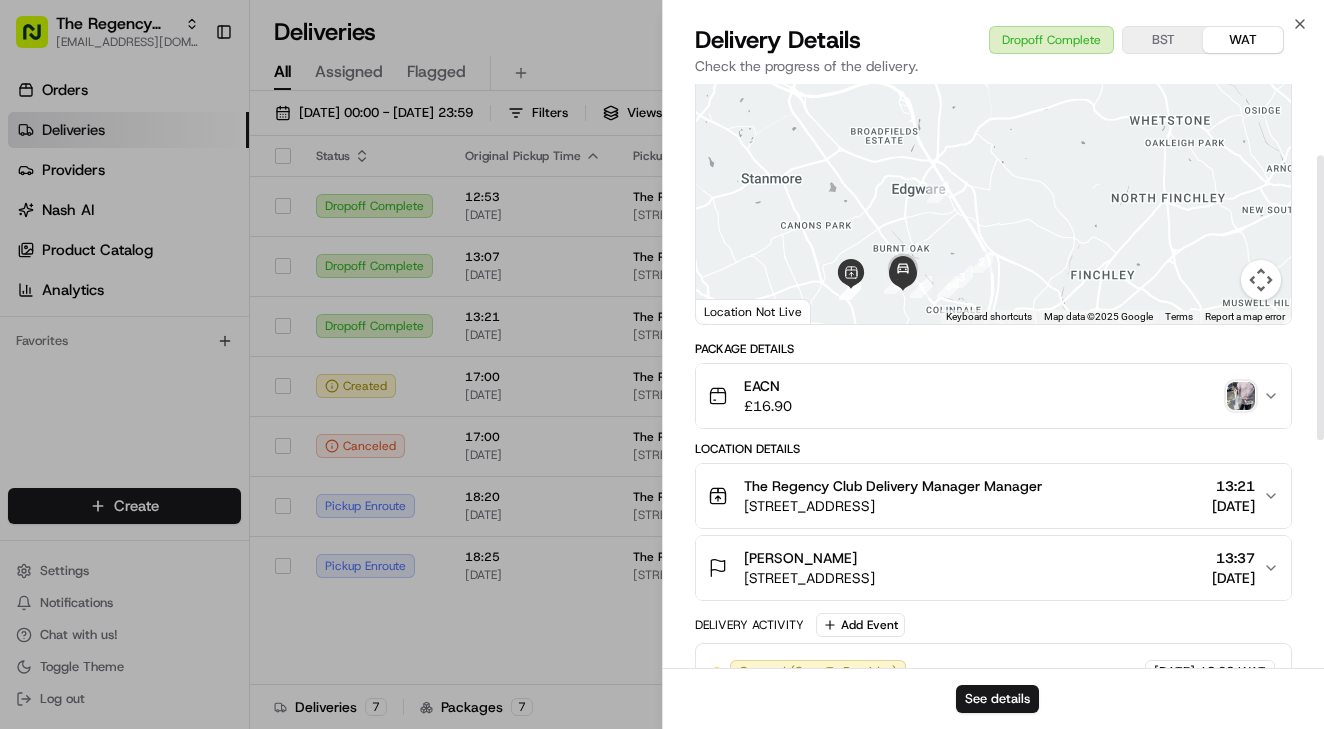 scroll, scrollTop: 146, scrollLeft: 0, axis: vertical 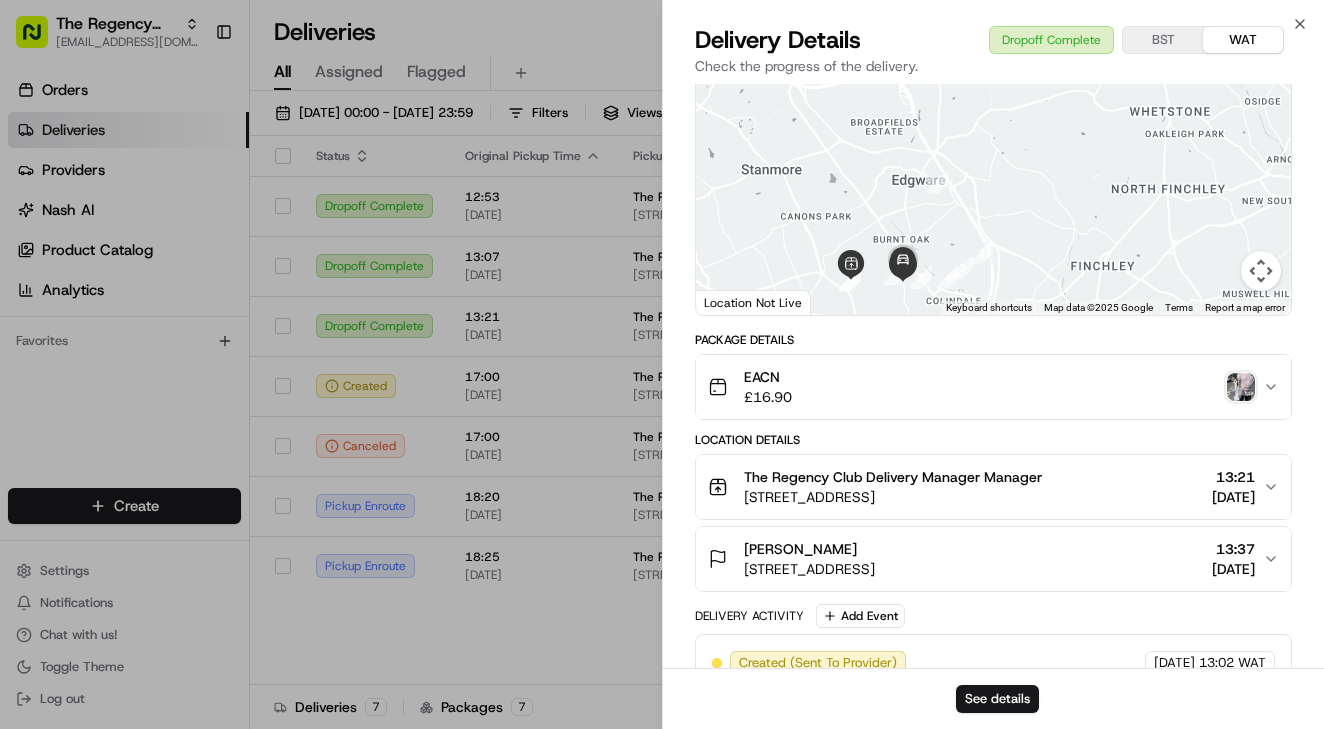 click on "[STREET_ADDRESS]" at bounding box center [893, 497] 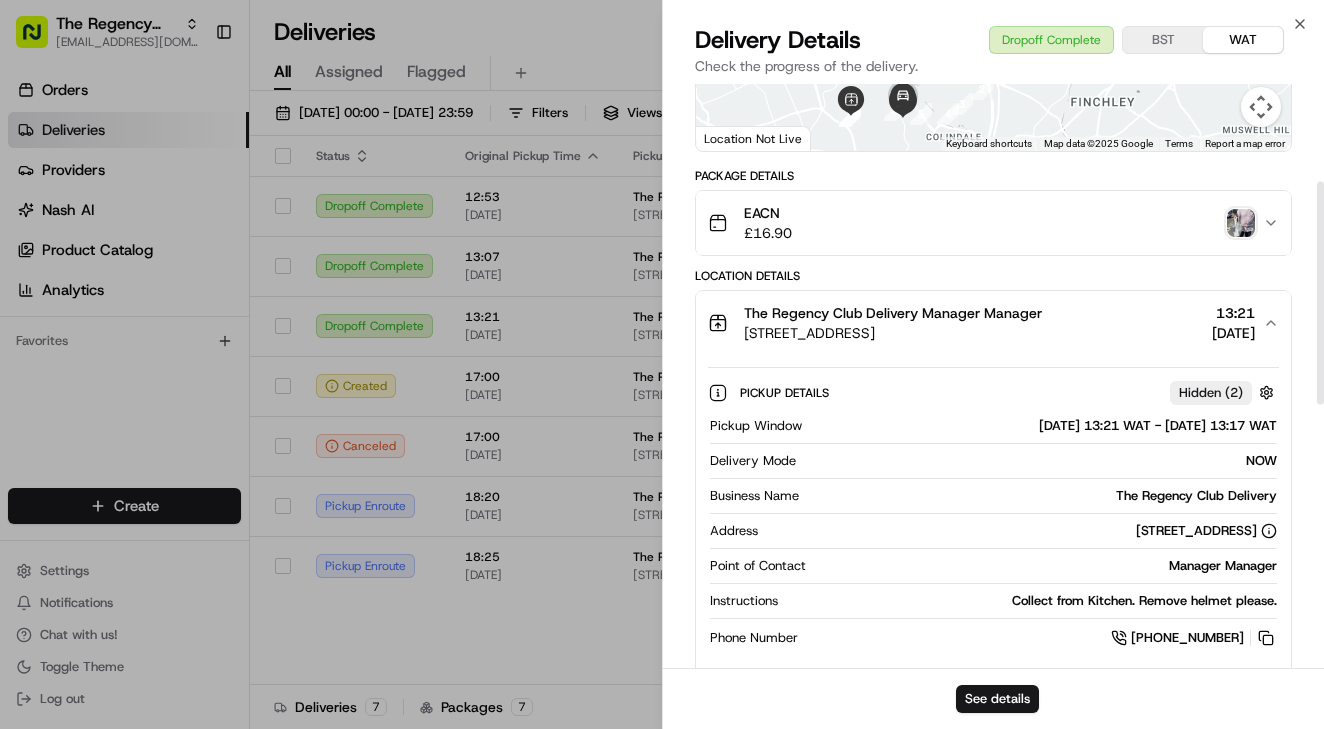 scroll, scrollTop: 314, scrollLeft: 0, axis: vertical 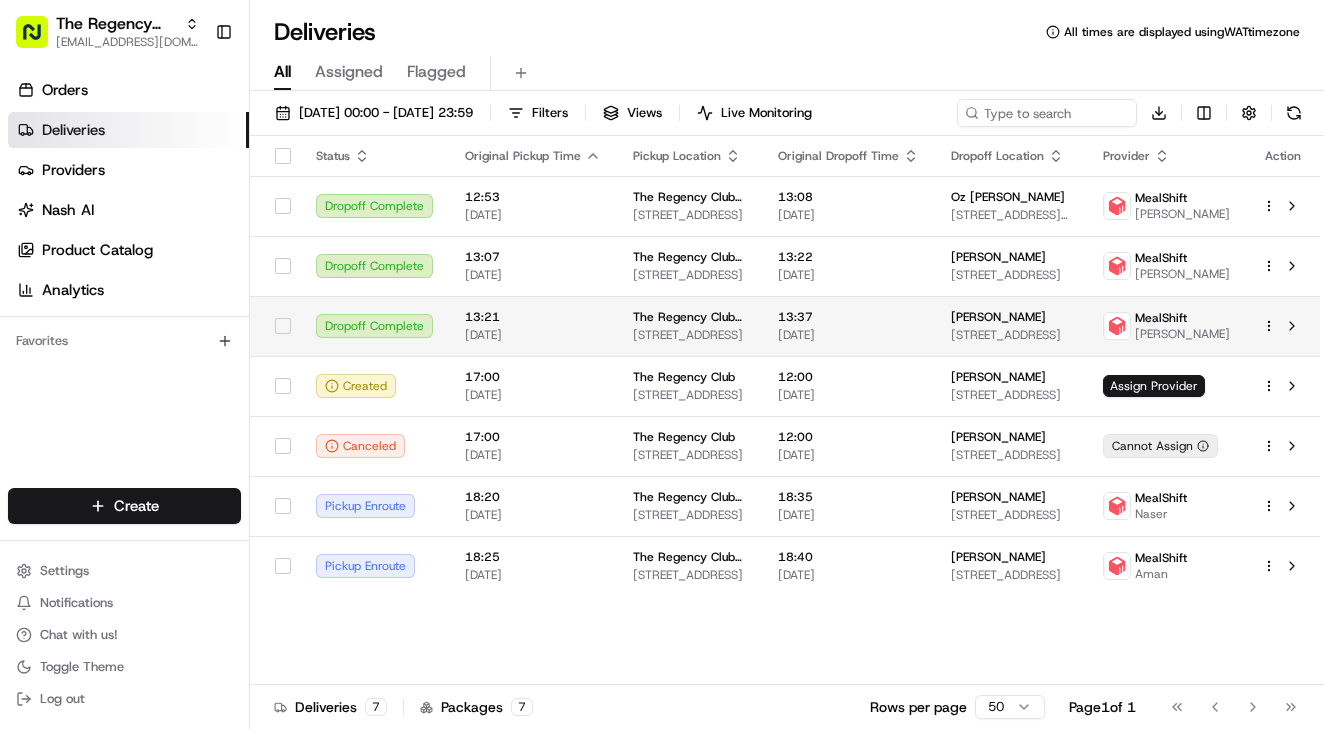 click on "13:21 11/07/2025" at bounding box center (533, 326) 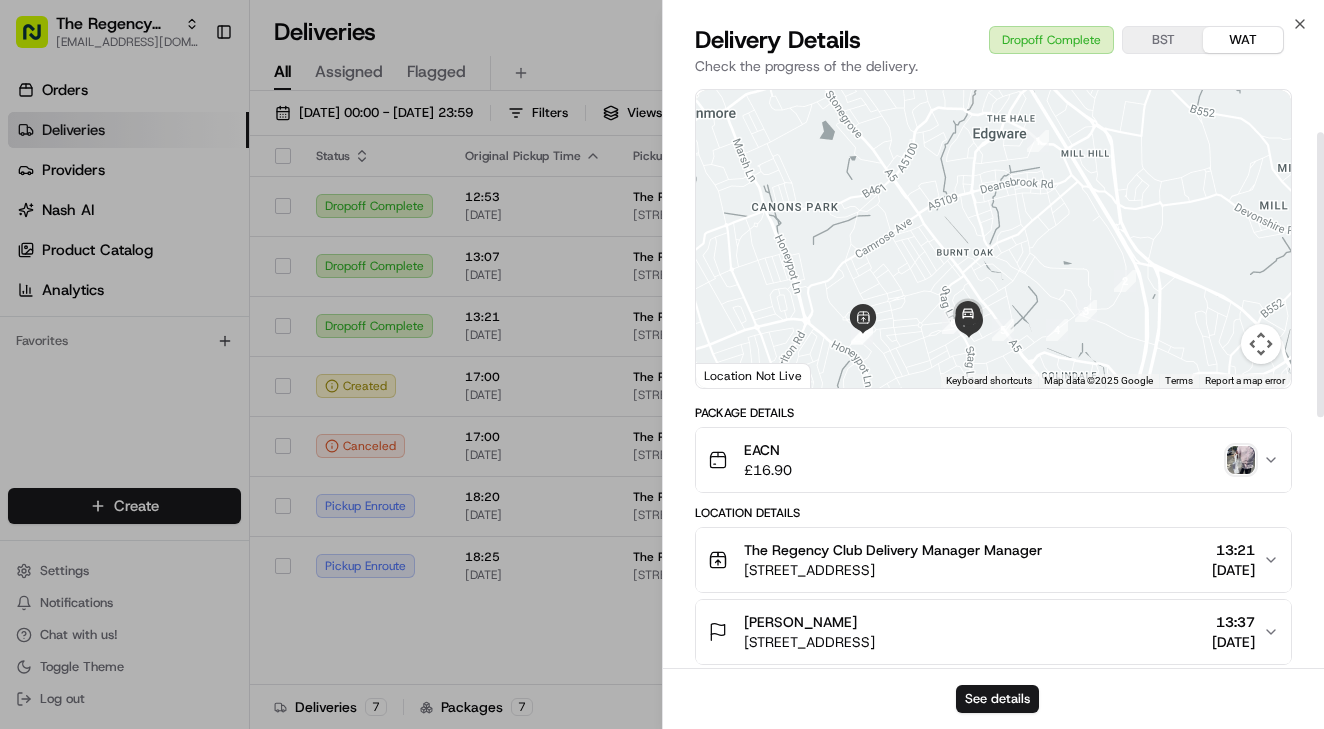 scroll, scrollTop: 113, scrollLeft: 0, axis: vertical 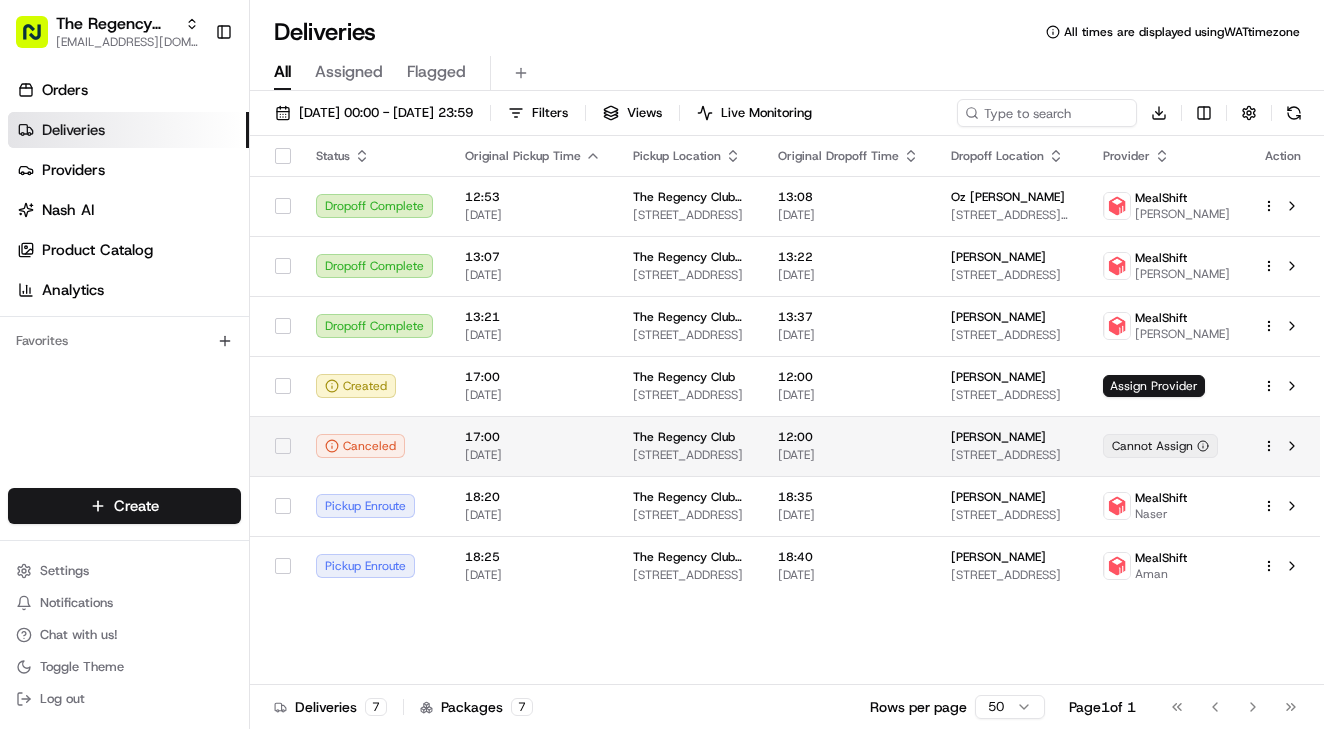 click on "[DATE]" at bounding box center (533, 455) 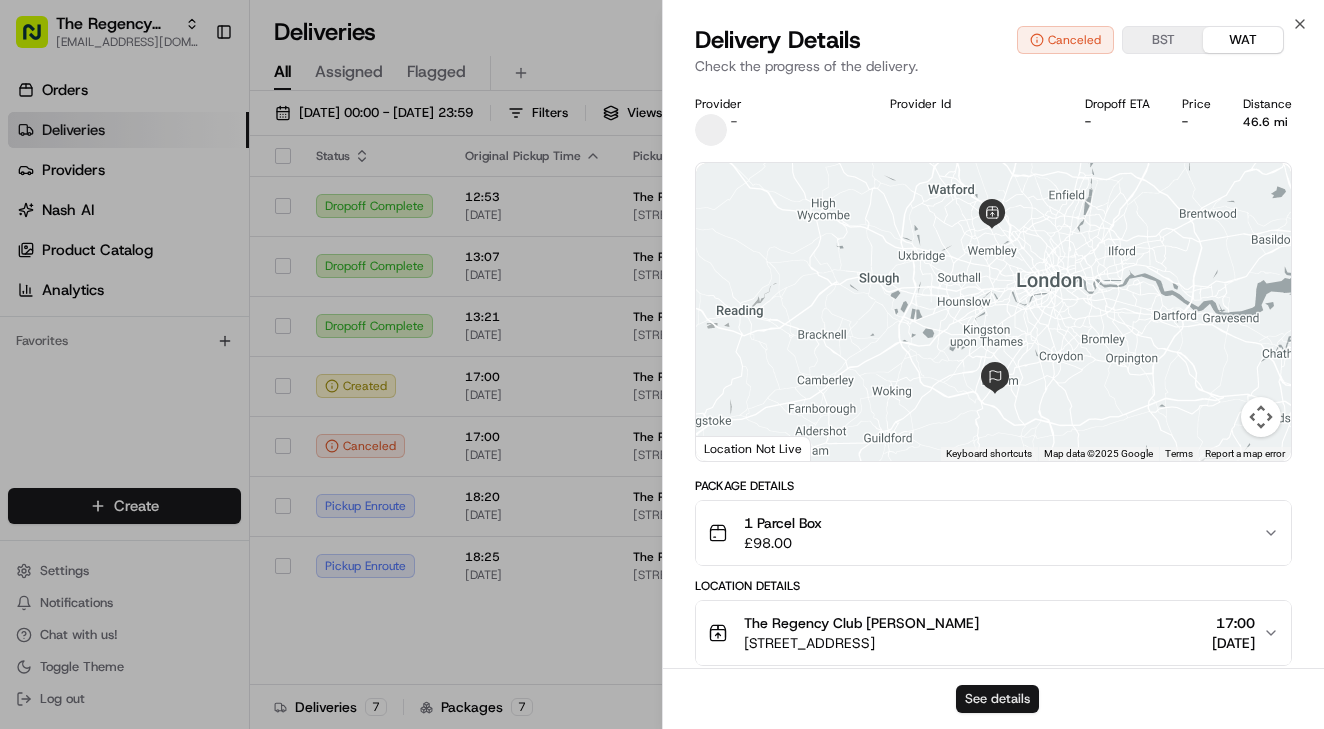 click on "See details" at bounding box center (997, 699) 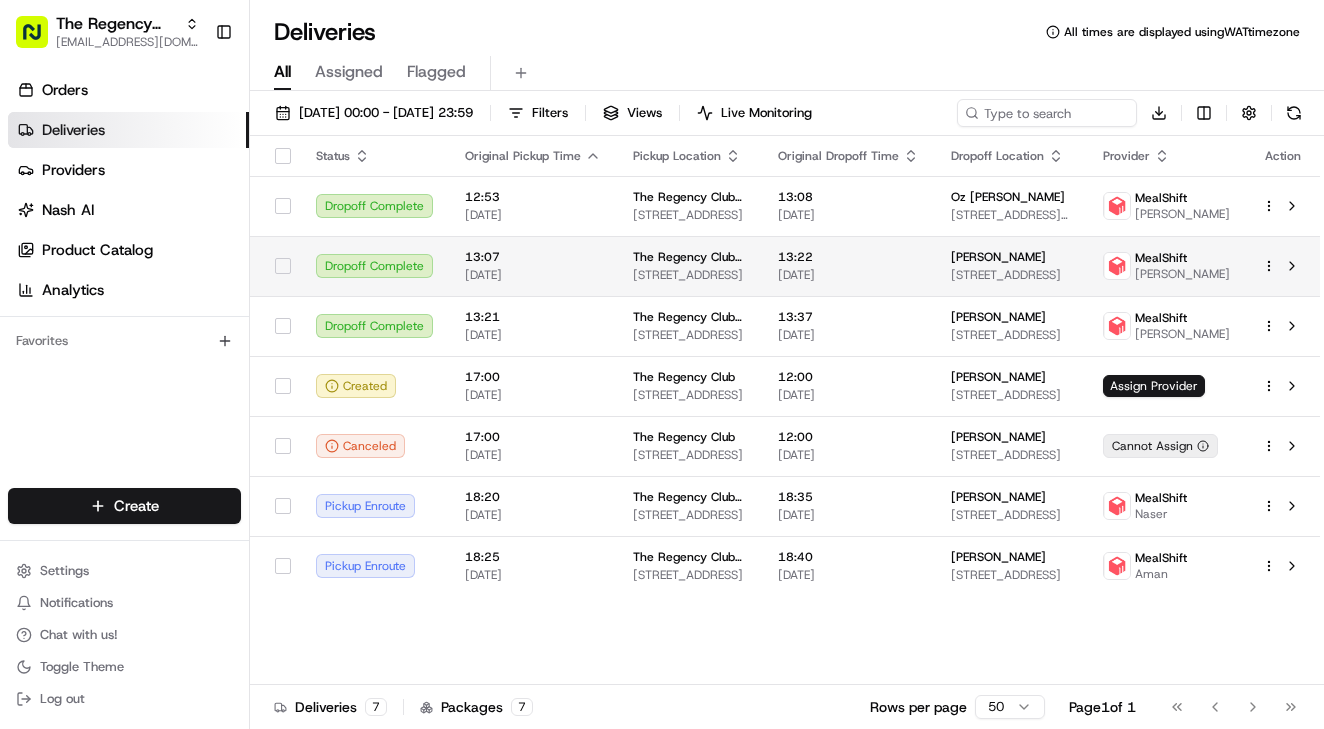 click on "13:07" at bounding box center (533, 257) 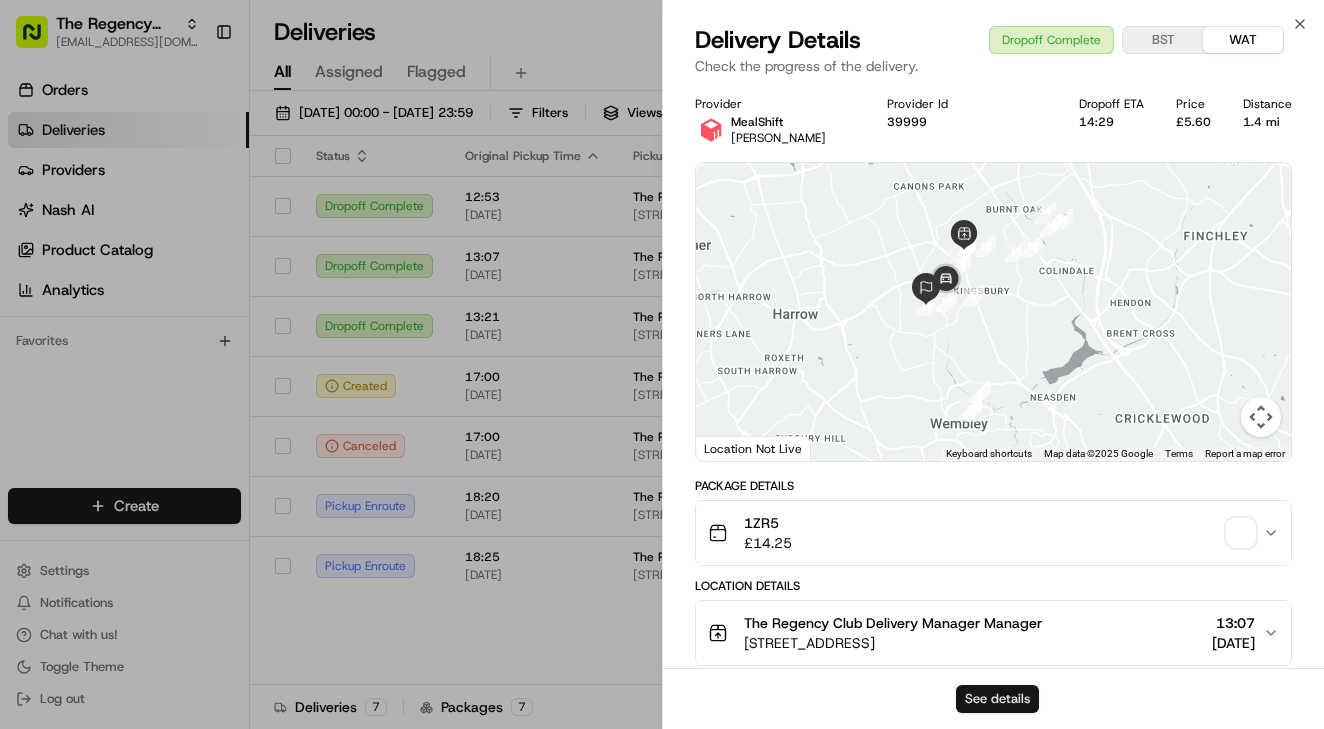 click on "See details" at bounding box center [997, 699] 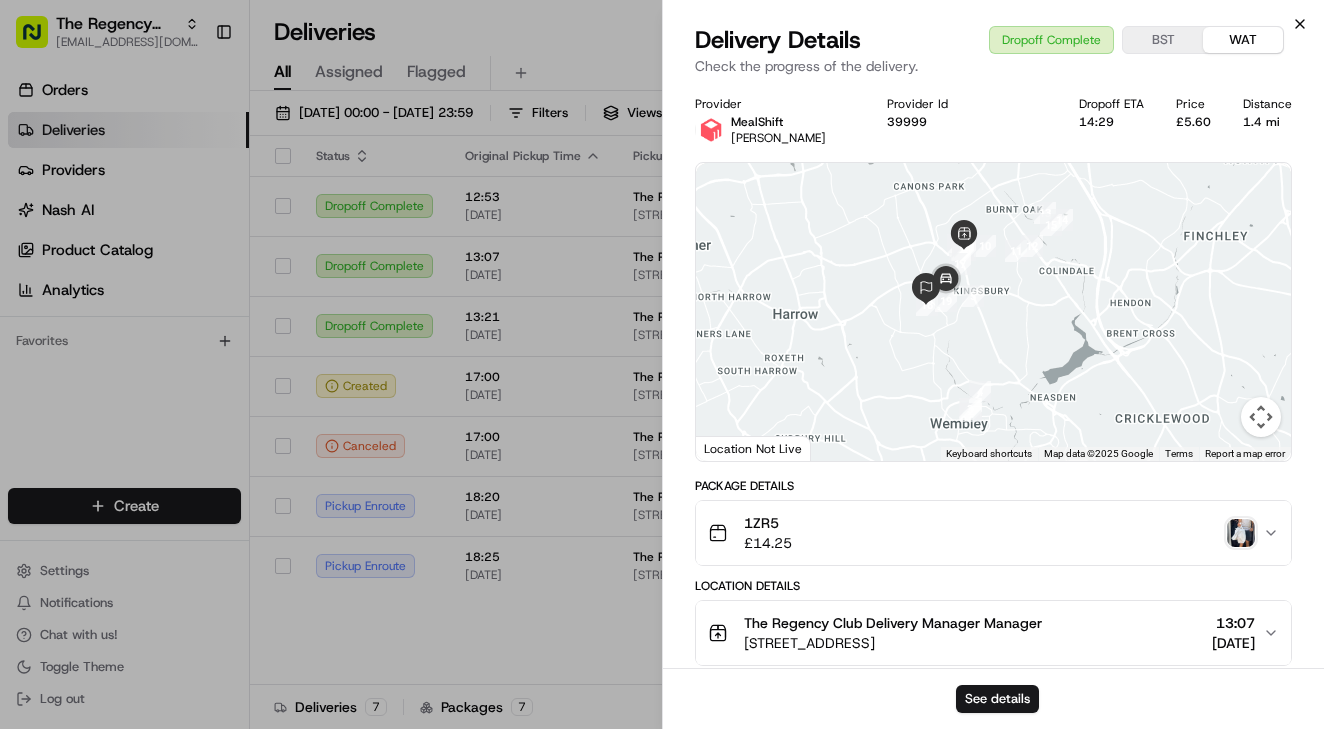 click 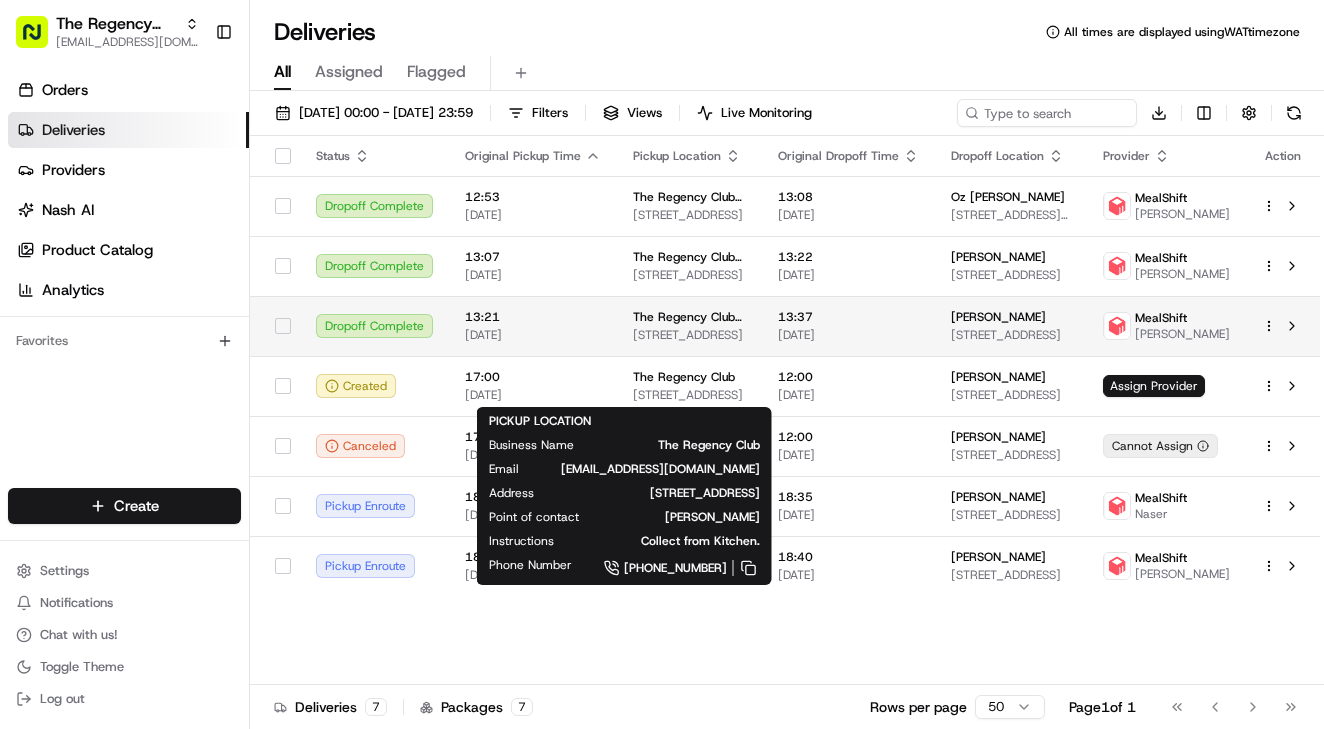 click on "The Regency Club Delivery" at bounding box center (689, 317) 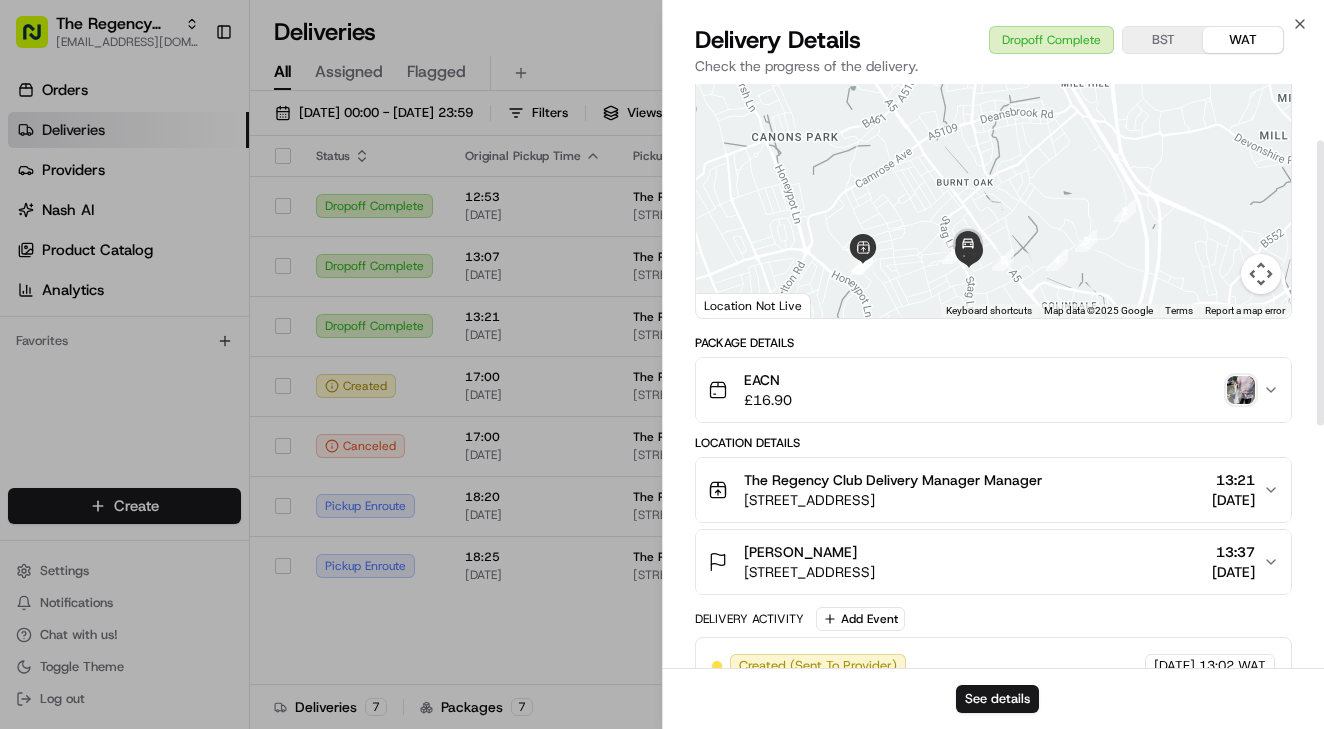 scroll, scrollTop: 151, scrollLeft: 0, axis: vertical 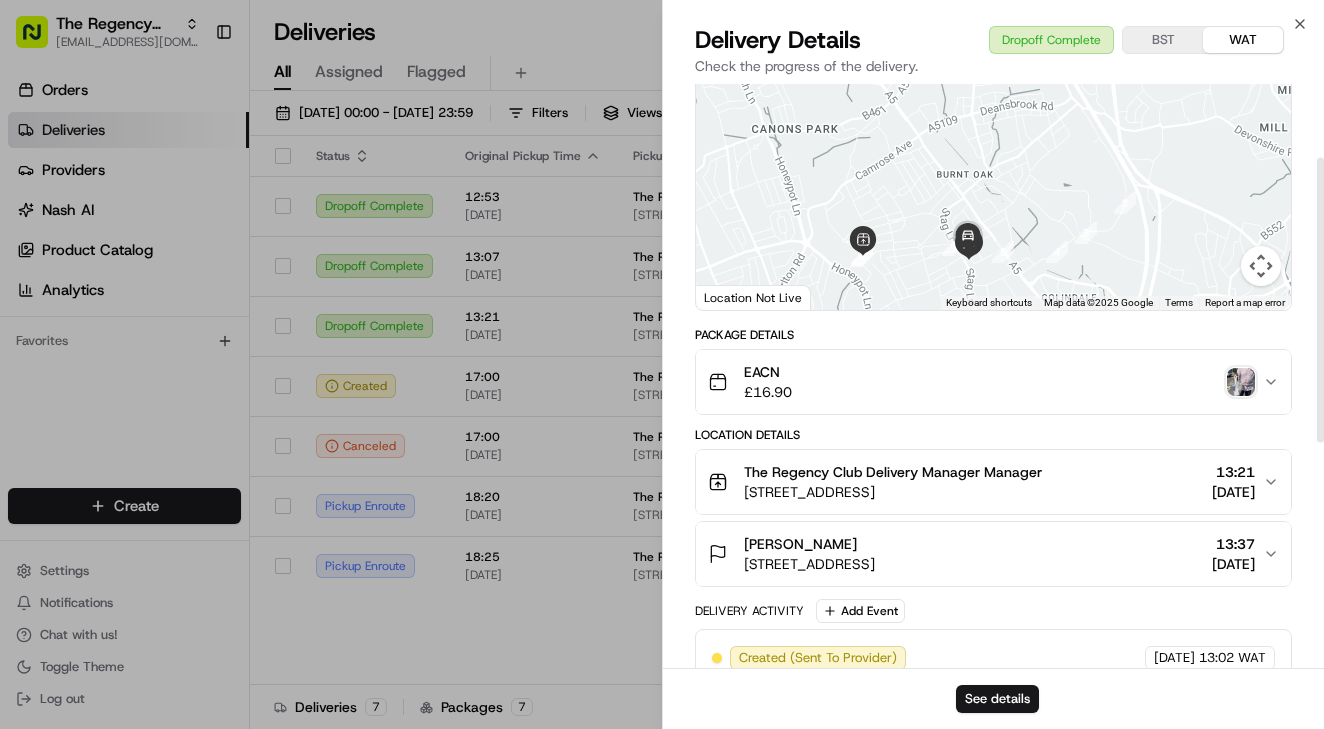 click on "[STREET_ADDRESS]" at bounding box center [893, 492] 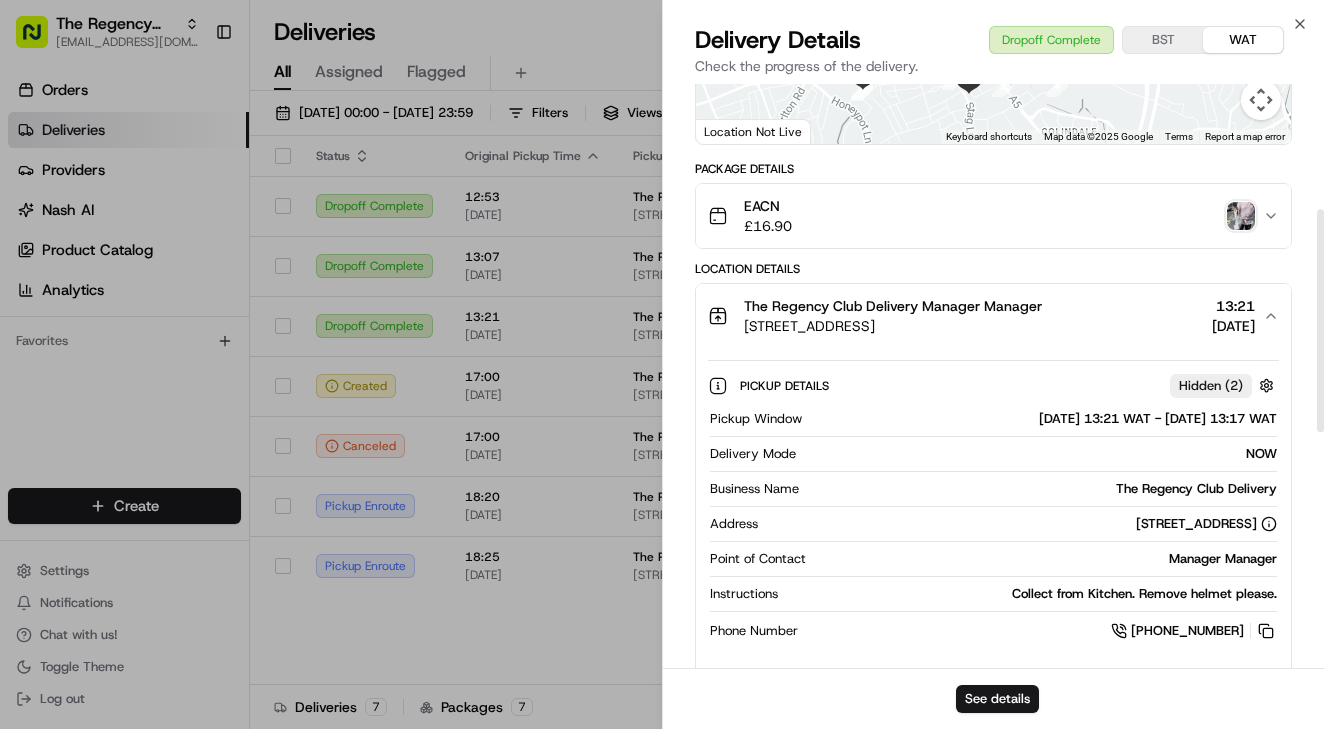 scroll, scrollTop: 328, scrollLeft: 0, axis: vertical 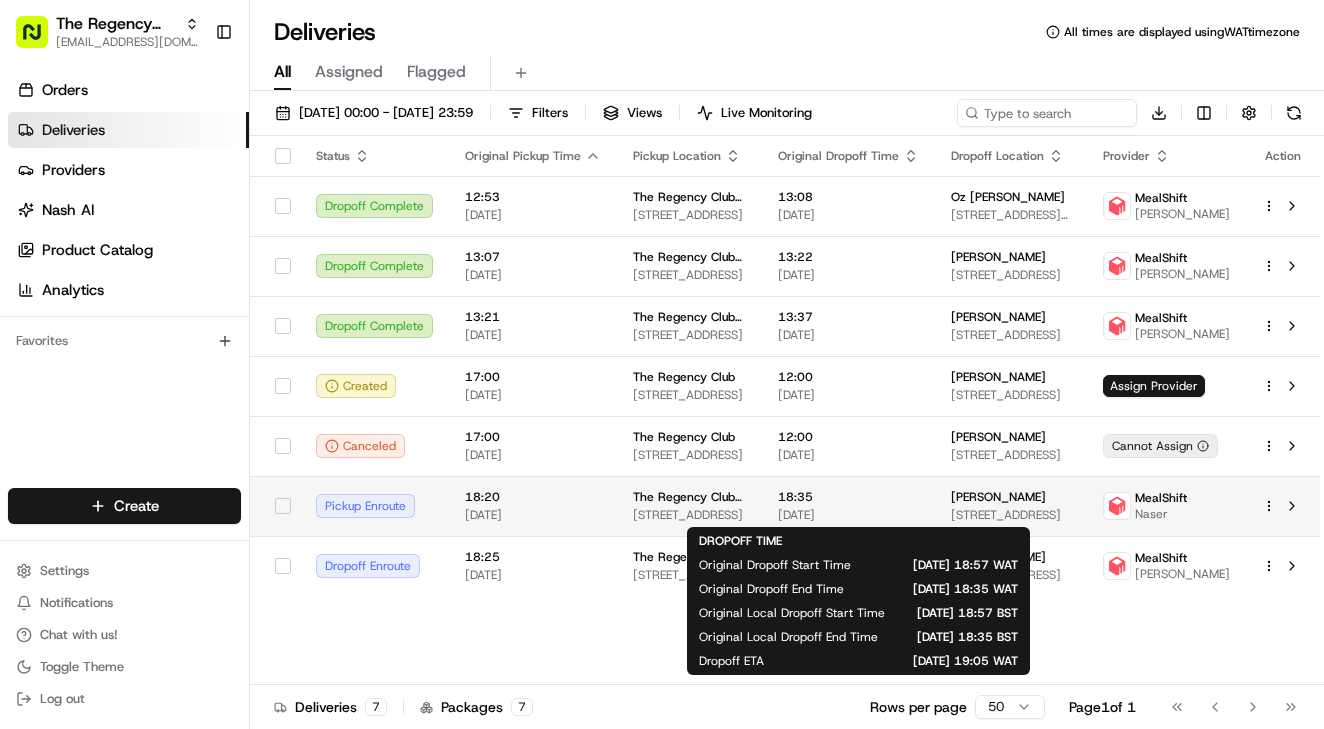click on "[DATE]" at bounding box center [848, 515] 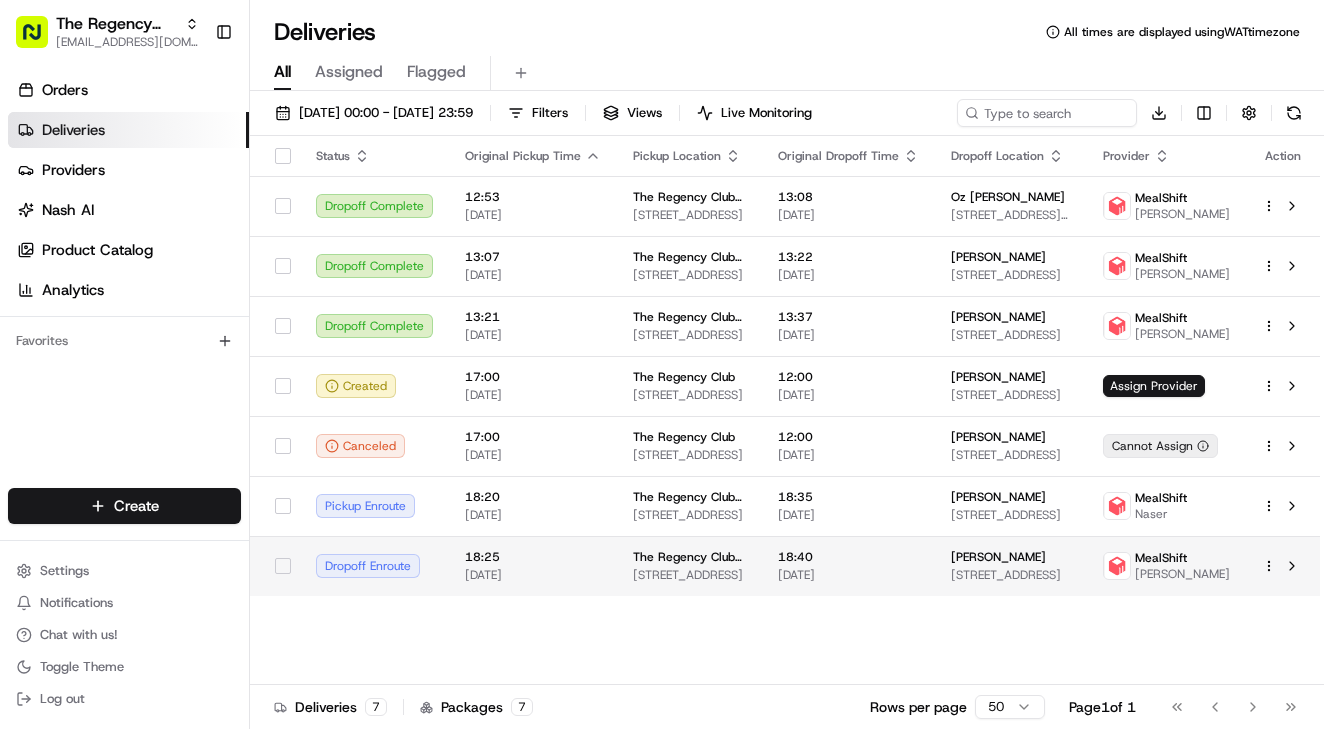 click on "The Regency Club Delivery" at bounding box center (689, 557) 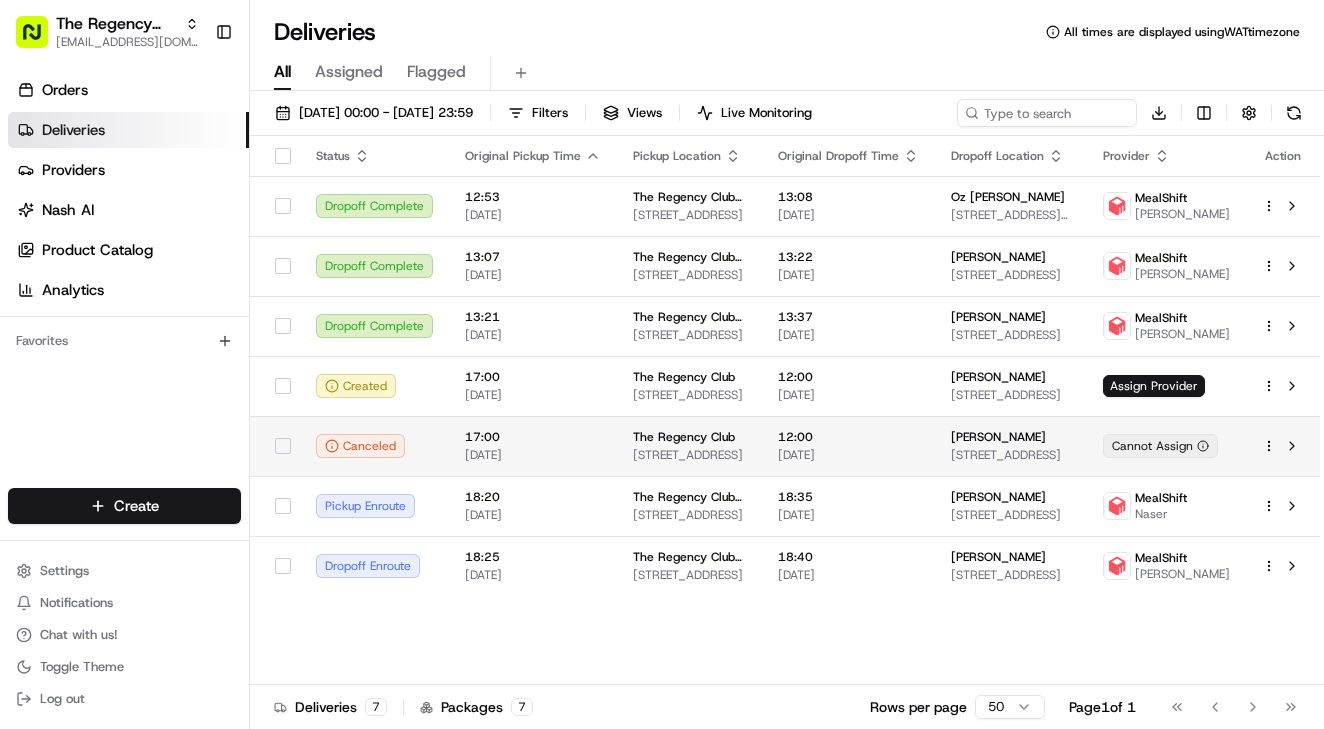 click on "17:00 11/07/2025" at bounding box center (533, 446) 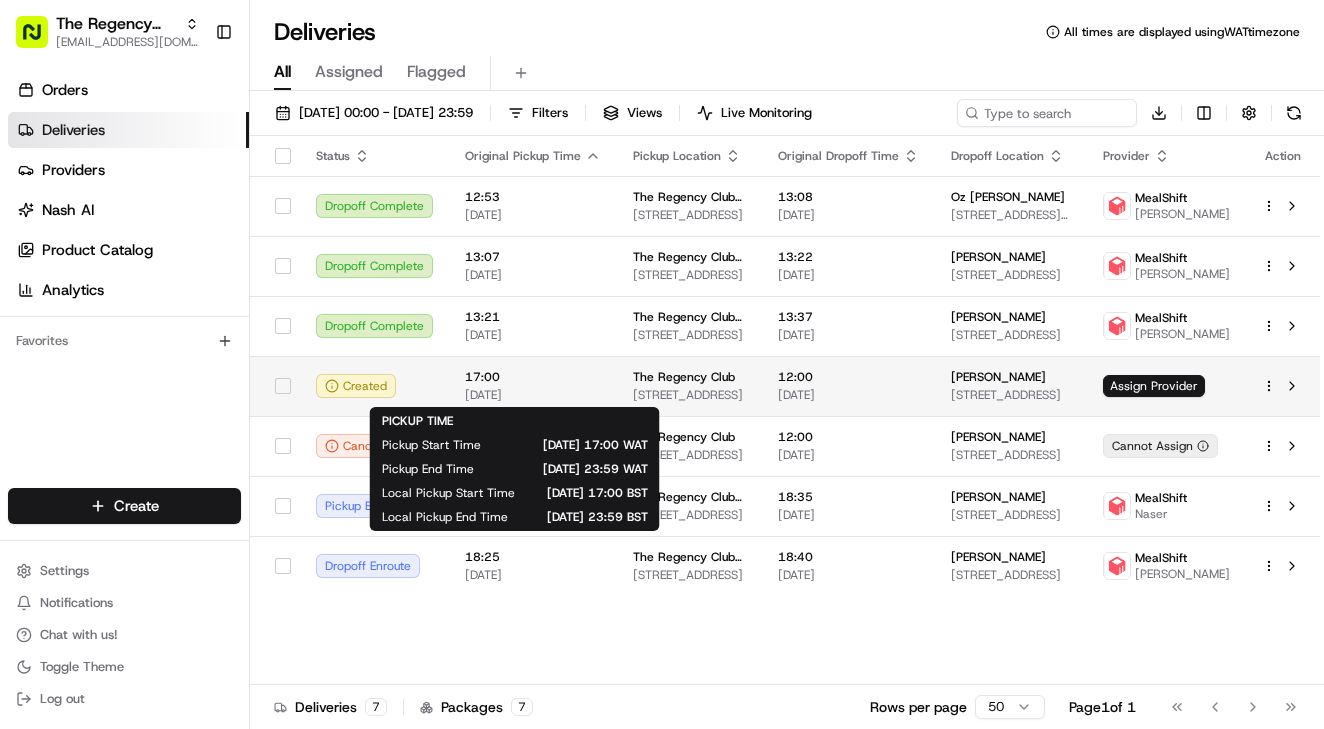click on "17:00" at bounding box center [533, 377] 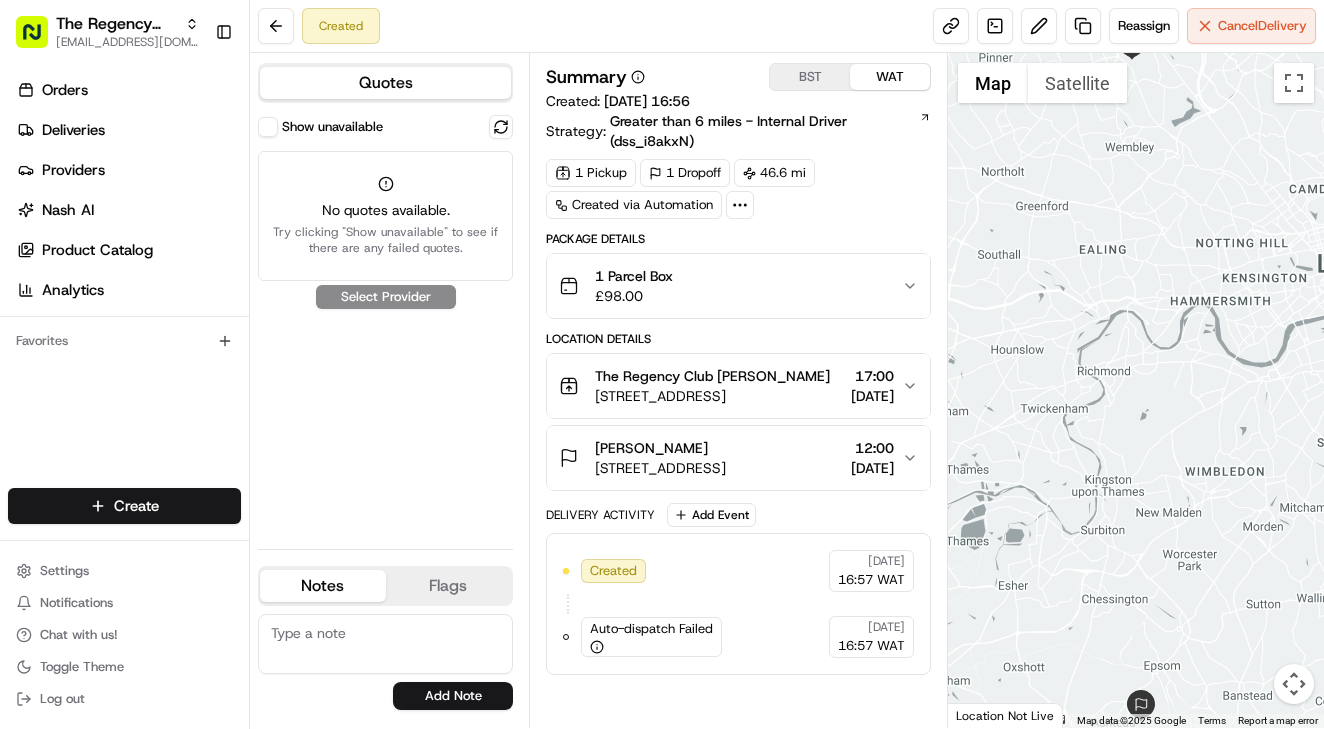 scroll, scrollTop: 0, scrollLeft: 0, axis: both 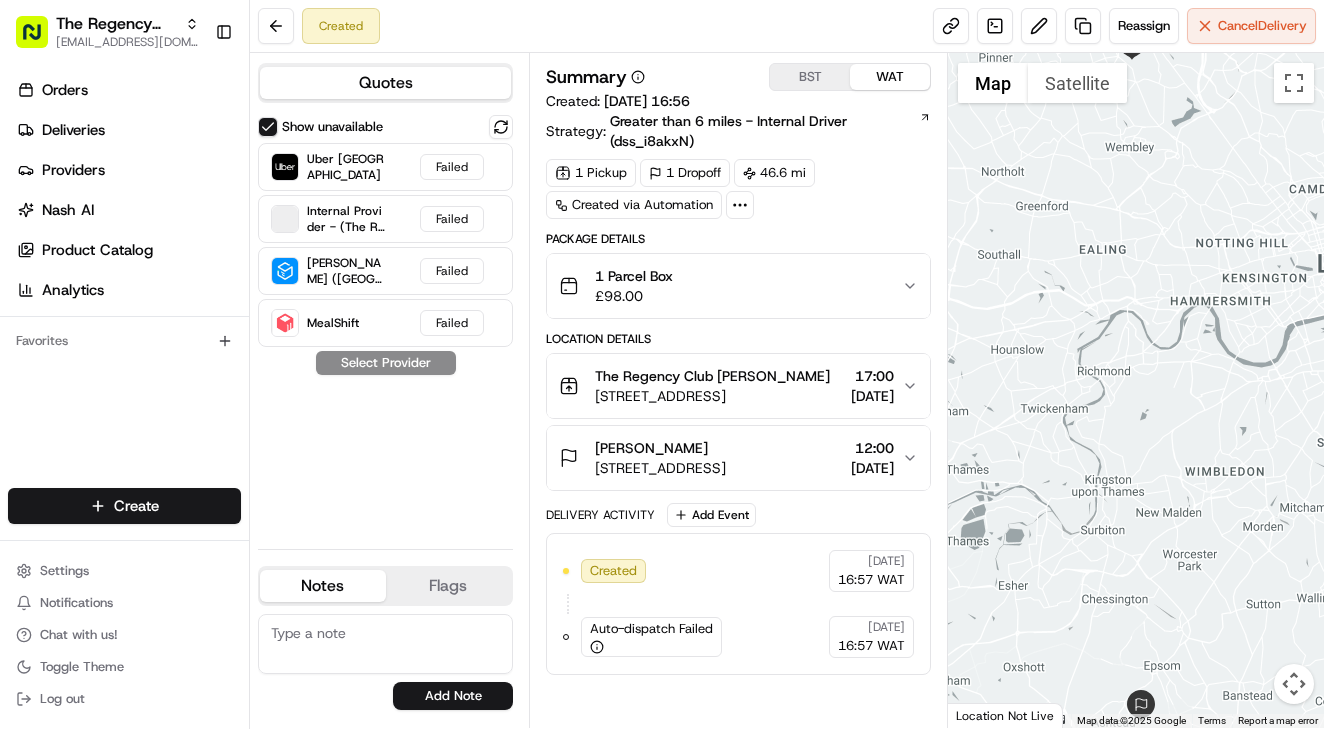 click on "18-21 Queensbury Station Parade, Edgware, England HA8 5NR, GB" at bounding box center [712, 396] 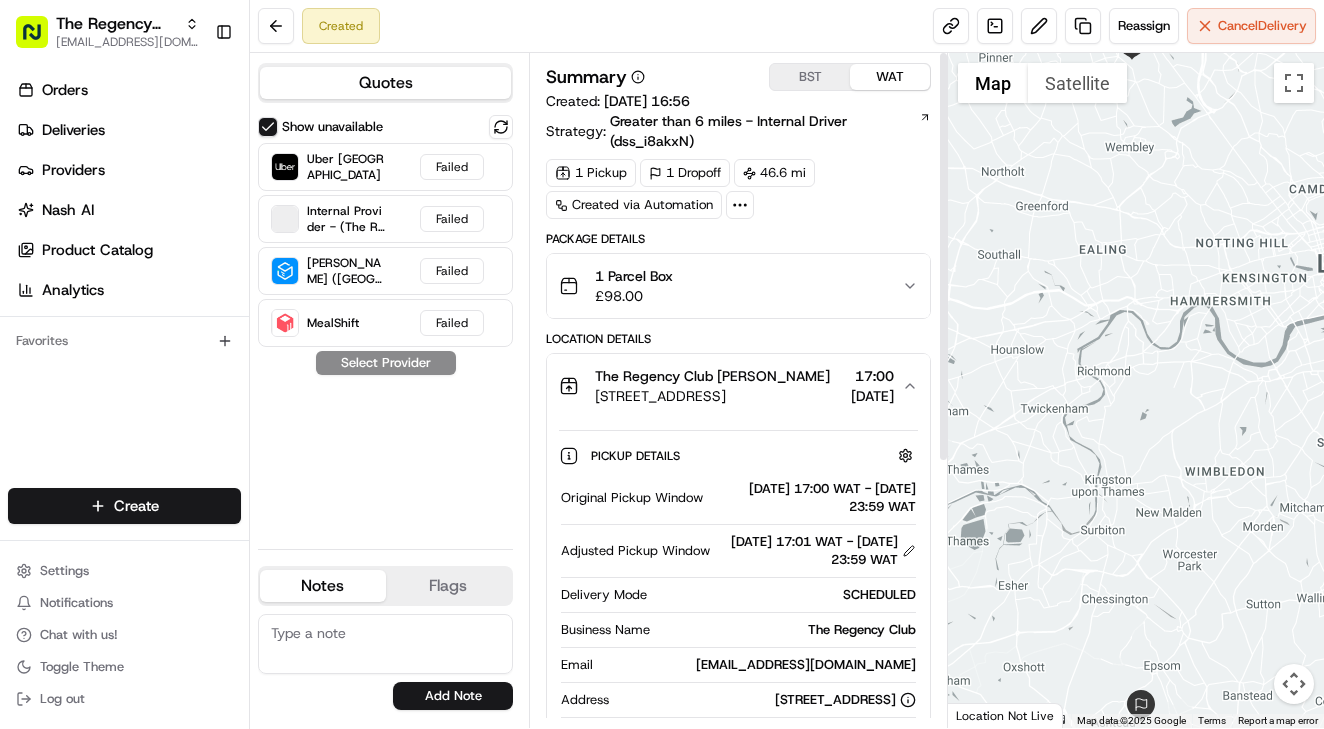 scroll, scrollTop: 0, scrollLeft: 0, axis: both 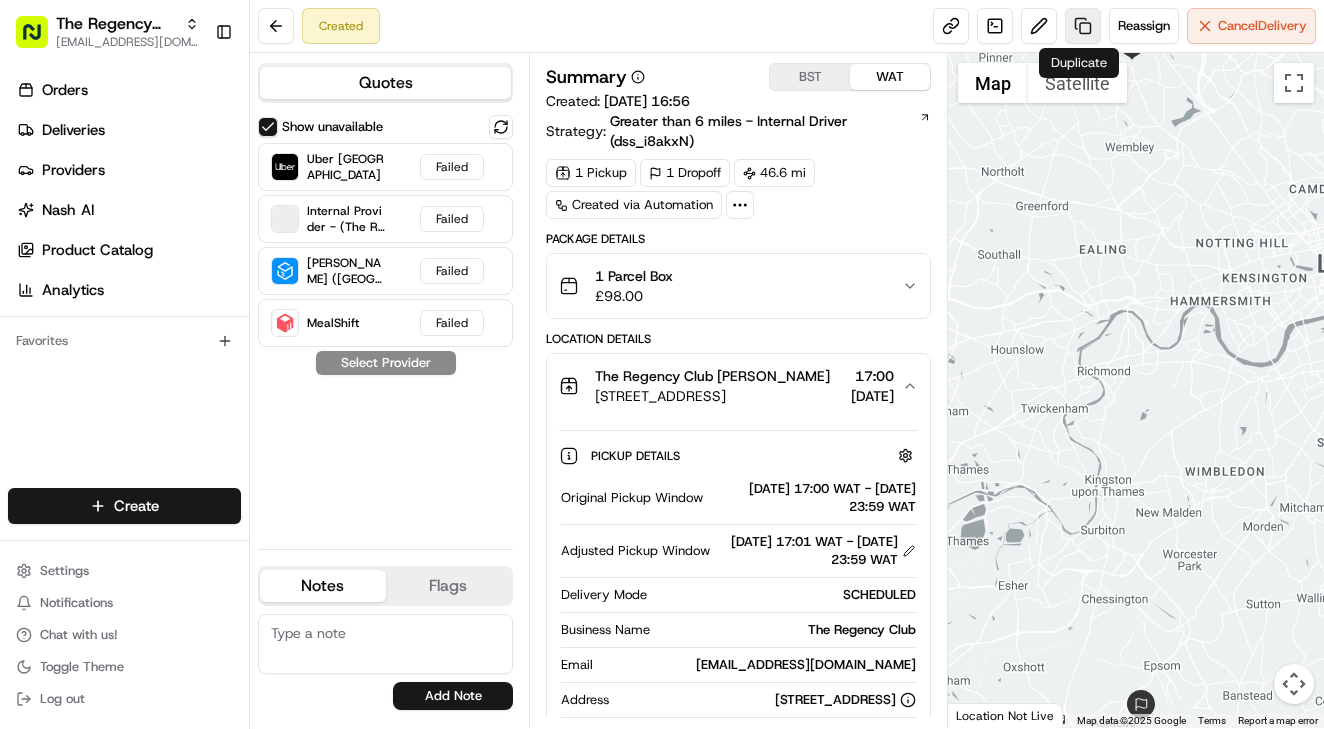 click at bounding box center [1083, 26] 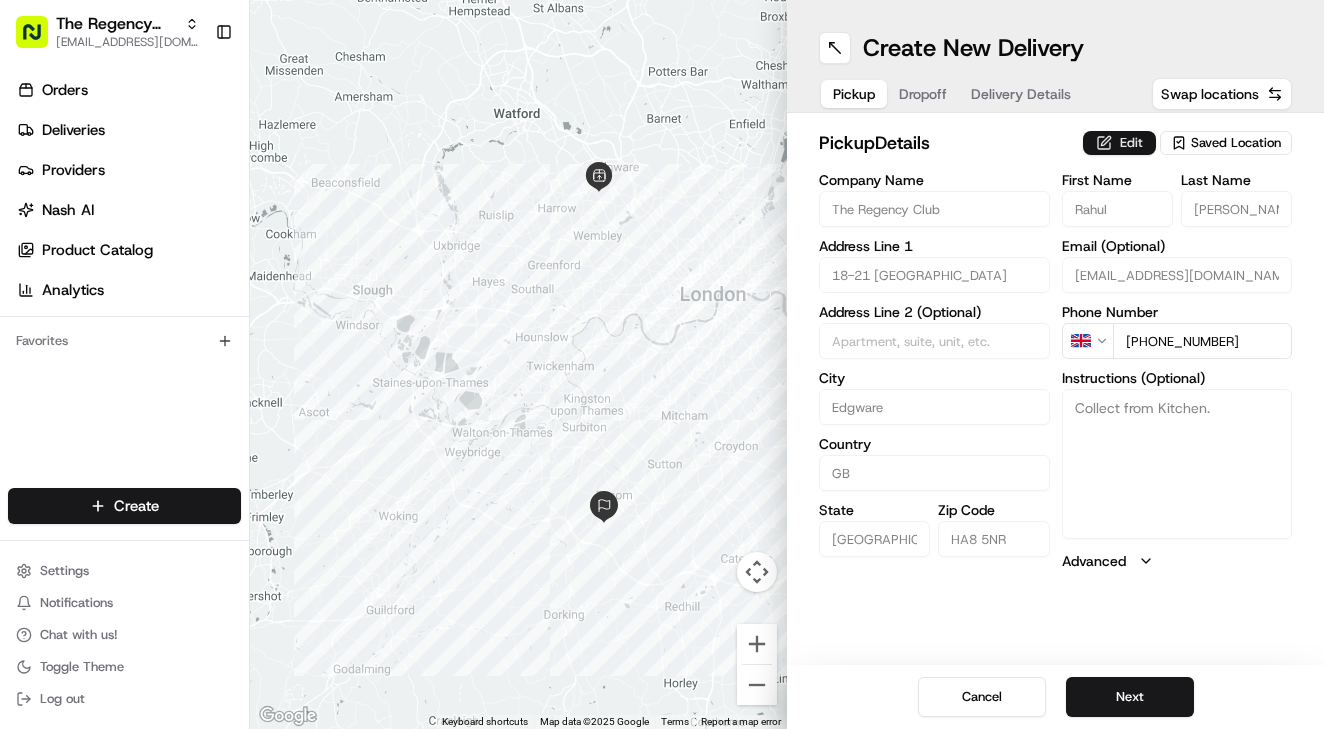 click on "Edit" at bounding box center (1119, 143) 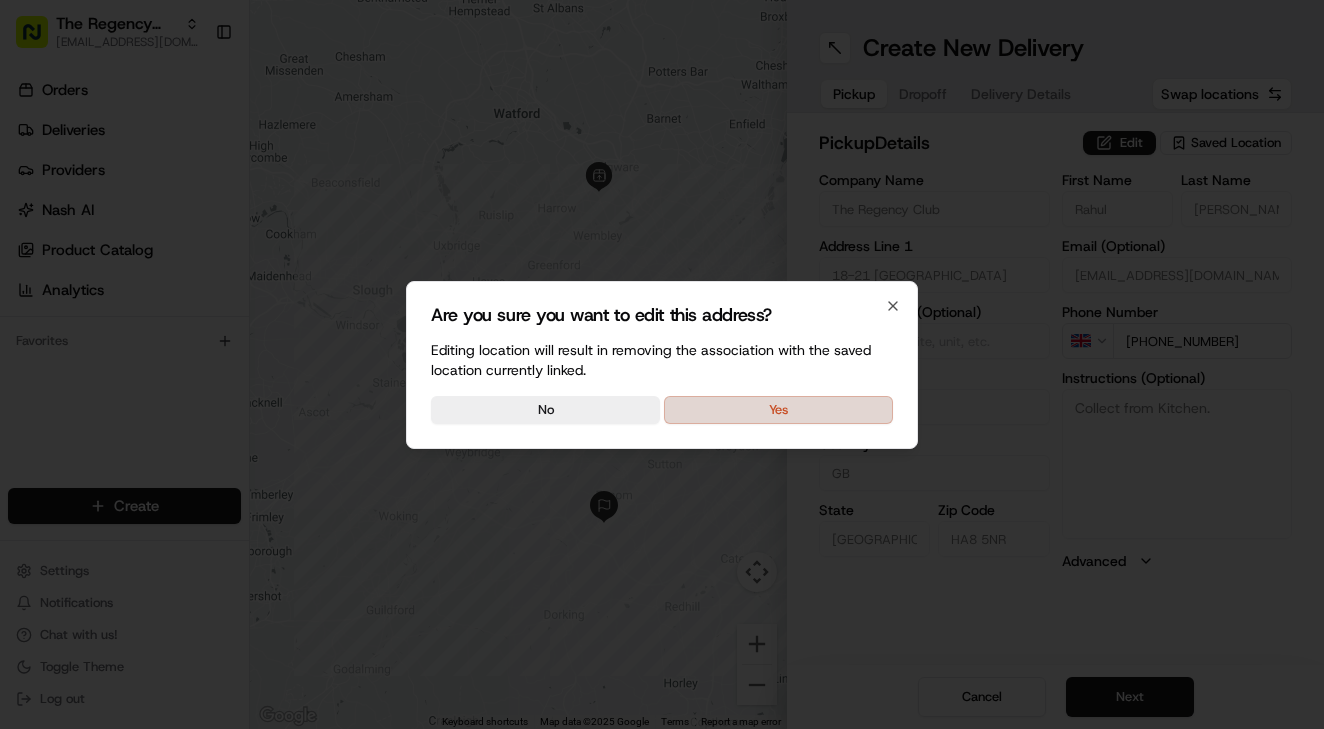 click on "Yes" at bounding box center [778, 410] 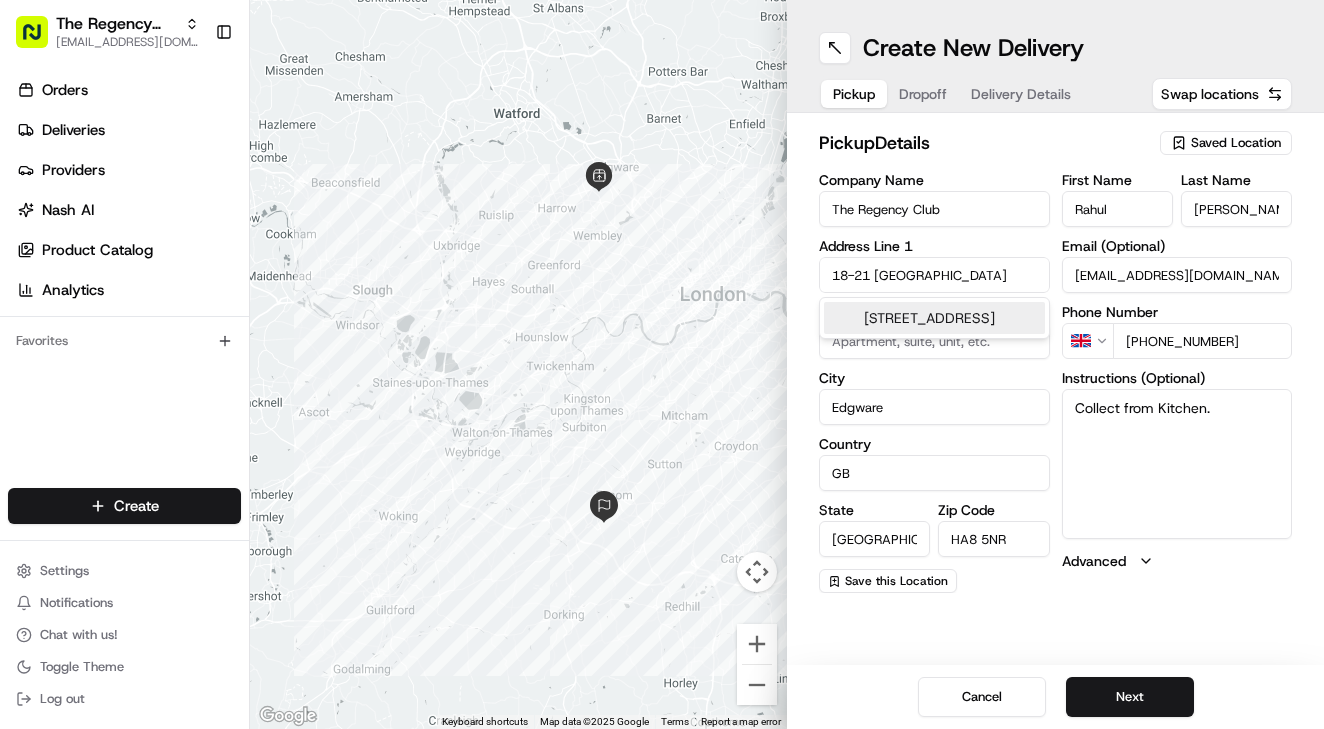 paste on "job_A5ccFNUYuqTt72FYbpXuMx" 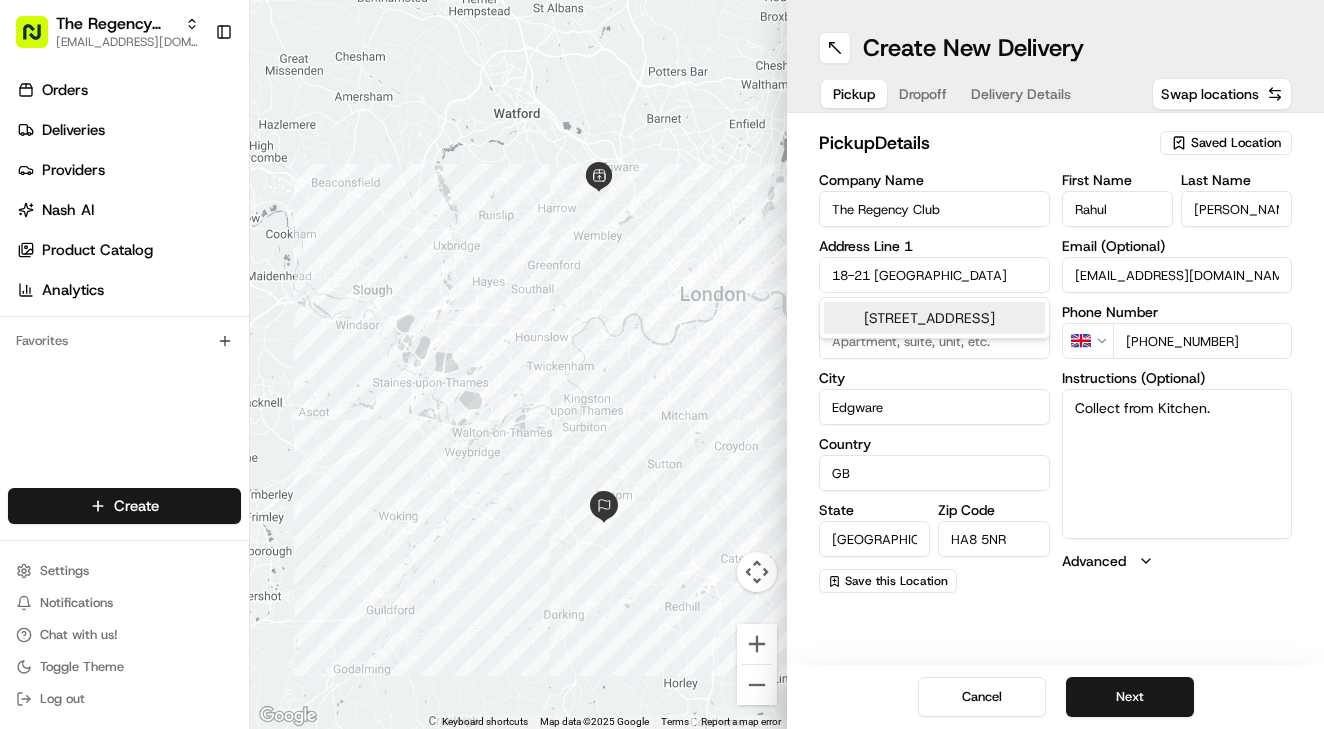 type on "job_A5ccFNUYuqTt72FYbpXuMx" 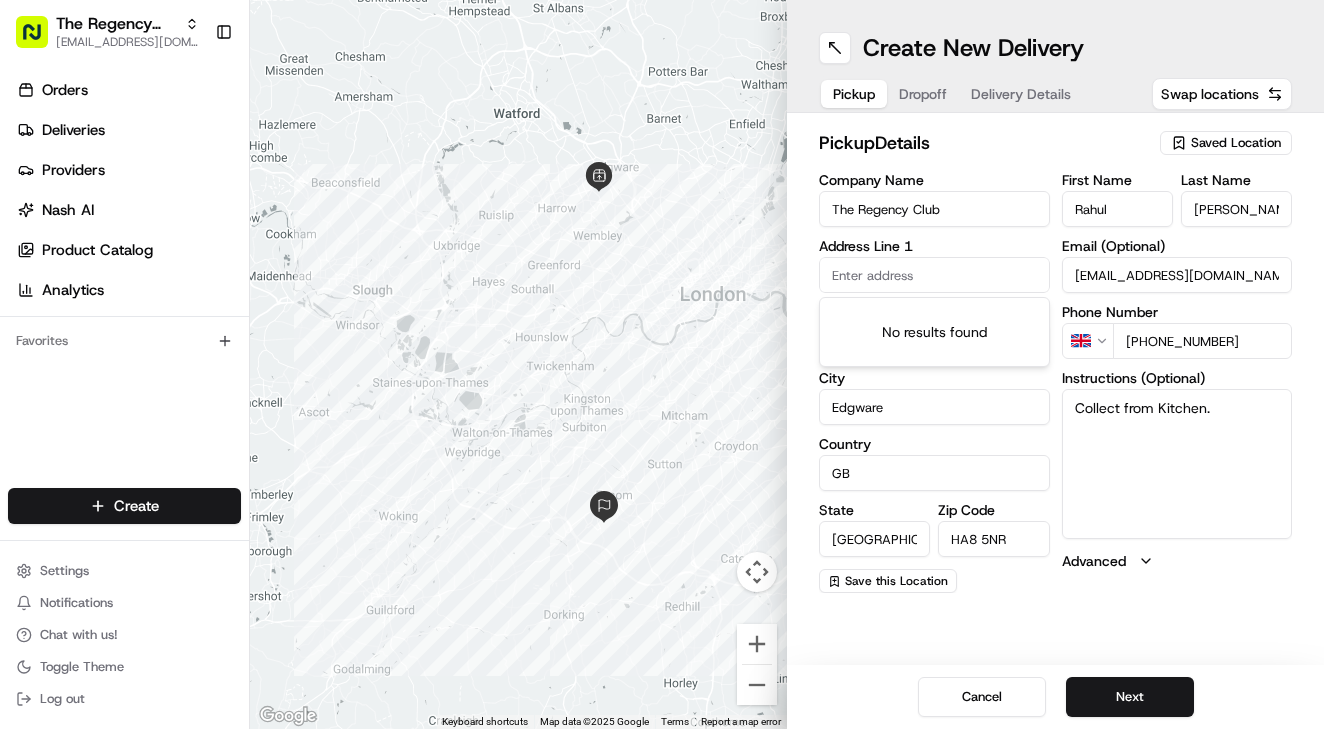 paste on "Queensbury Station Parade, Edgware, HA8 5NR" 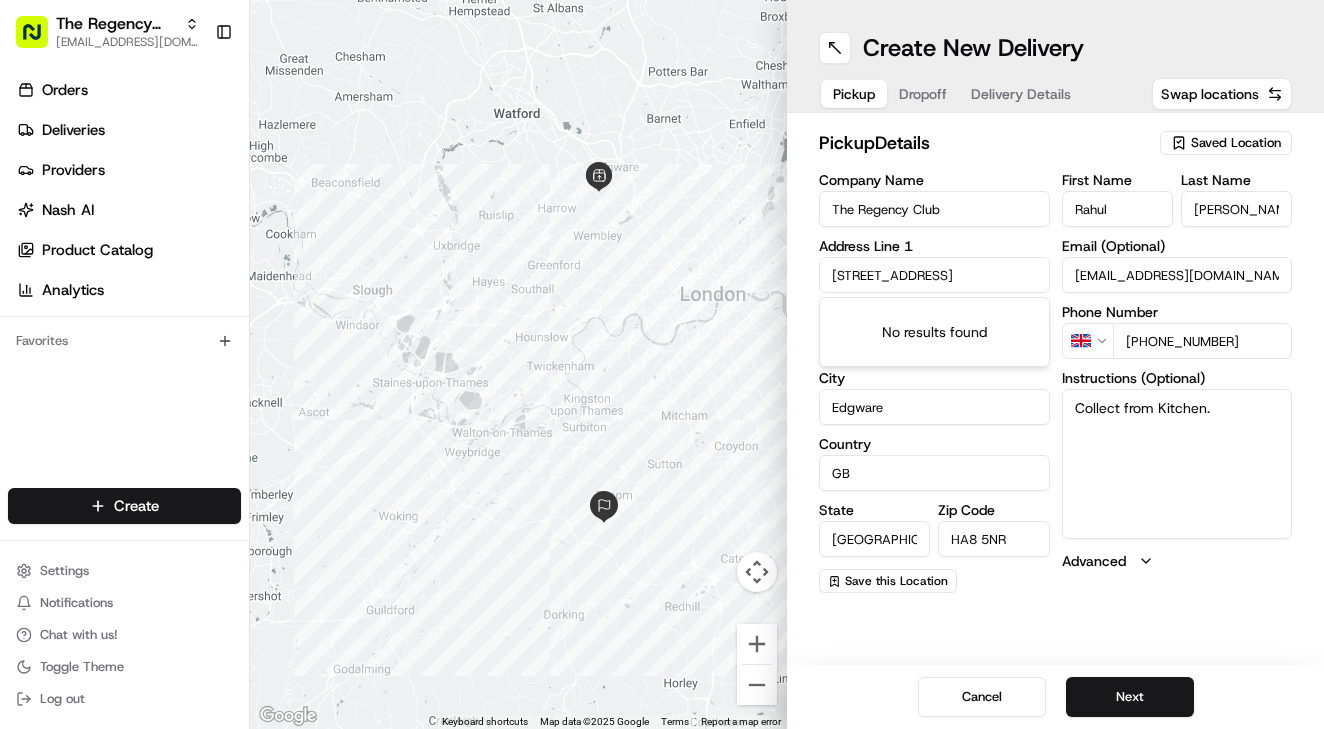 paste on "HA8 5NR, UK" 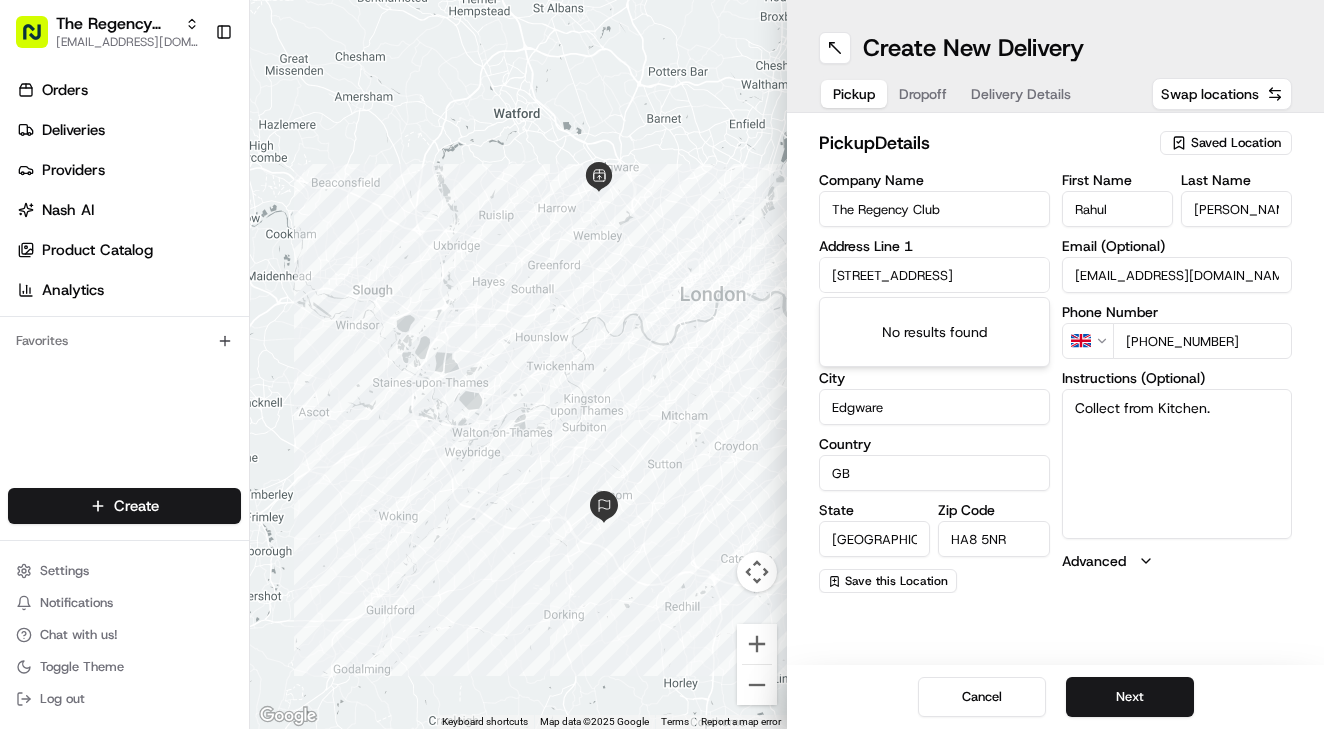 type on "[STREET_ADDRESS]" 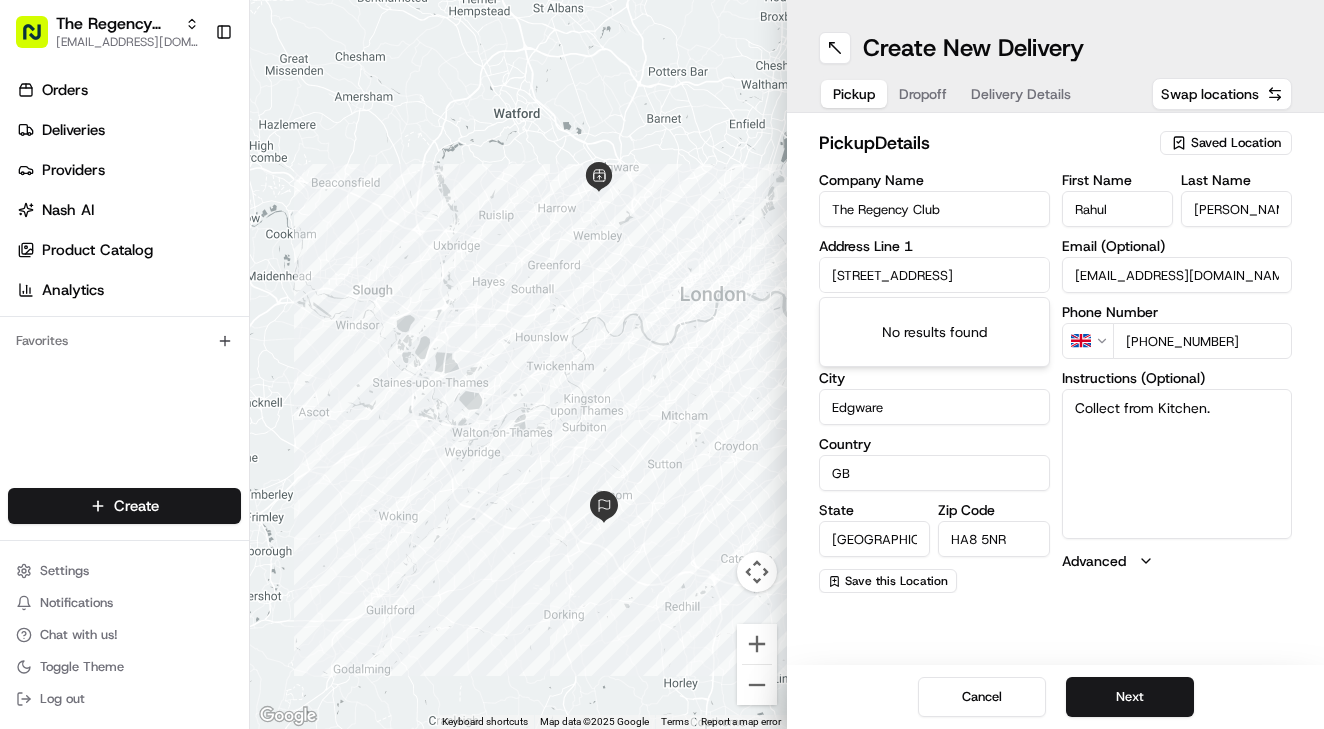type 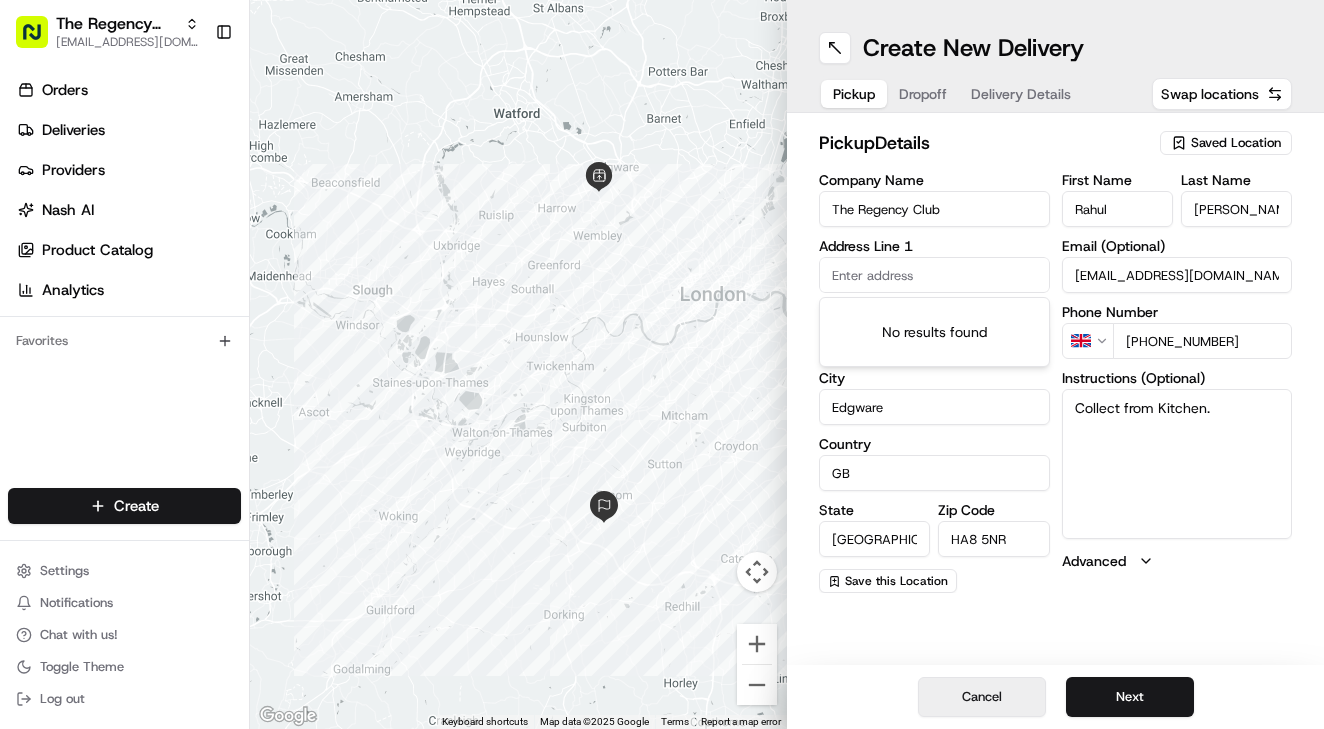 click on "Cancel" at bounding box center [982, 697] 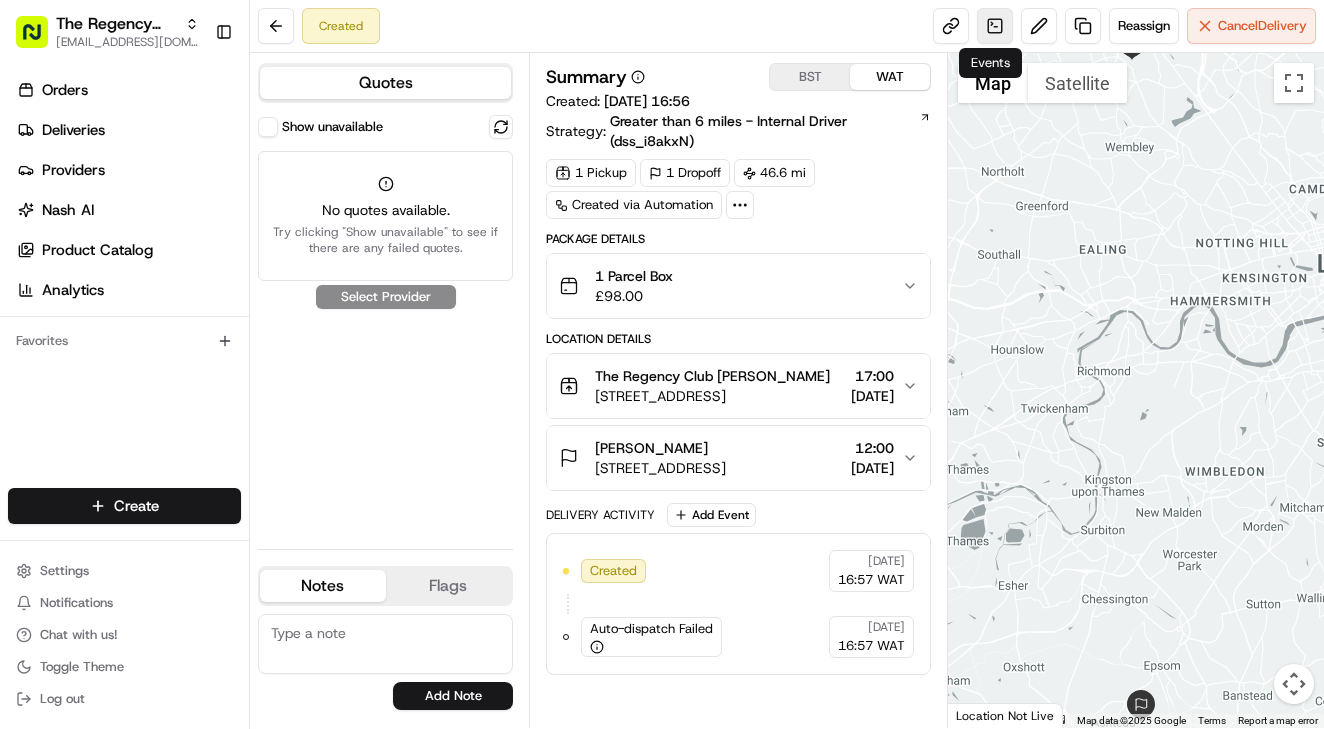click at bounding box center [995, 26] 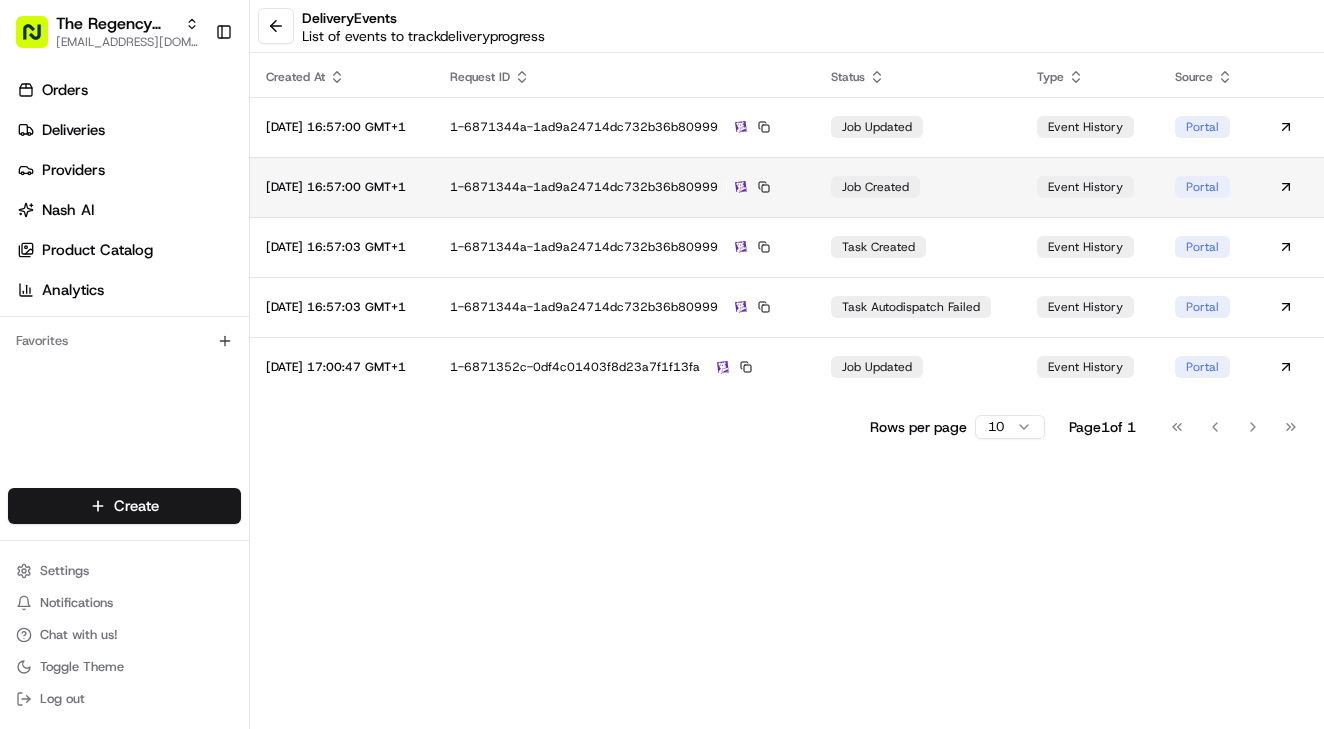 click on "1-6871344a-1ad9a24714dc732b36b80999" at bounding box center (624, 187) 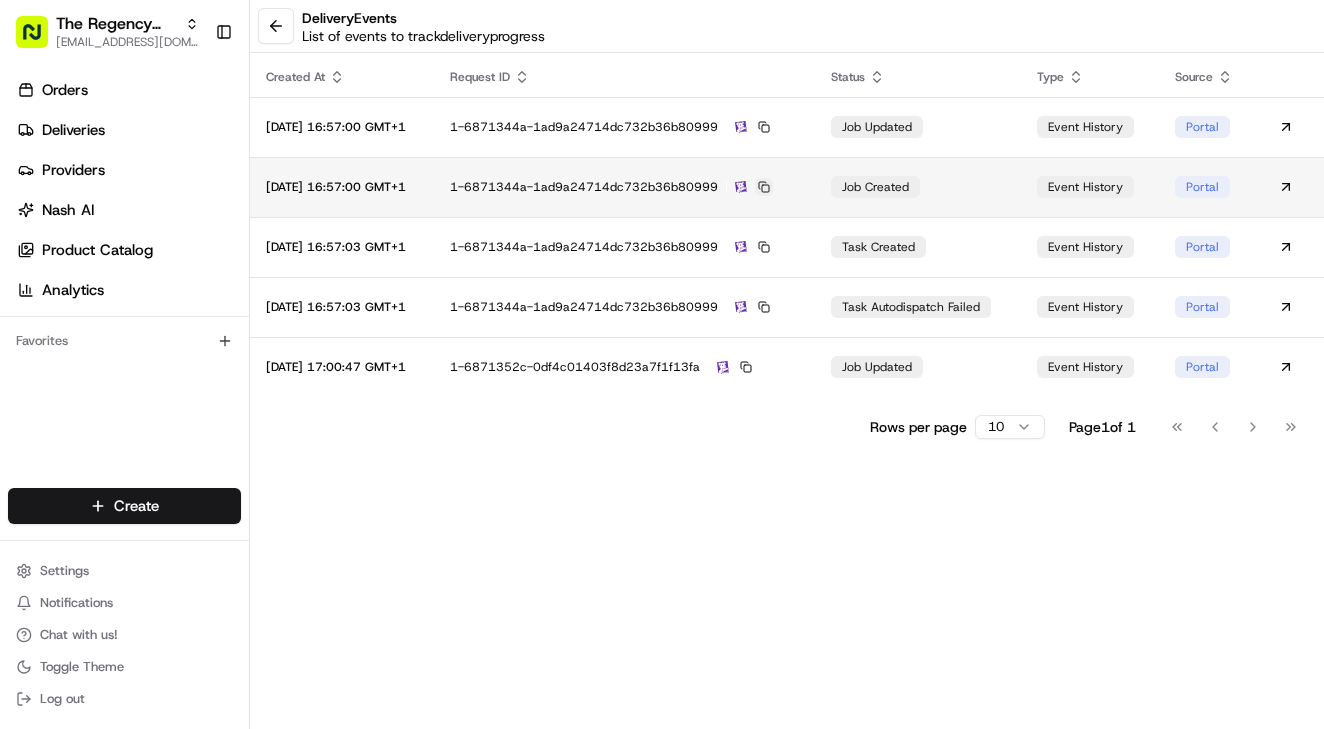 click at bounding box center [764, 187] 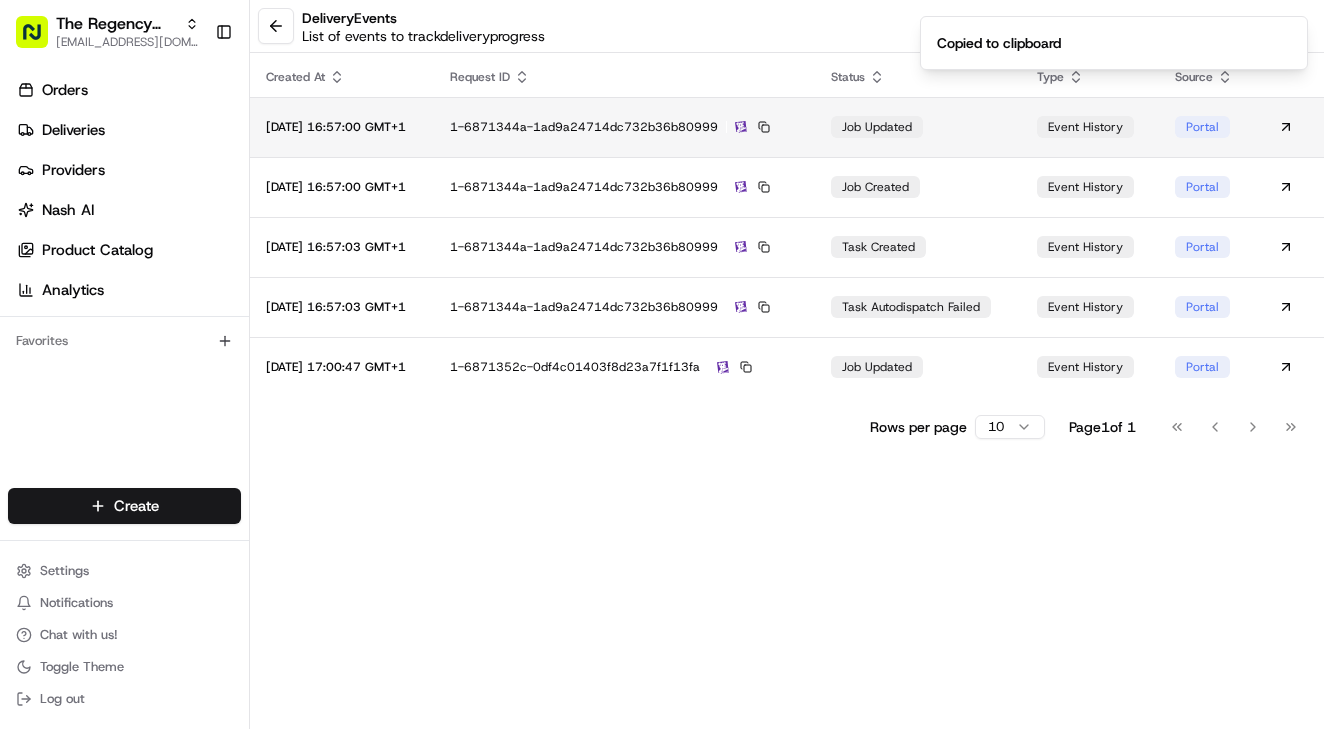 click on "1-6871344a-1ad9a24714dc732b36b80999" at bounding box center (624, 127) 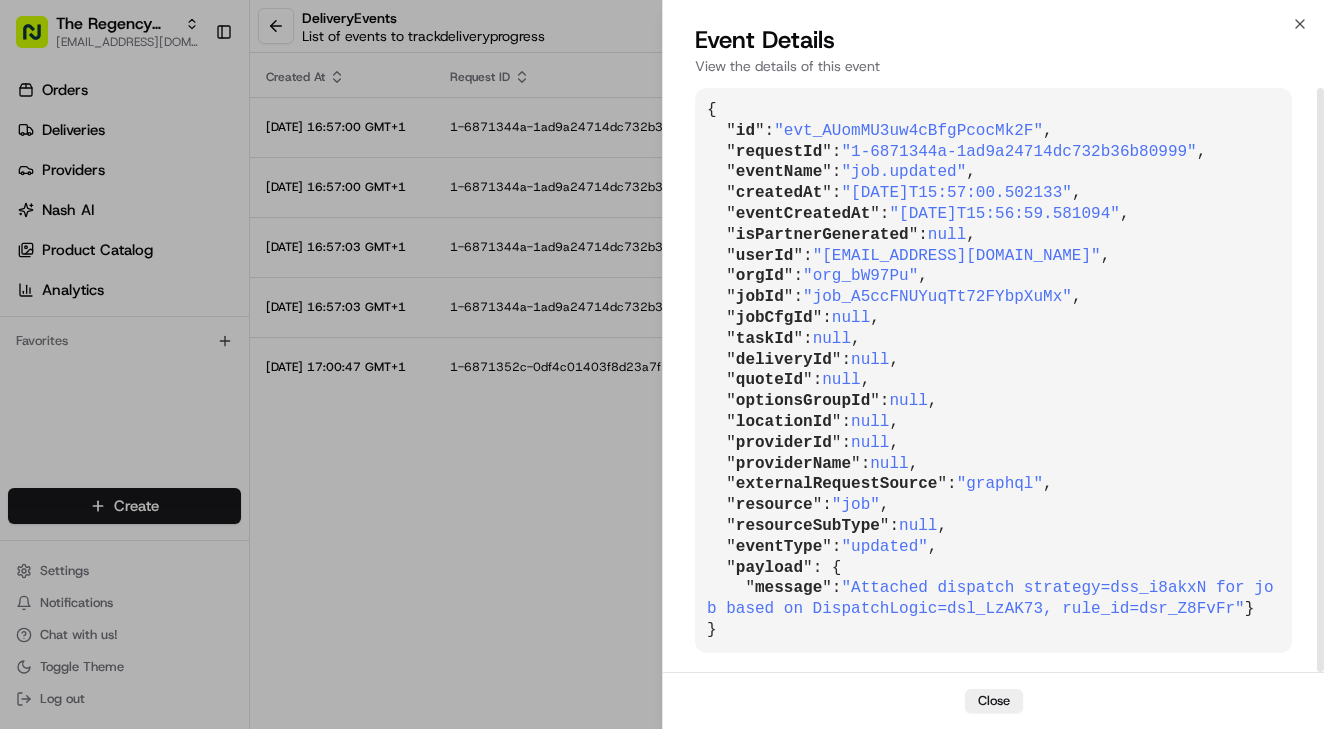 scroll, scrollTop: 4, scrollLeft: 0, axis: vertical 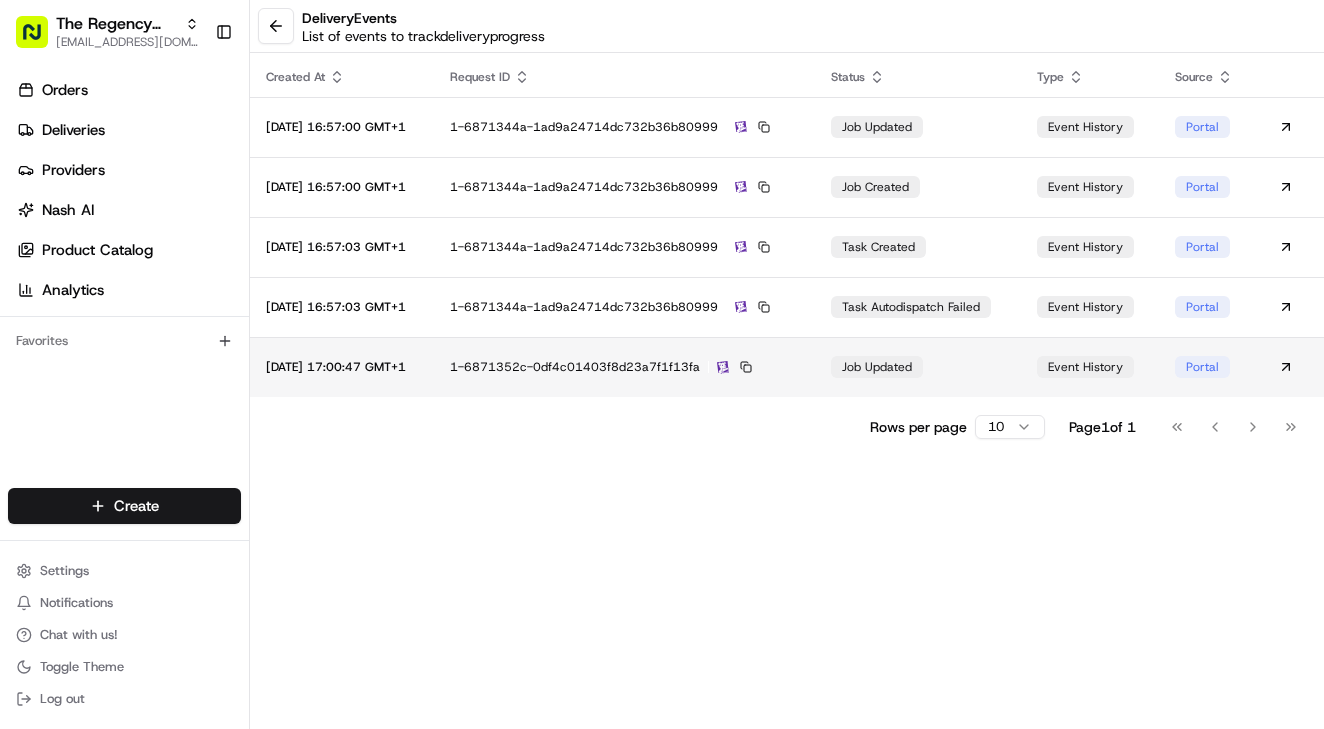 click on "1-6871352c-0df4c01403f8d23a7f1f13fa" at bounding box center (624, 367) 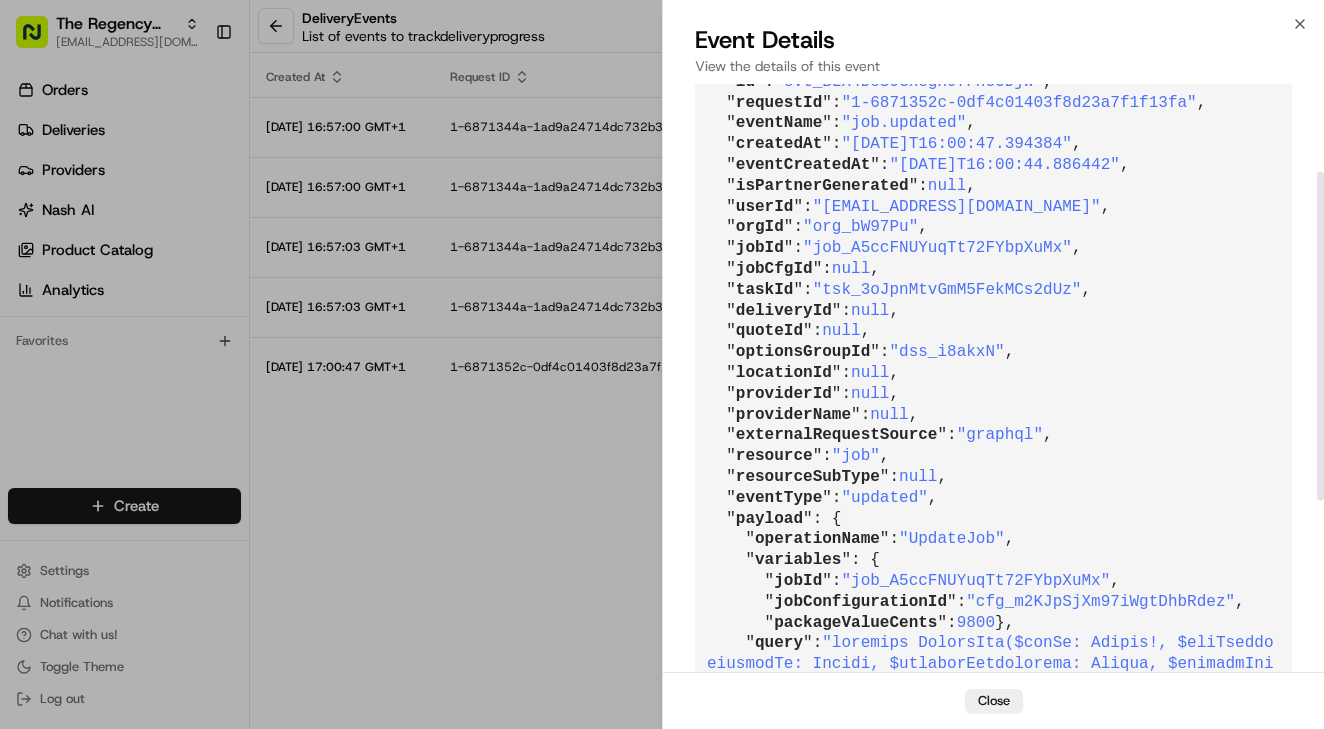 scroll, scrollTop: 0, scrollLeft: 0, axis: both 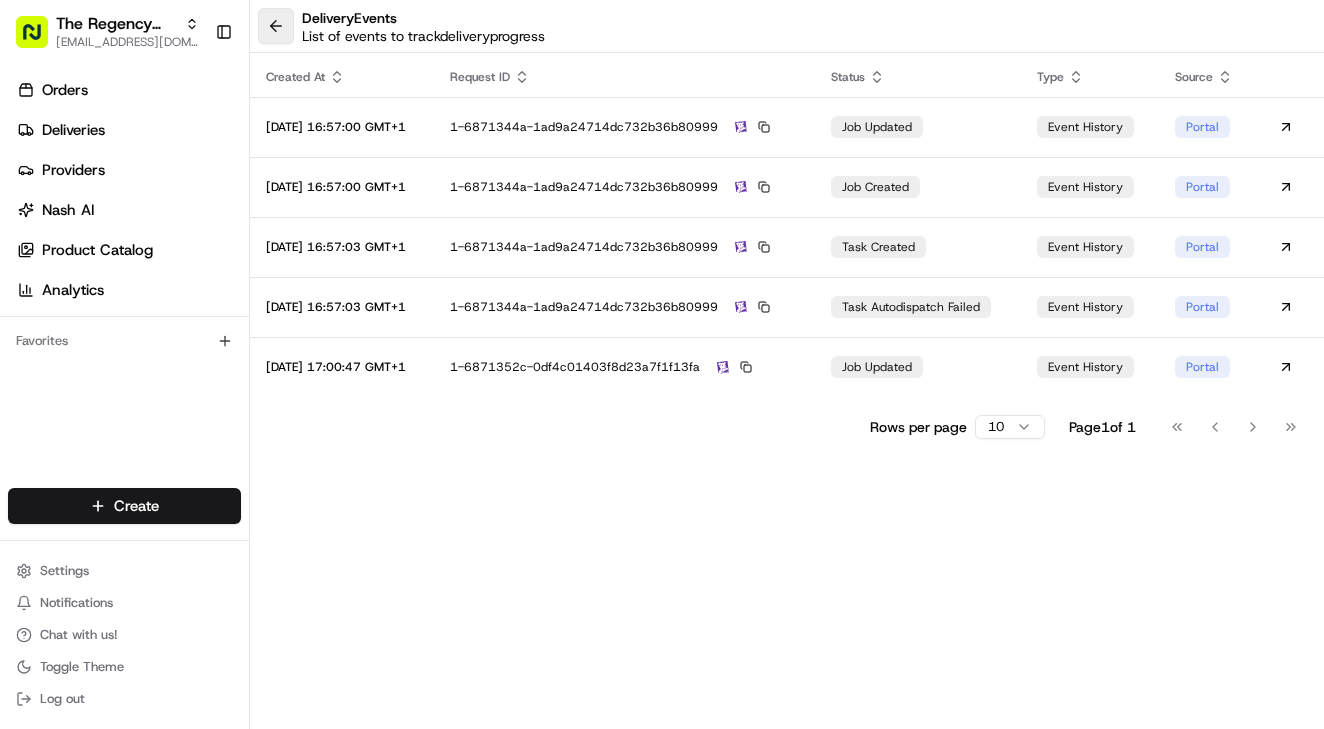 click at bounding box center [276, 26] 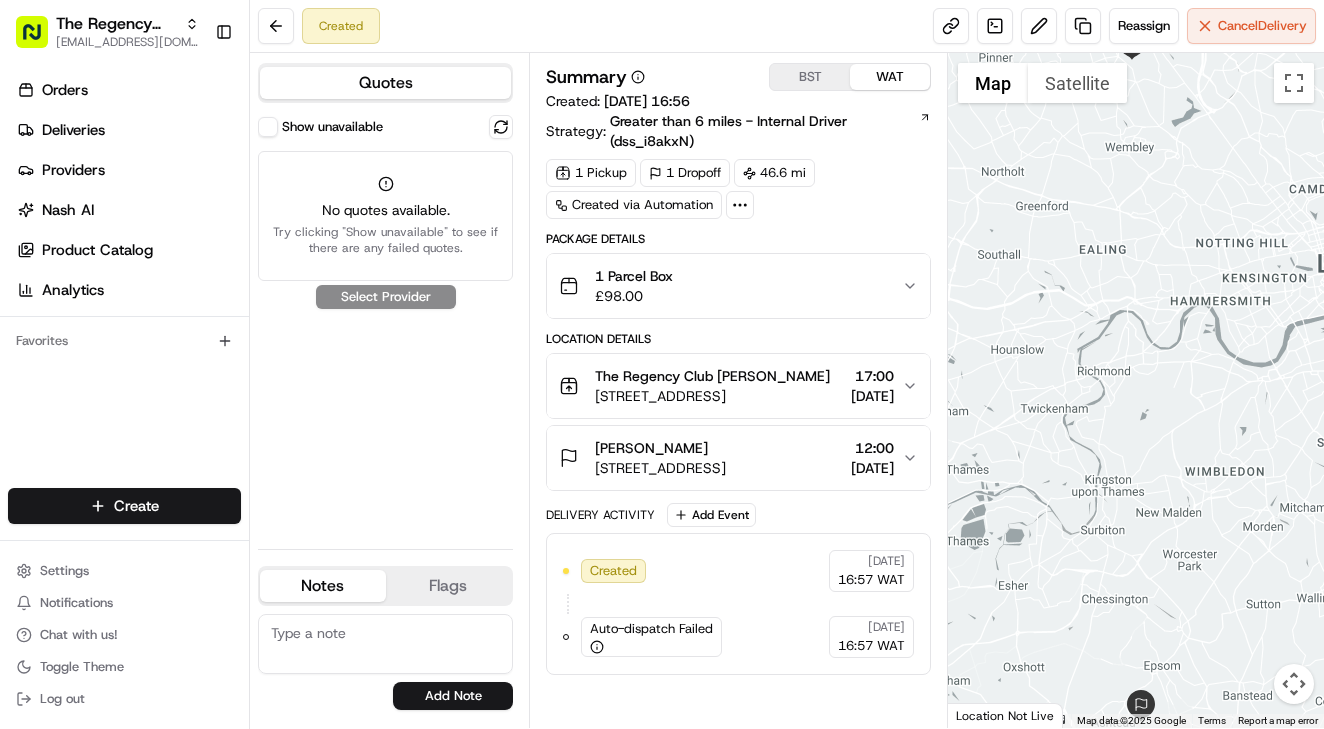 click on "The Regency Club Rahul Sharma" at bounding box center [712, 376] 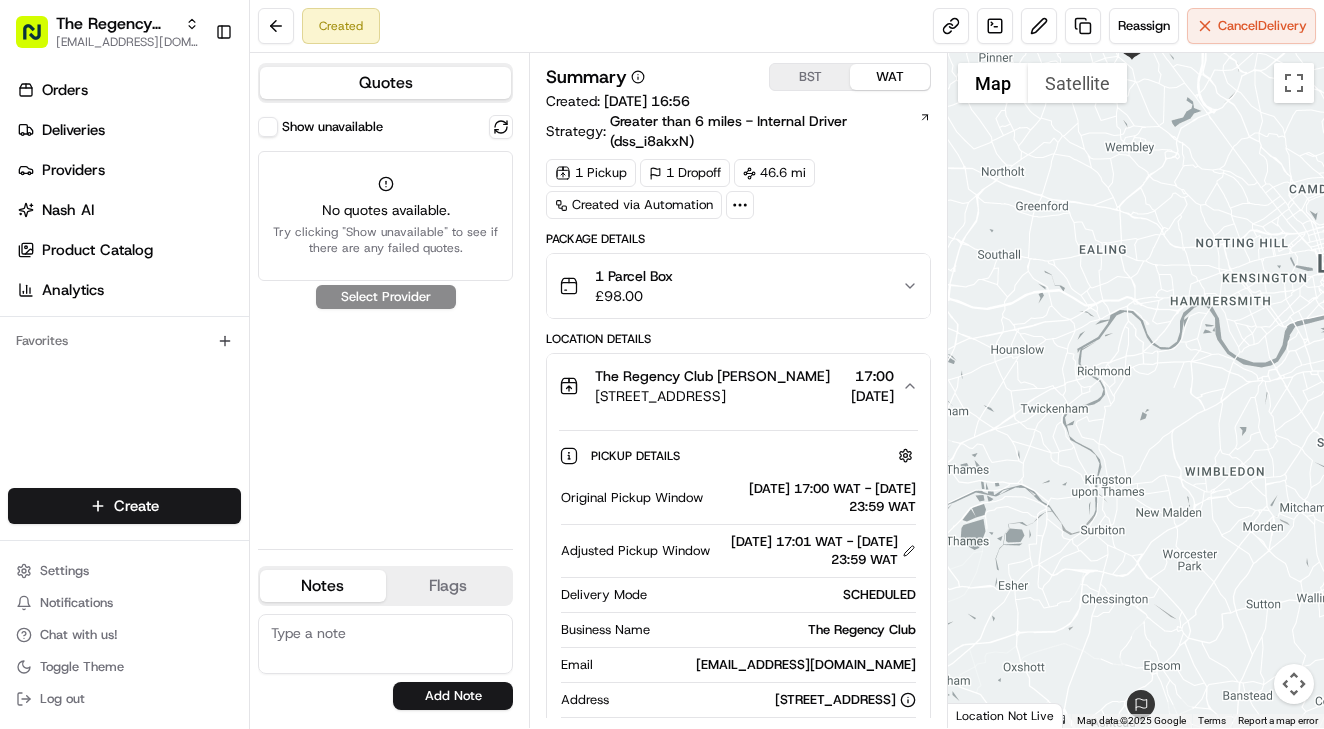 click on "The Regency Club Rahul Sharma" at bounding box center (712, 376) 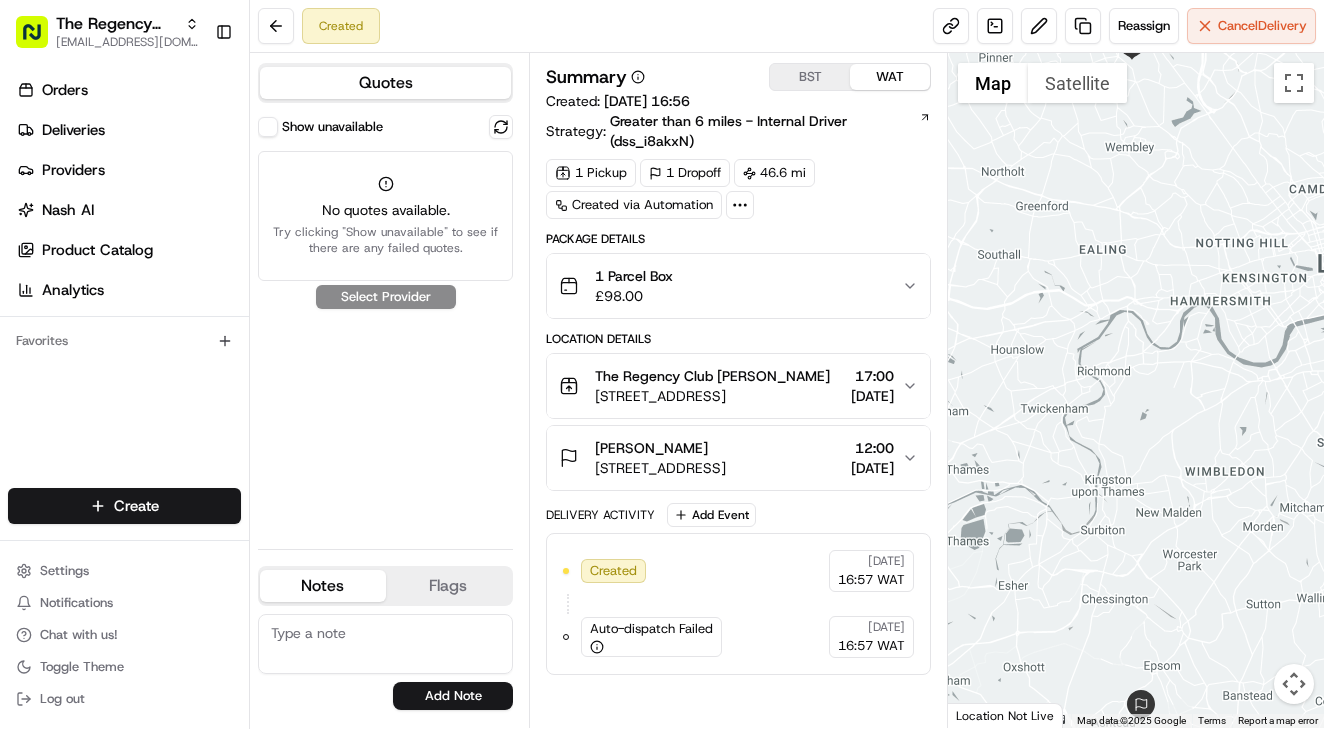 click on "The Regency Club Rahul Sharma" at bounding box center (712, 376) 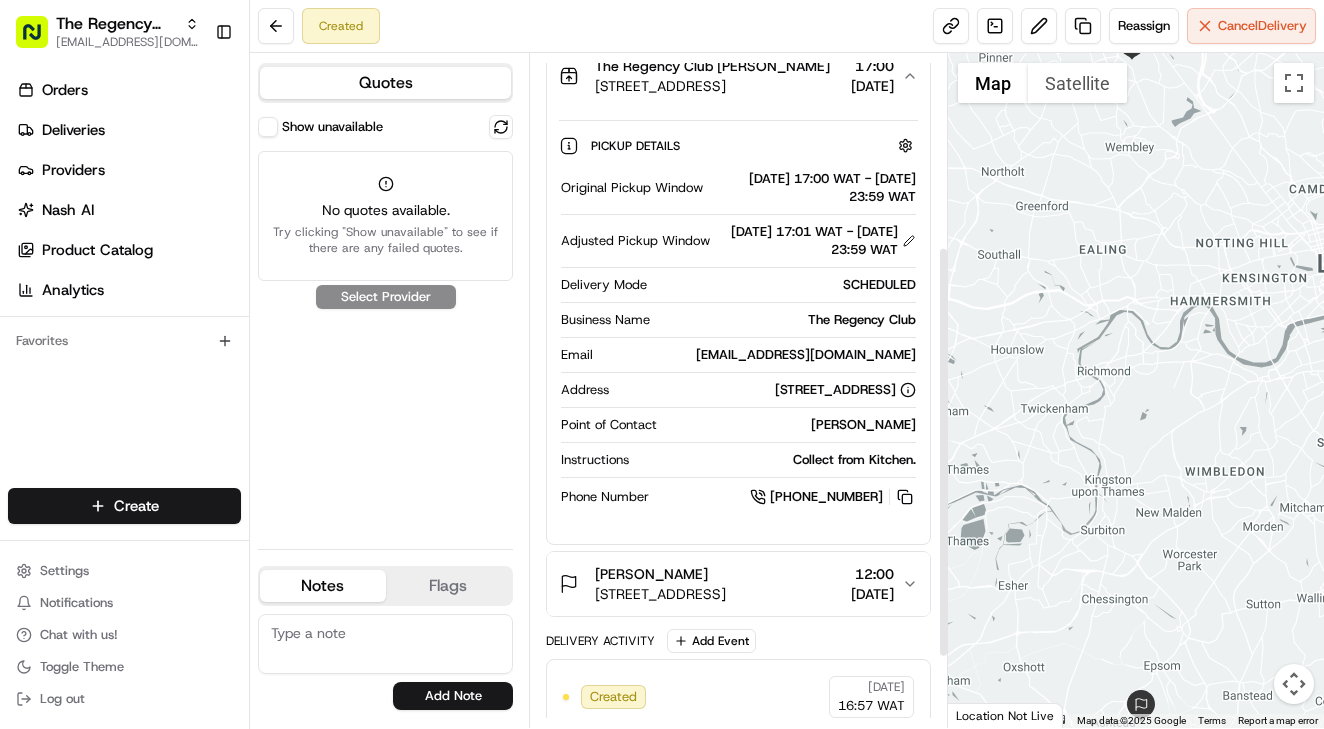 scroll, scrollTop: 315, scrollLeft: 0, axis: vertical 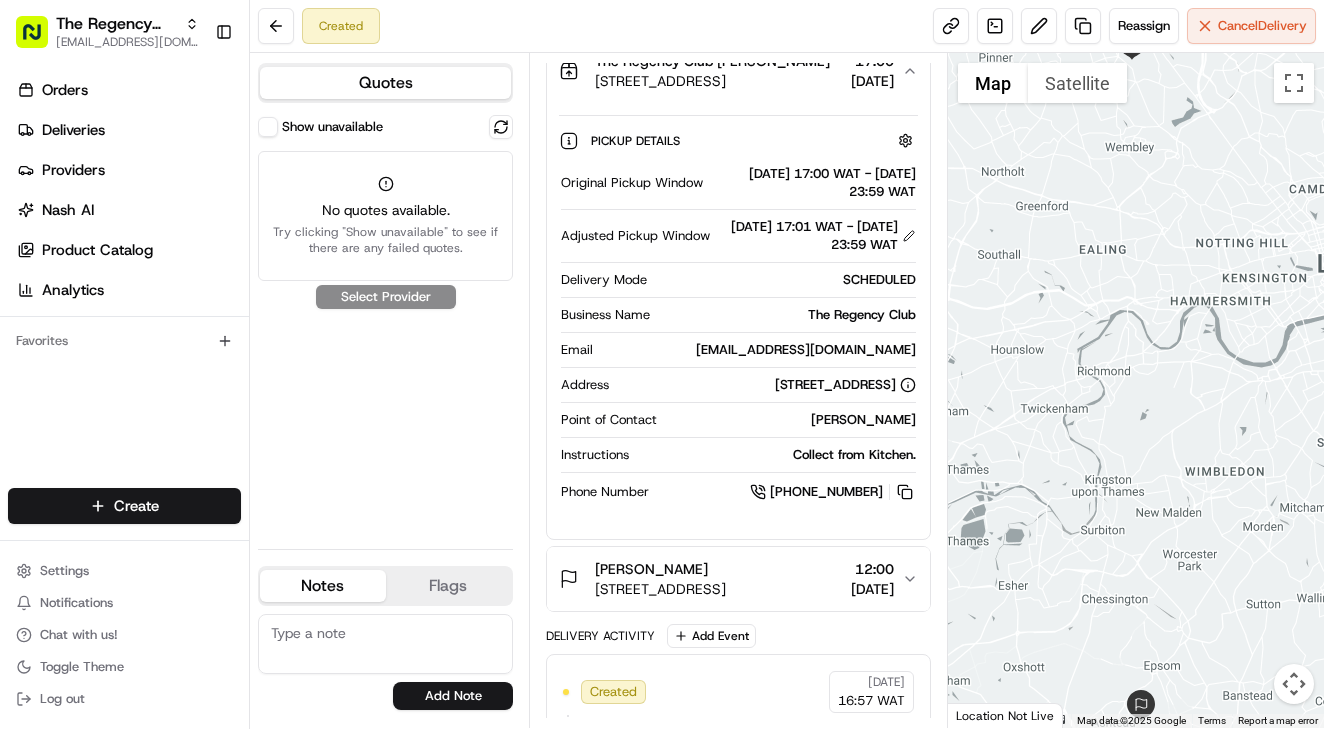 click on "Original Pickup Window 11/07/2025 17:00 WAT - 11/07/2025 23:59 WAT Adjusted Pickup Window 11/07/2025 17:01 WAT - 11/07/2025 23:59 WAT Delivery Mode SCHEDULED Business Name The Regency Club Email manager@regencyclub.co.uk Address 18-21 Queensbury Station Parade, Edgware, England HA8 5NR, GB Point of Contact Rahul Sharma Instructions Collect from Kitchen. Phone Number +44 7904 876619" at bounding box center [738, 334] 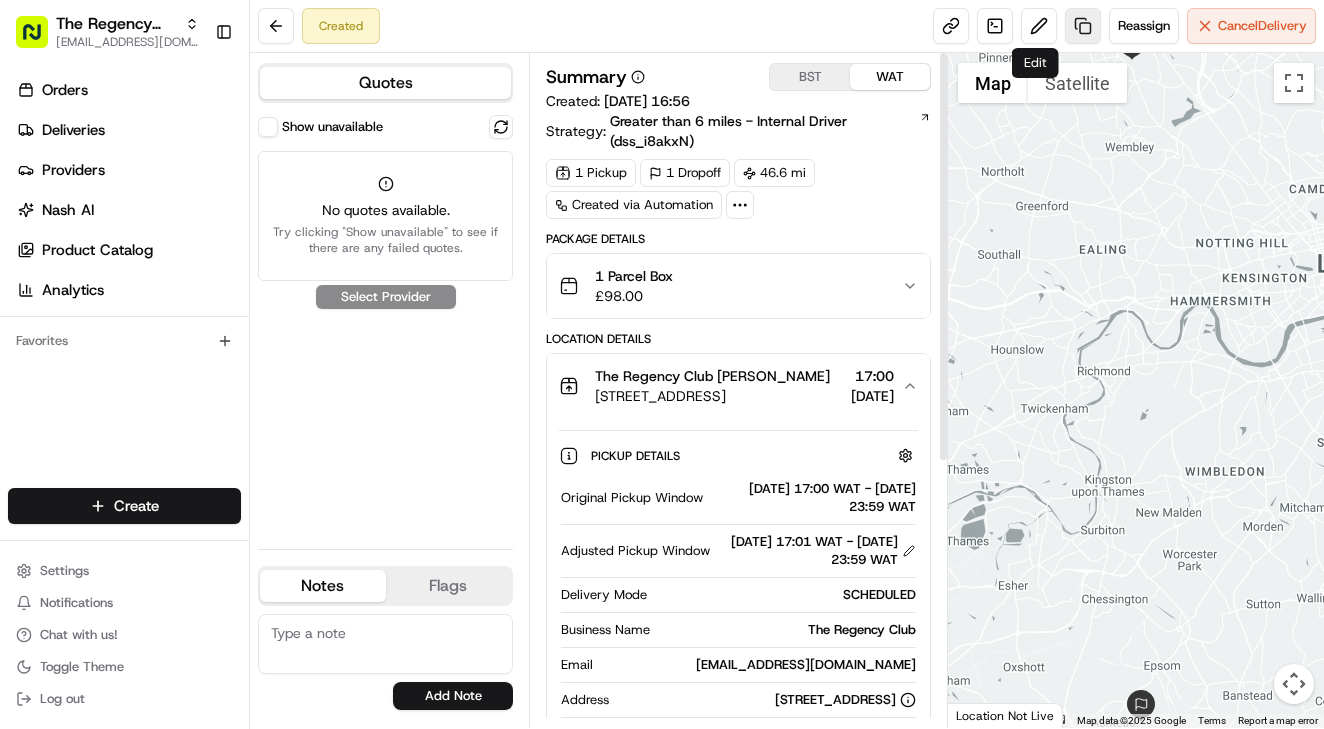 scroll, scrollTop: 0, scrollLeft: 0, axis: both 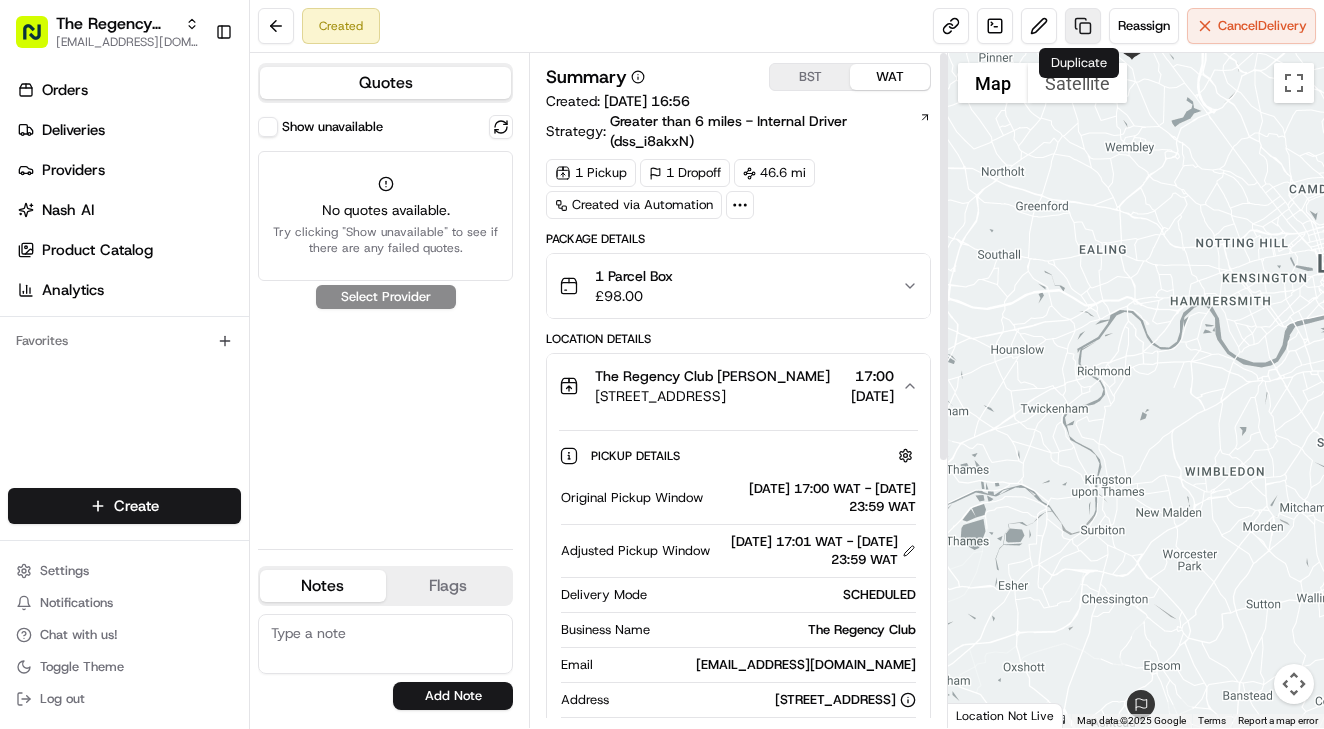 click at bounding box center (1083, 26) 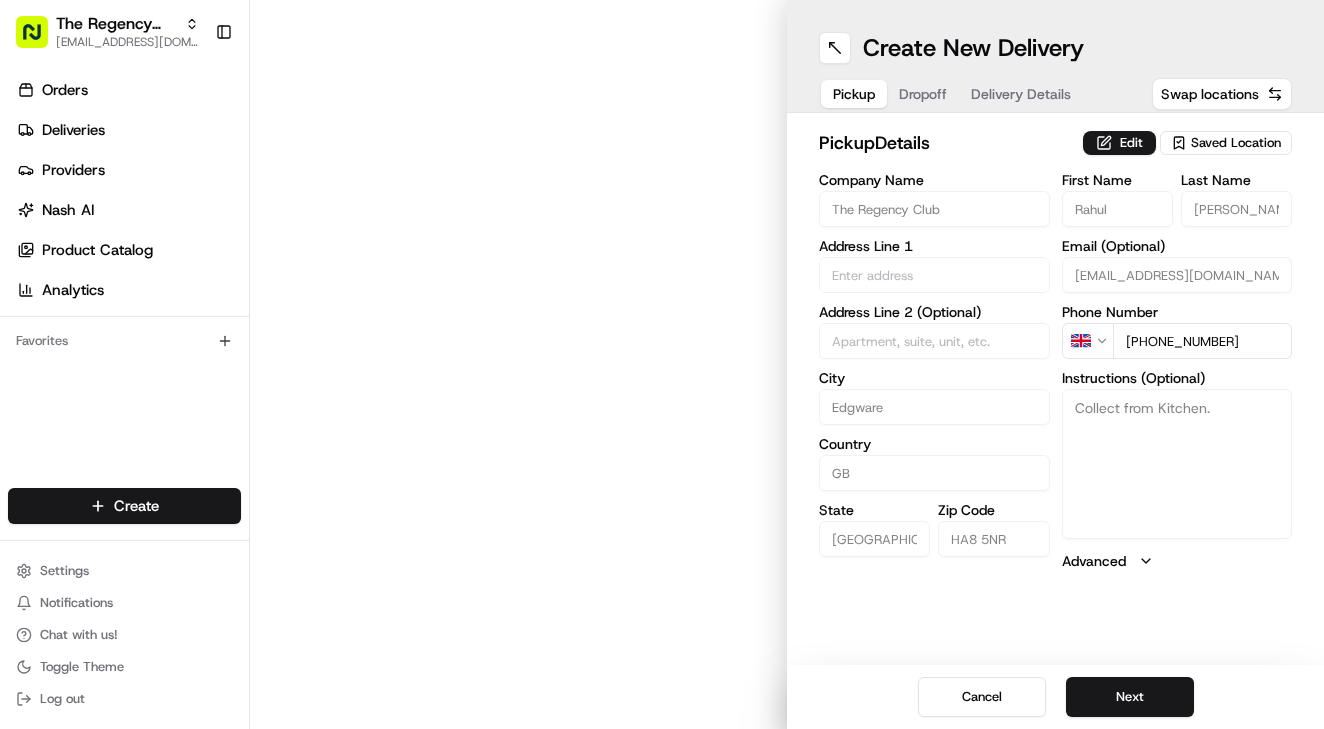type on "18-21 Queensbury Station Parade" 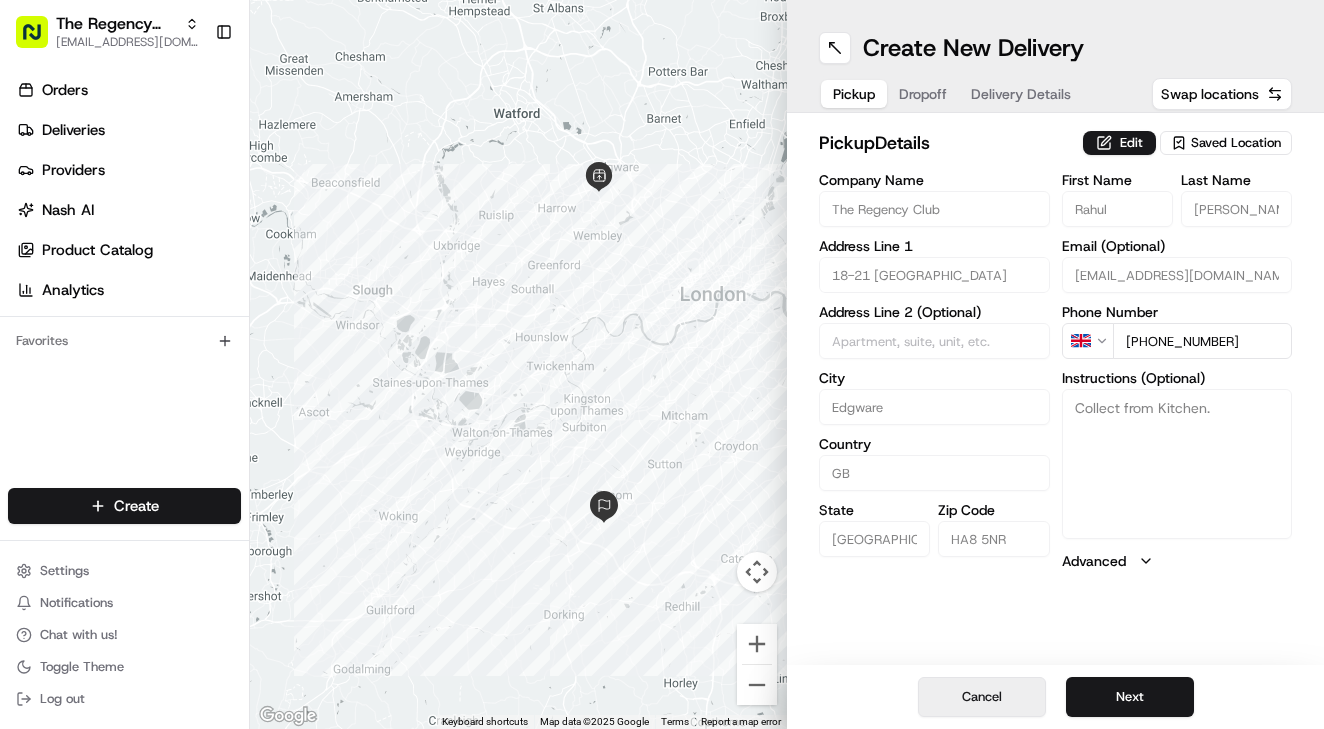 click on "Cancel" at bounding box center [982, 697] 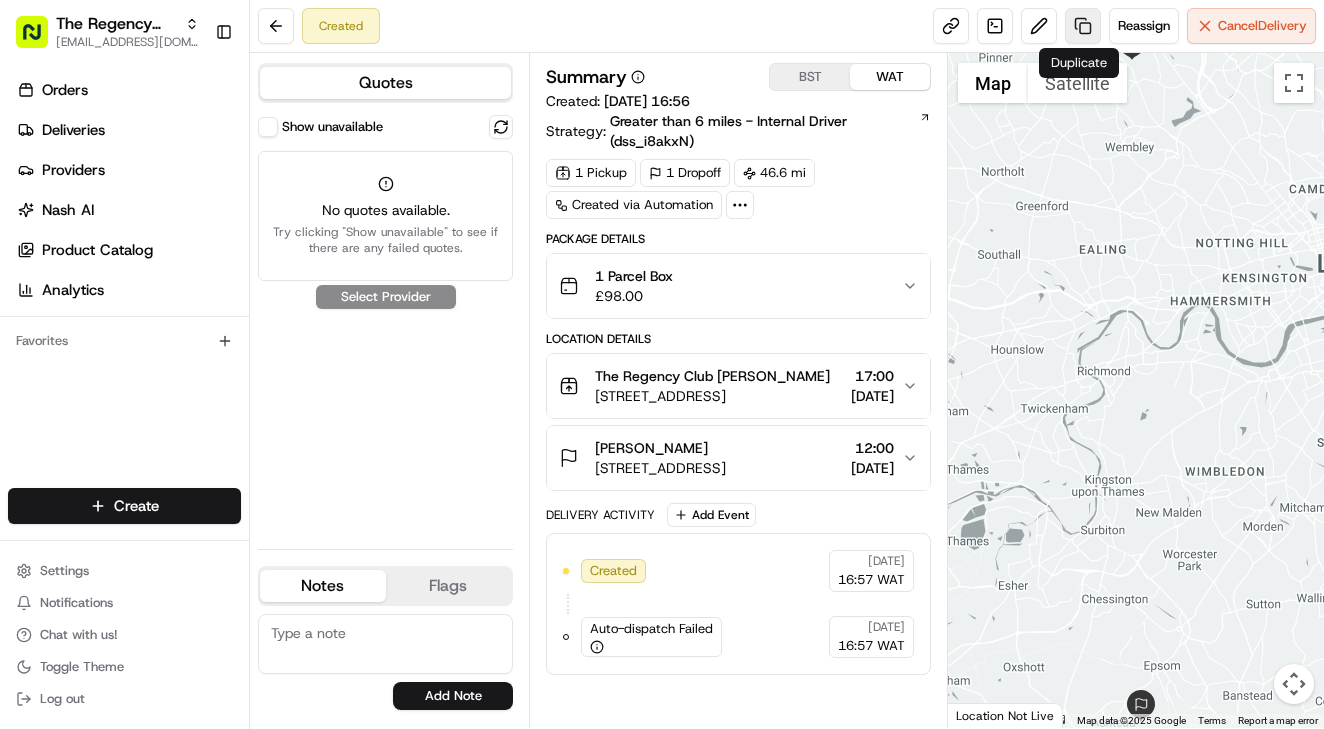 click at bounding box center [1083, 26] 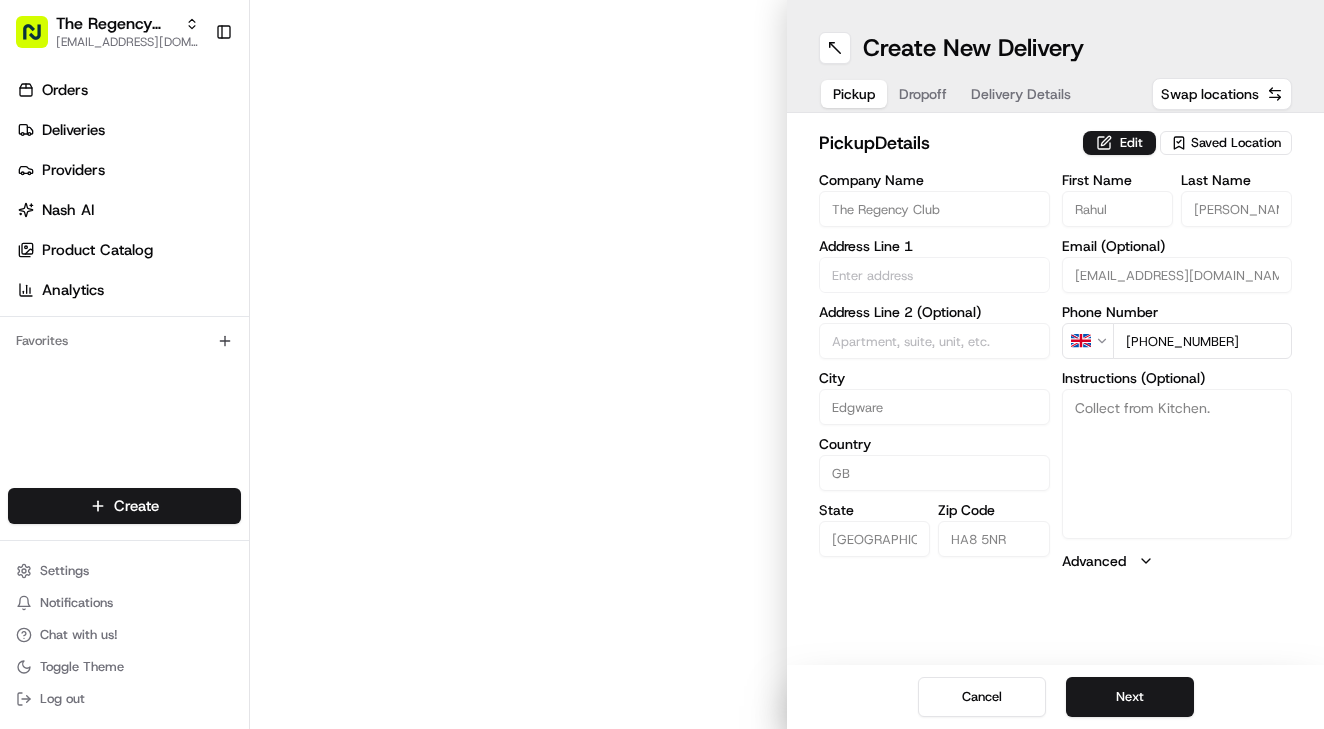 type on "18-21 Queensbury Station Parade" 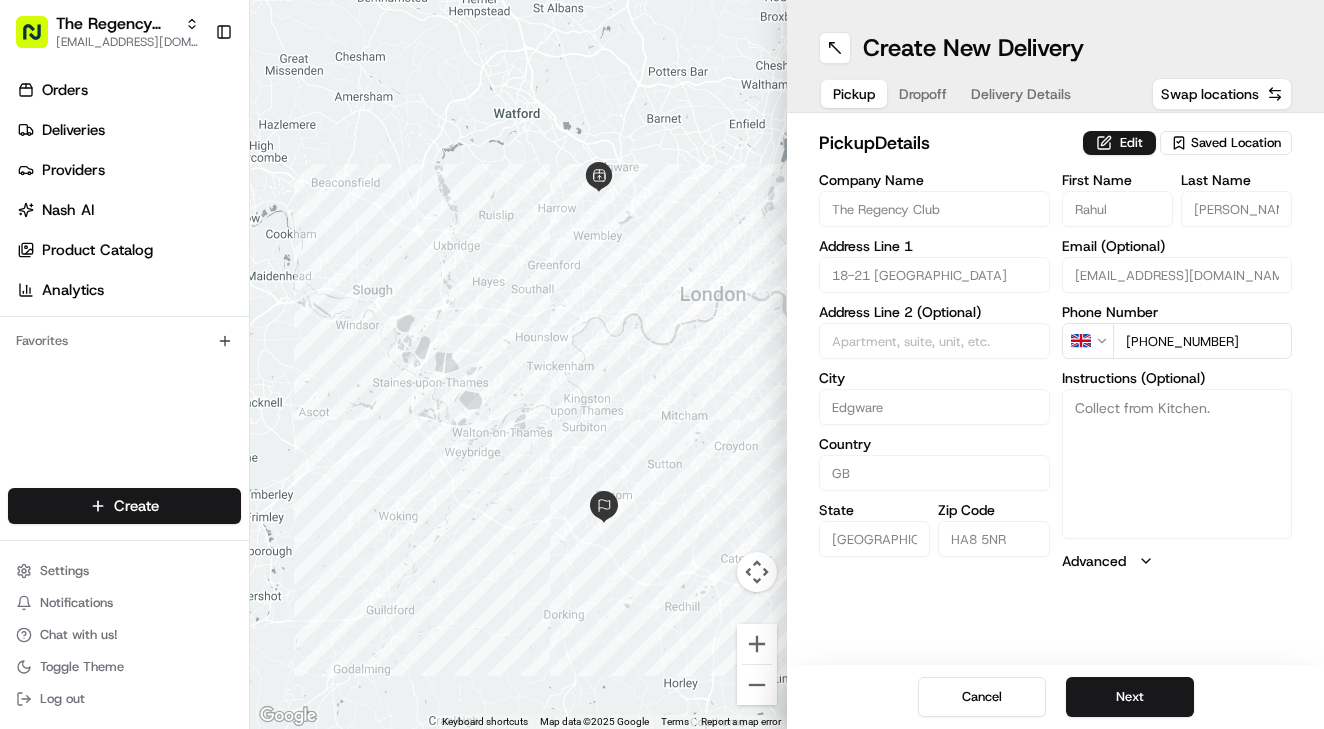 click on "Saved Location" at bounding box center [1236, 143] 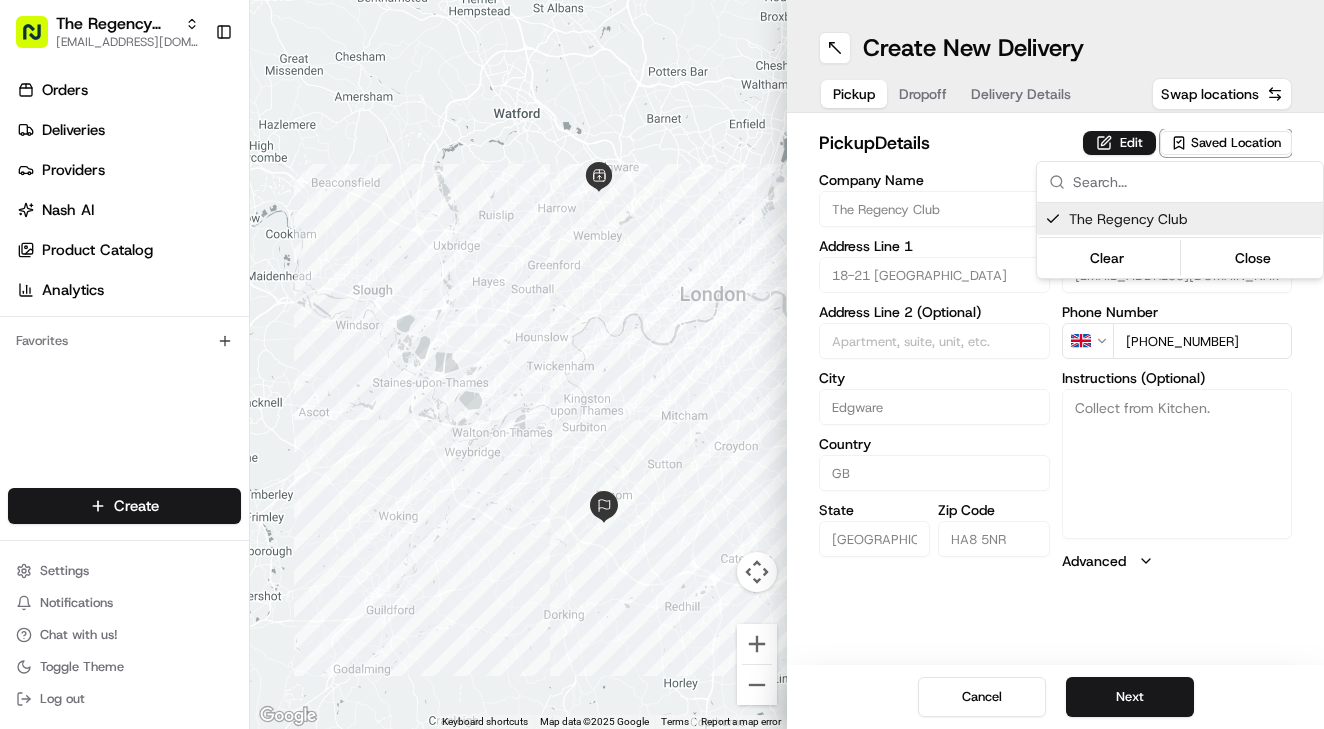 click on "The Regency Club" at bounding box center [1180, 219] 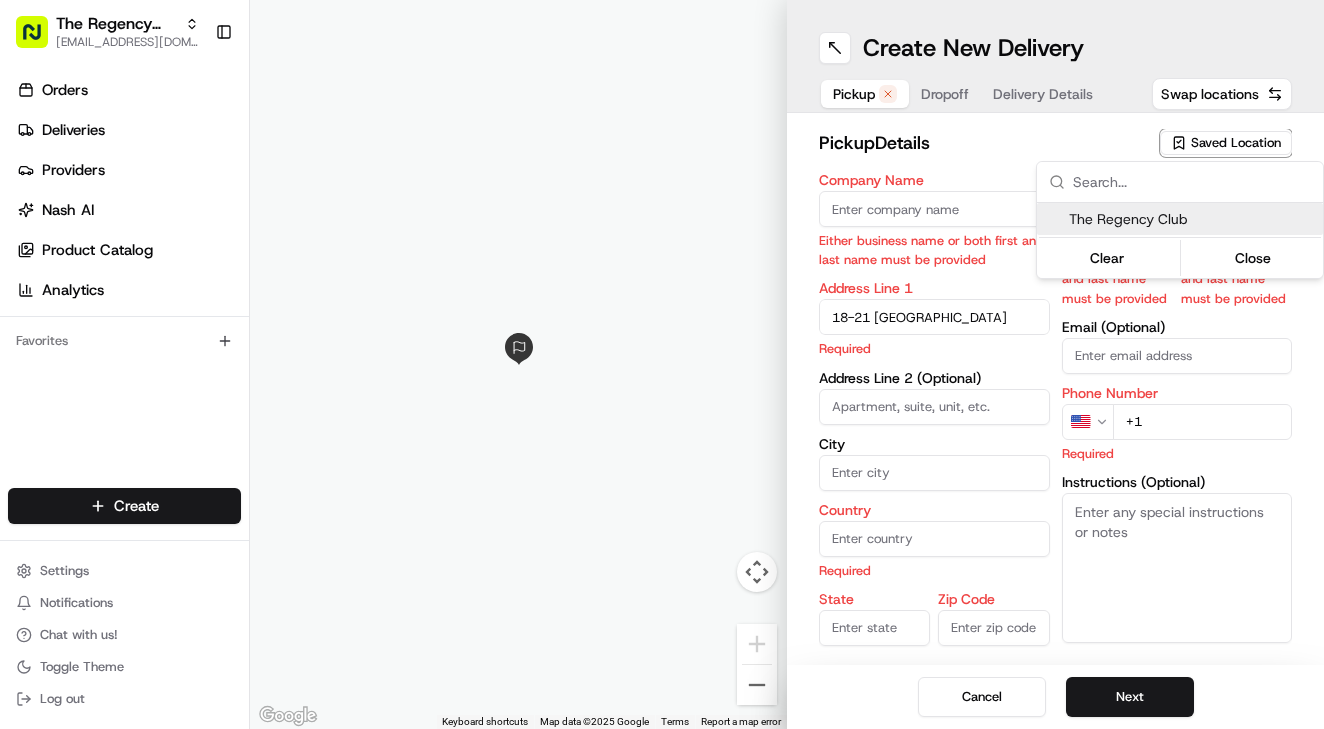 type 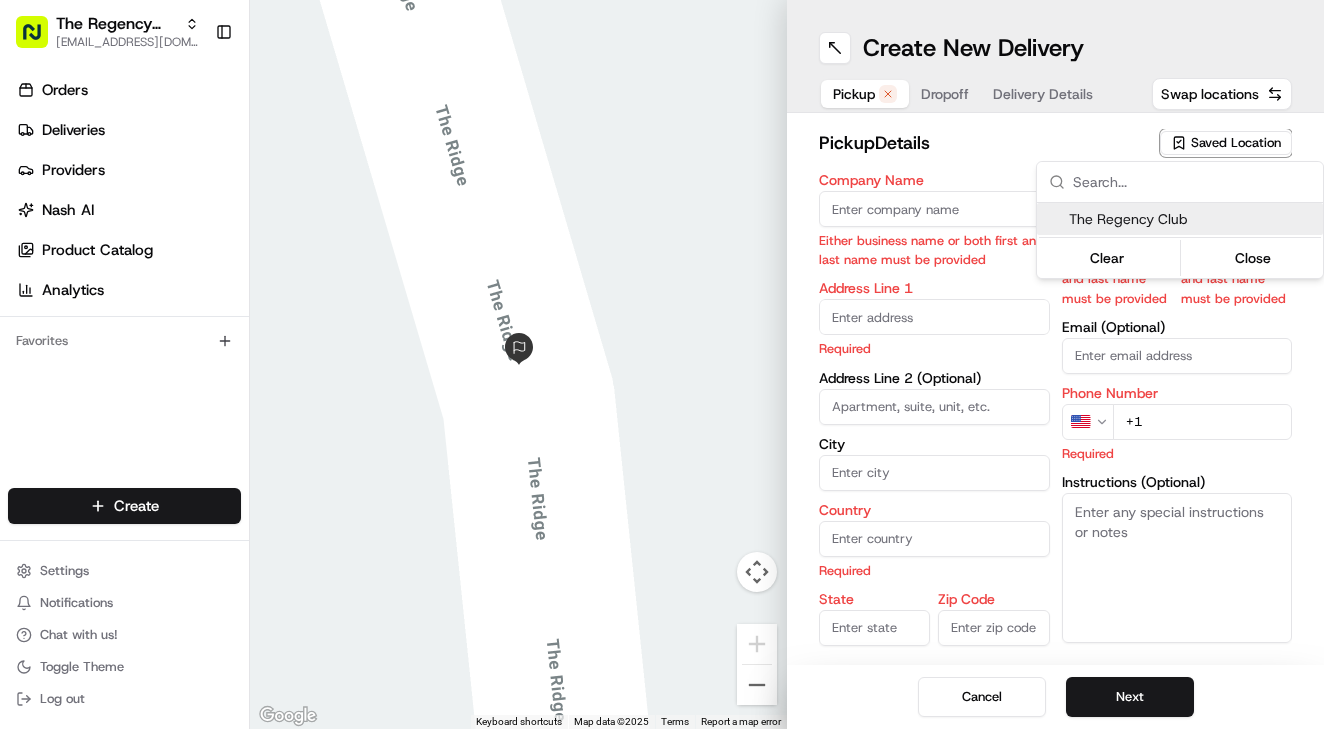 click on "The Regency Club" at bounding box center (1192, 219) 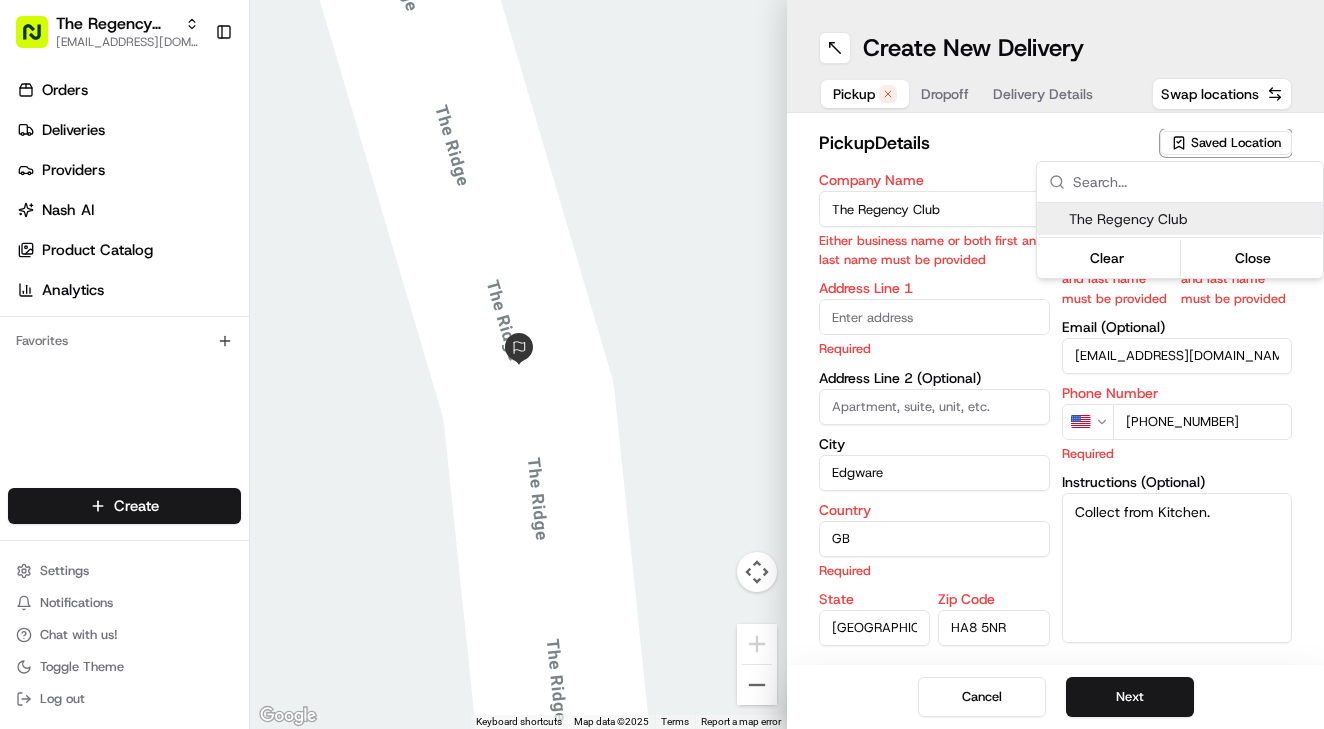 type on "18-21 Queensbury Station Parade" 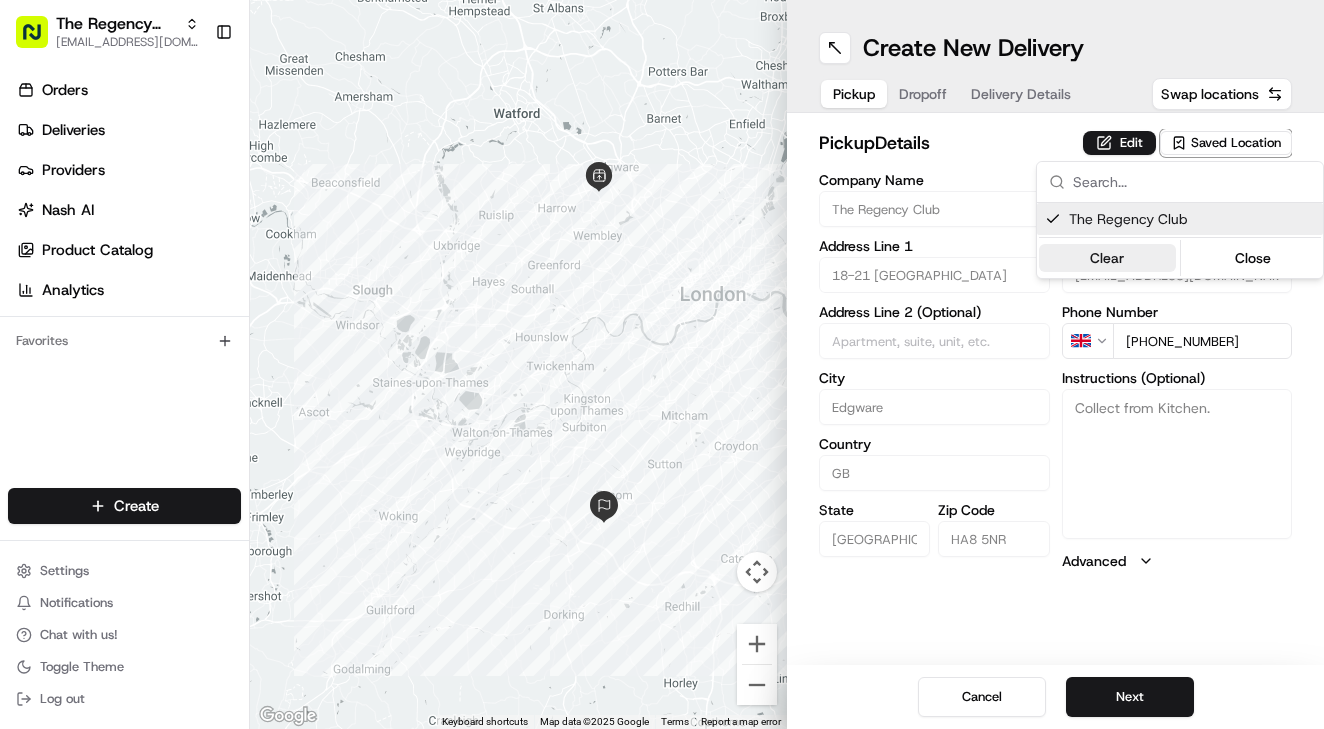 click on "Clear" at bounding box center (1107, 258) 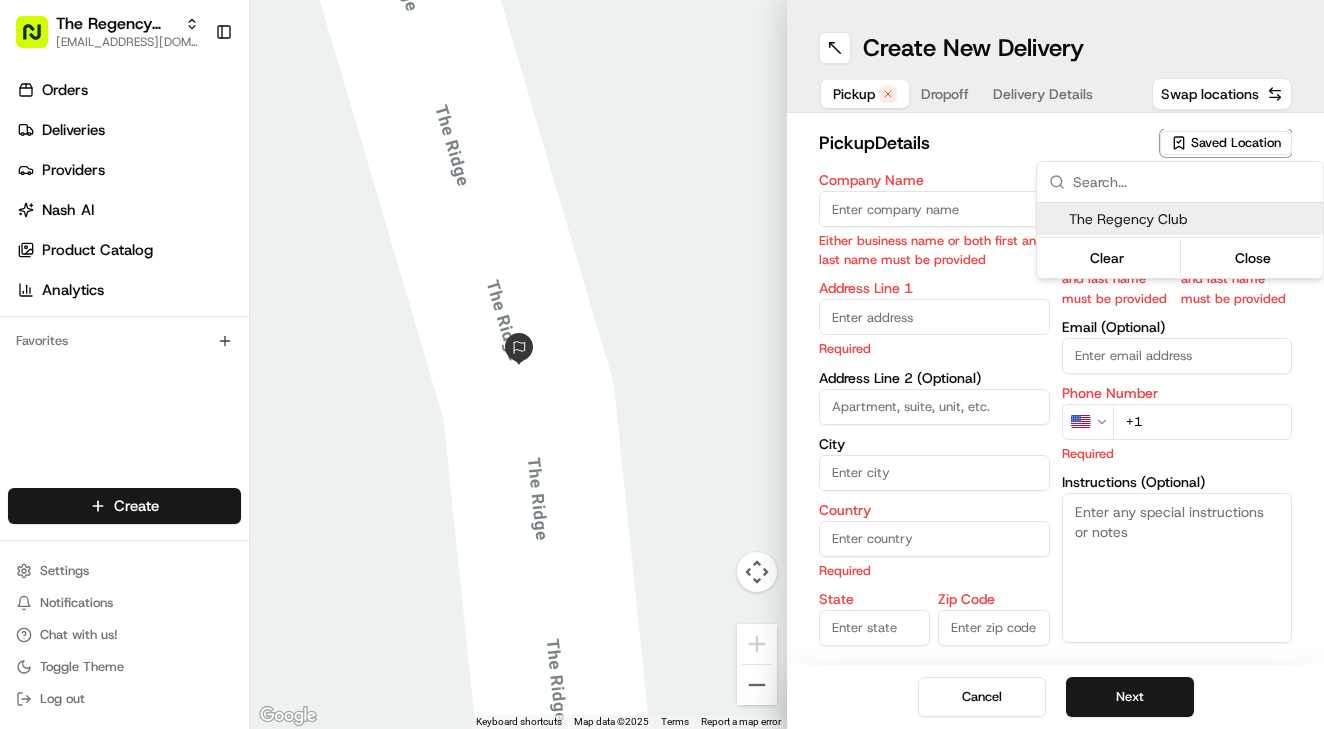 click on "The Regency Club wisdom@usenash.com Toggle Sidebar Orders Deliveries Providers Nash AI Product Catalog Analytics Favorites Main Menu Members & Organization Organization Users Roles Preferences Customization Portal Tracking Orchestration Automations Dispatch Strategy Optimization Strategy Shipping Labels Manifest Locations Pickup Locations Dropoff Locations Billing Billing Refund Requests Integrations Notification Triggers Webhooks API Keys Request Logs Other Feature Flags Create Settings Notifications Chat with us! Toggle Theme Log out ← Move left → Move right ↑ Move up ↓ Move down + Zoom in - Zoom out Home Jump left by 75% End Jump right by 75% Page Up Jump up by 75% Page Down Jump down by 75% Keyboard shortcuts Map Data Map data ©2025 Map data ©2025 1 m  Click to toggle between metric and imperial units Terms Report a map error 0 0 Create New Delivery Pickup Dropoff Delivery Details Swap locations pickup  Details Saved Location Company Name Address Line 1 Required City Country US" at bounding box center [662, 364] 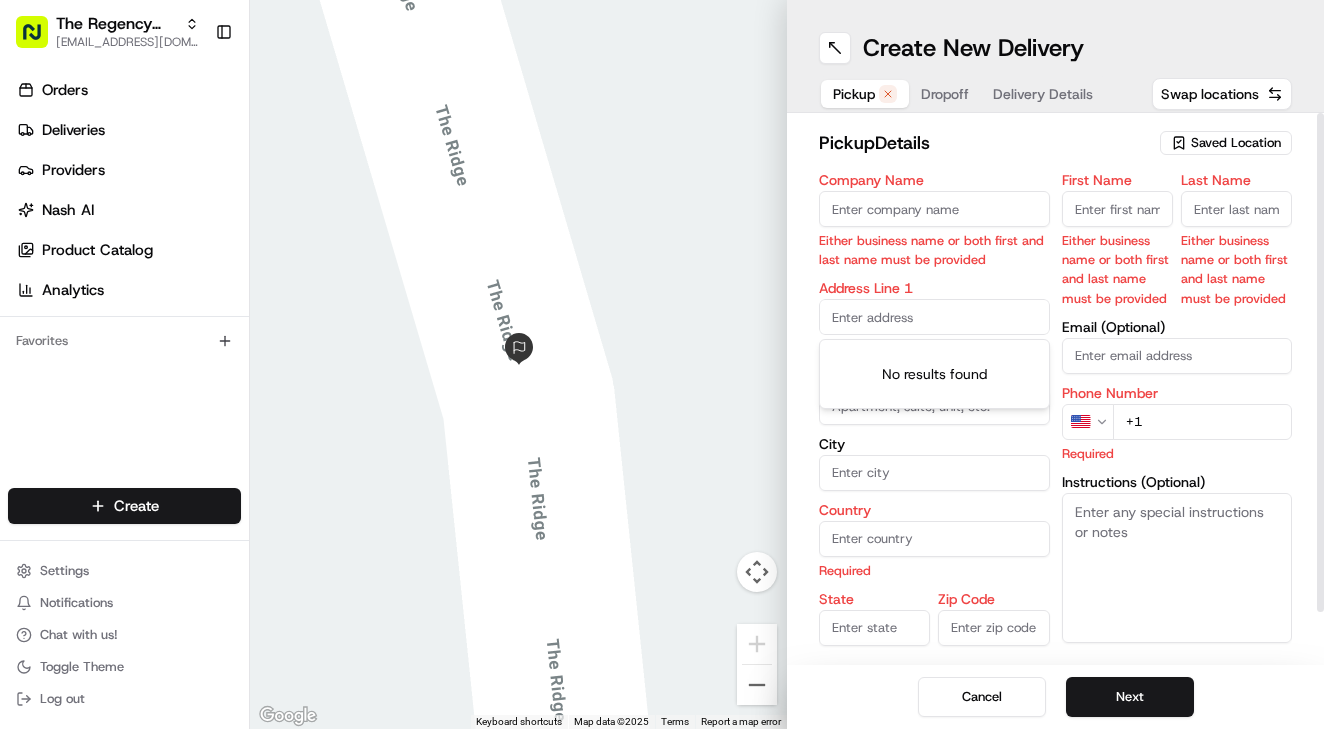 paste on "[STREET_ADDRESS]" 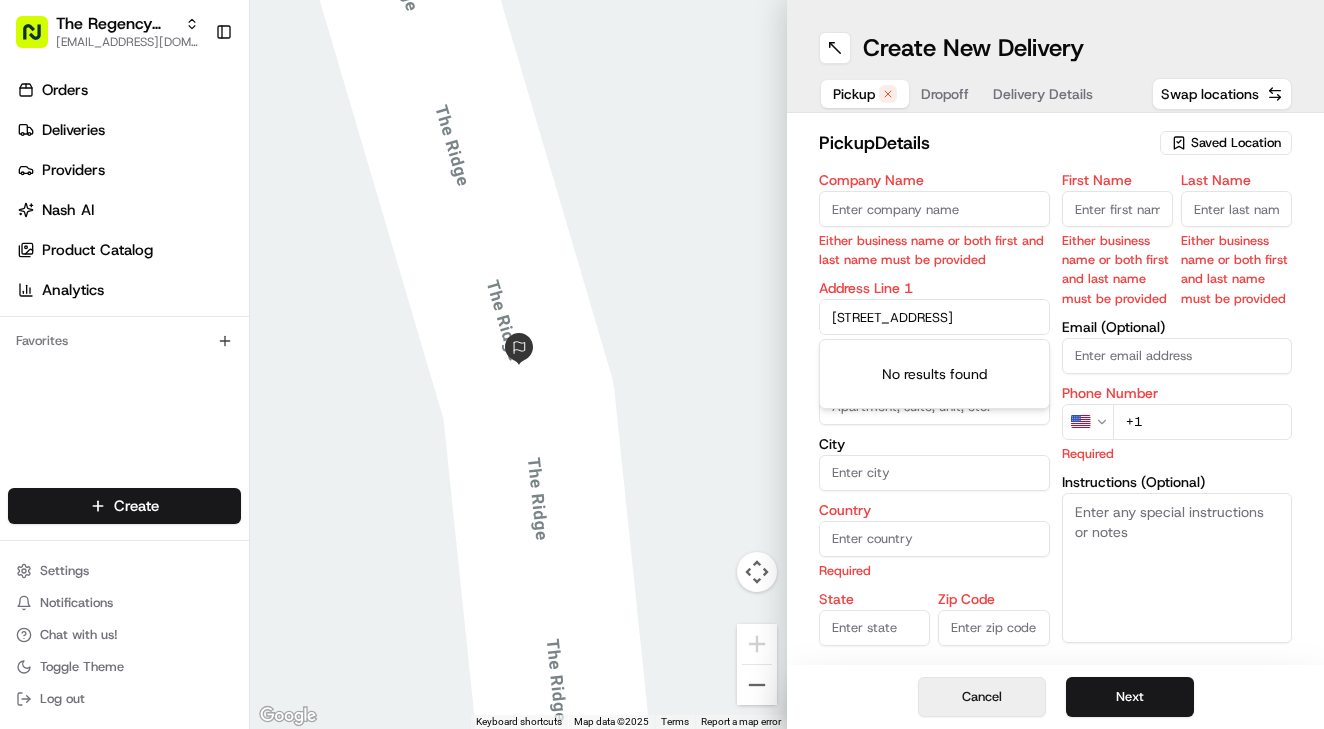 type on "[STREET_ADDRESS]" 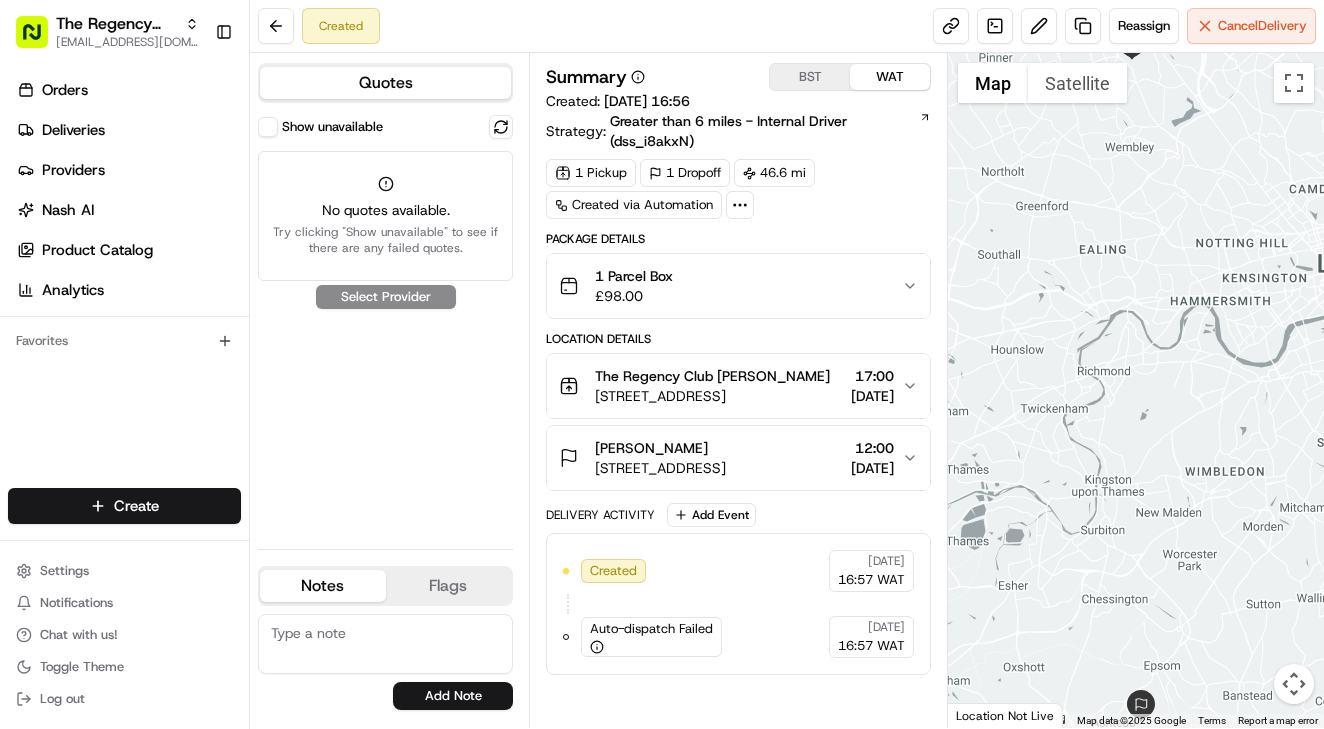 click on "18-21 Queensbury Station Parade, Edgware, England HA8 5NR, GB" at bounding box center (712, 396) 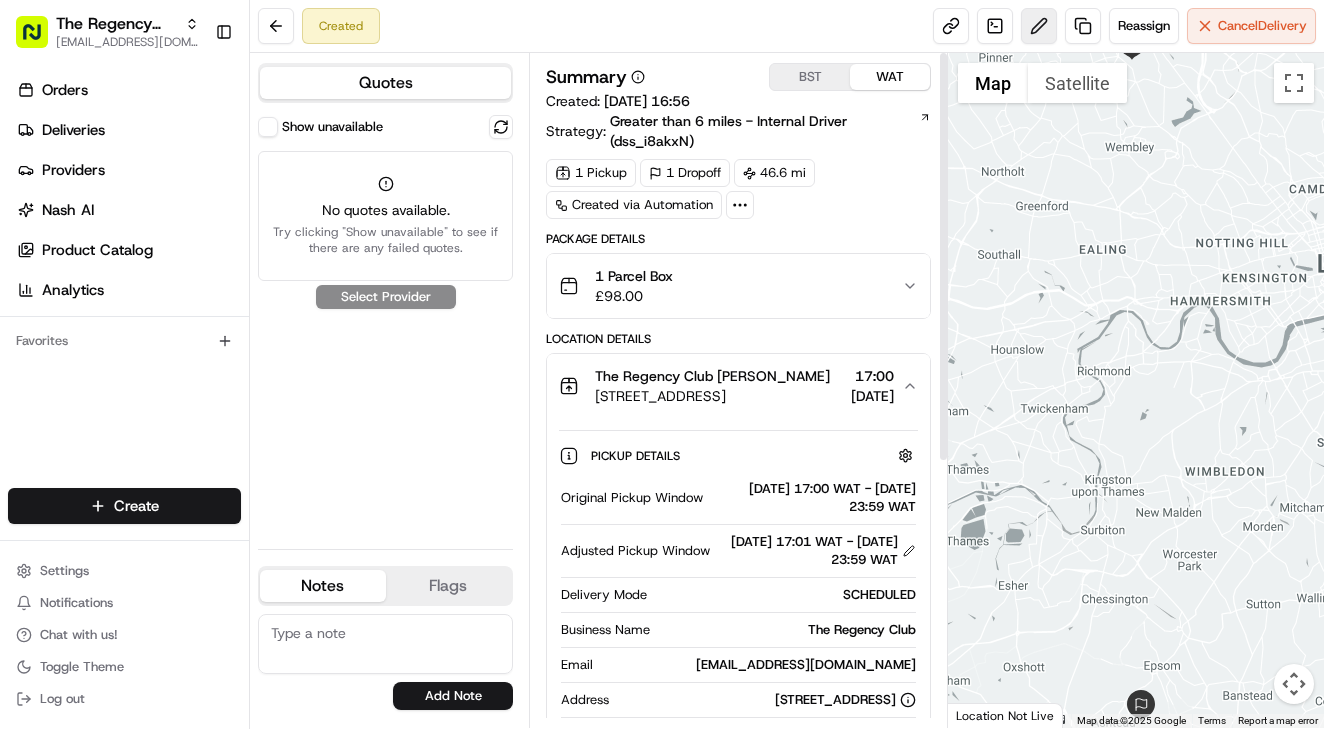 scroll, scrollTop: 0, scrollLeft: 0, axis: both 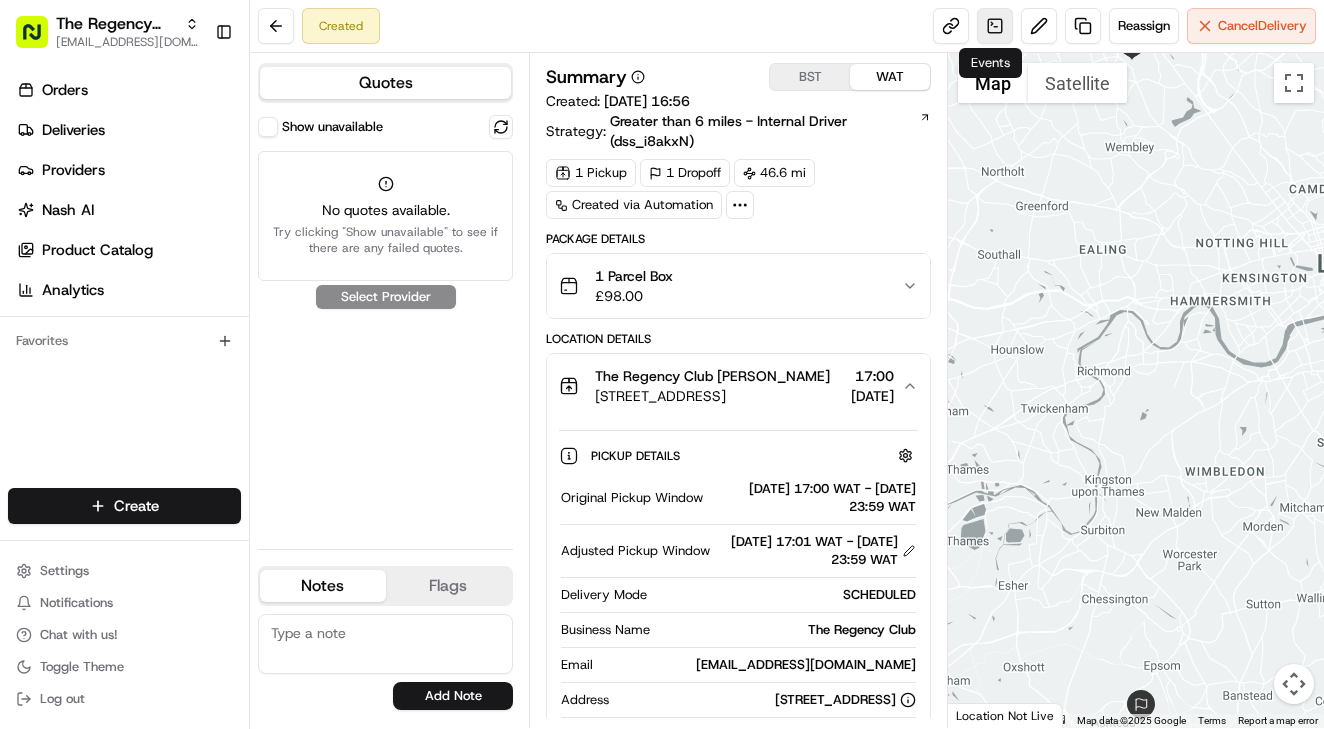 click at bounding box center (995, 26) 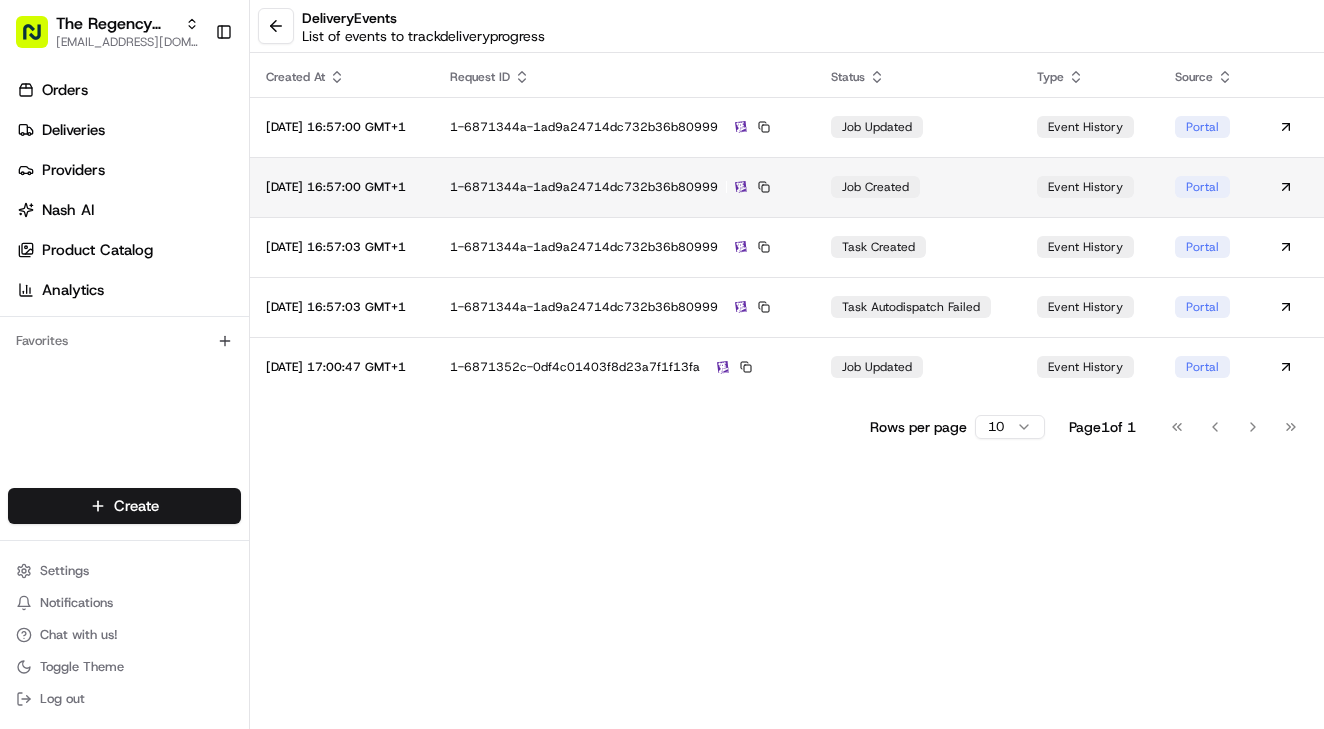 click on "1-6871344a-1ad9a24714dc732b36b80999" at bounding box center [624, 187] 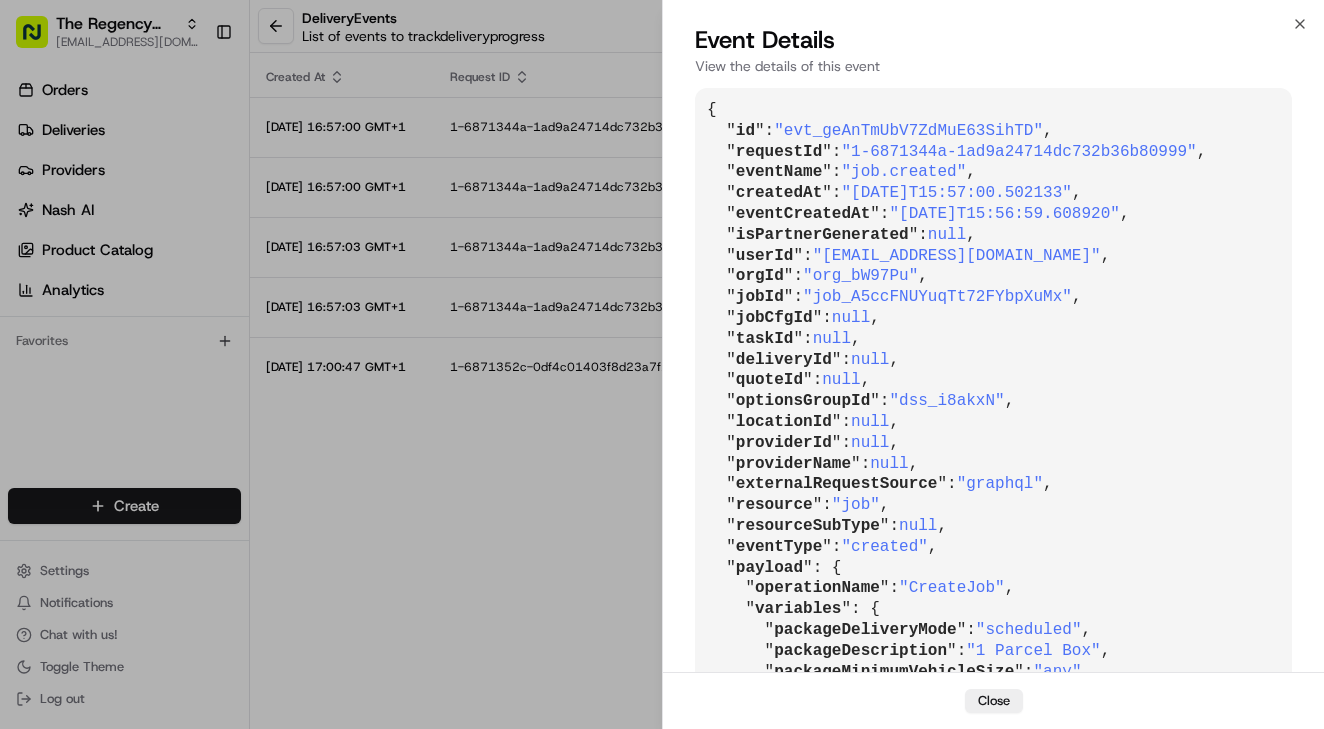click on ""dss_i8akxN"" at bounding box center [946, 401] 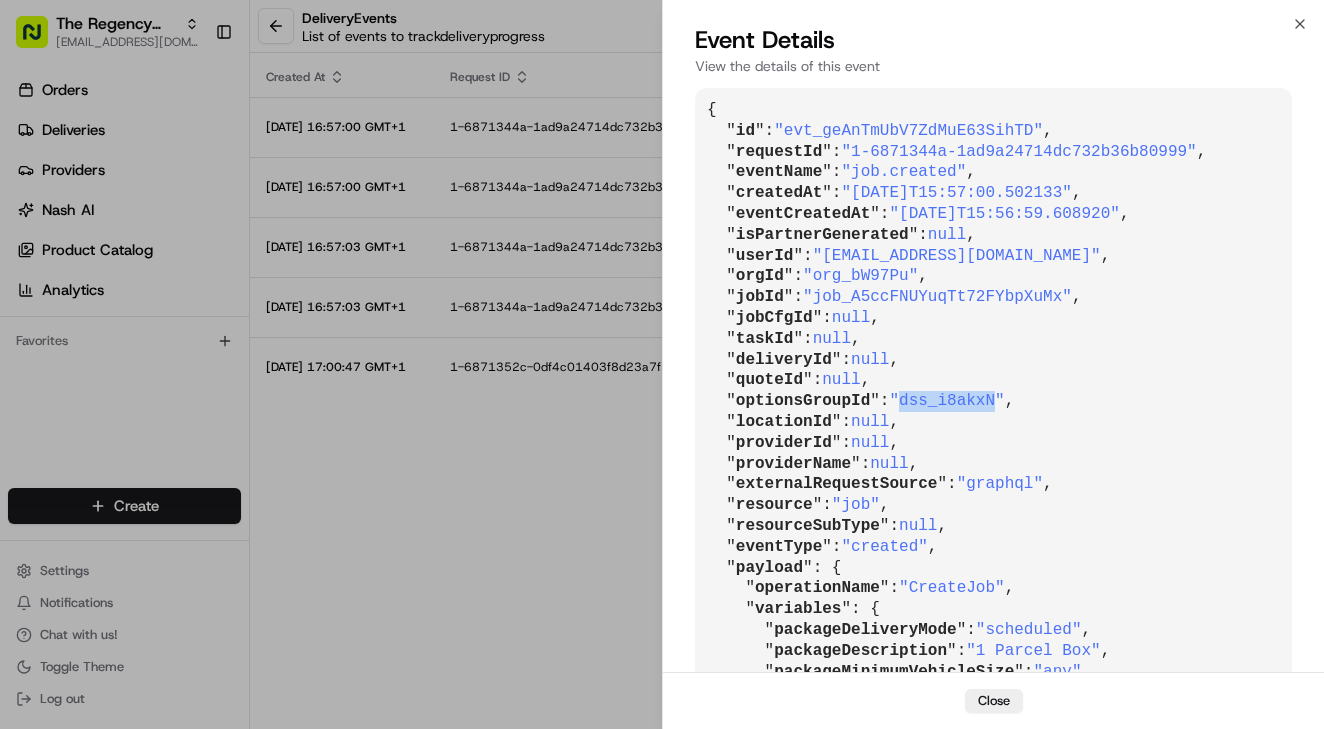 drag, startPoint x: 931, startPoint y: 393, endPoint x: 963, endPoint y: 393, distance: 32 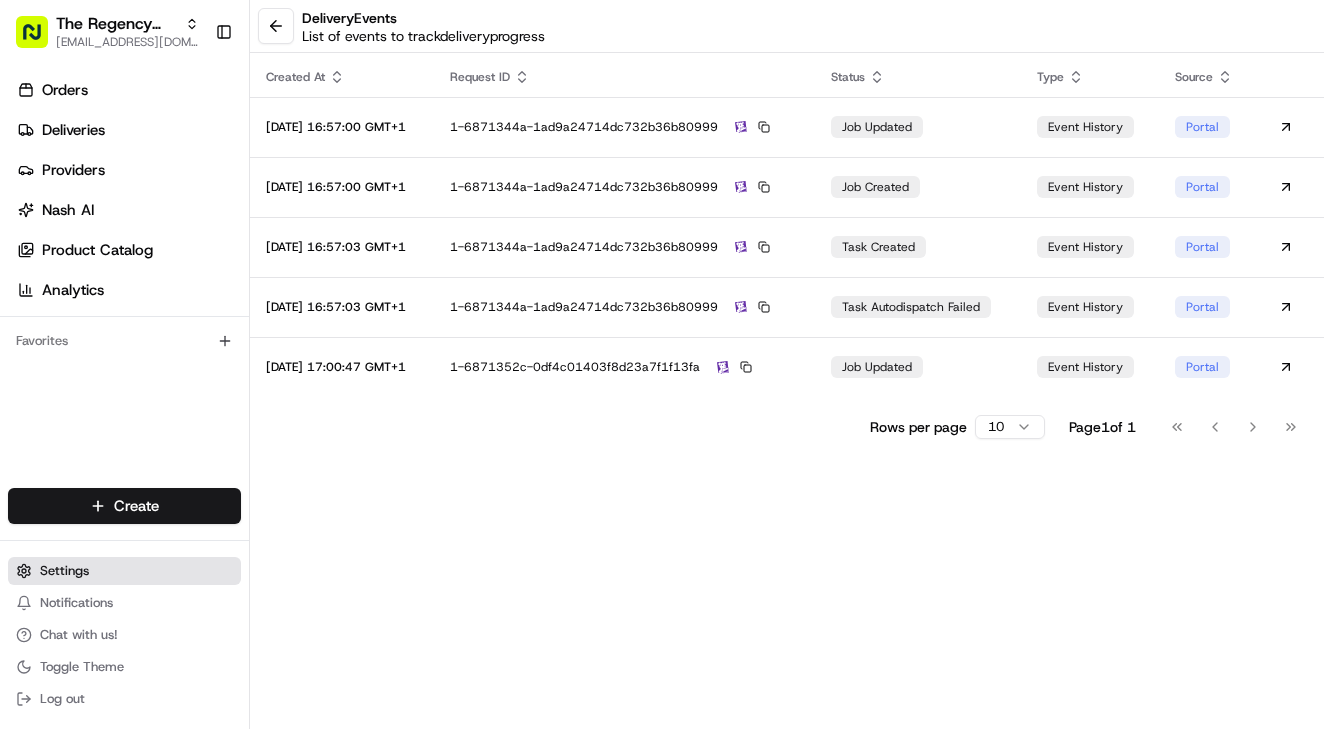 click on "Settings" at bounding box center [64, 571] 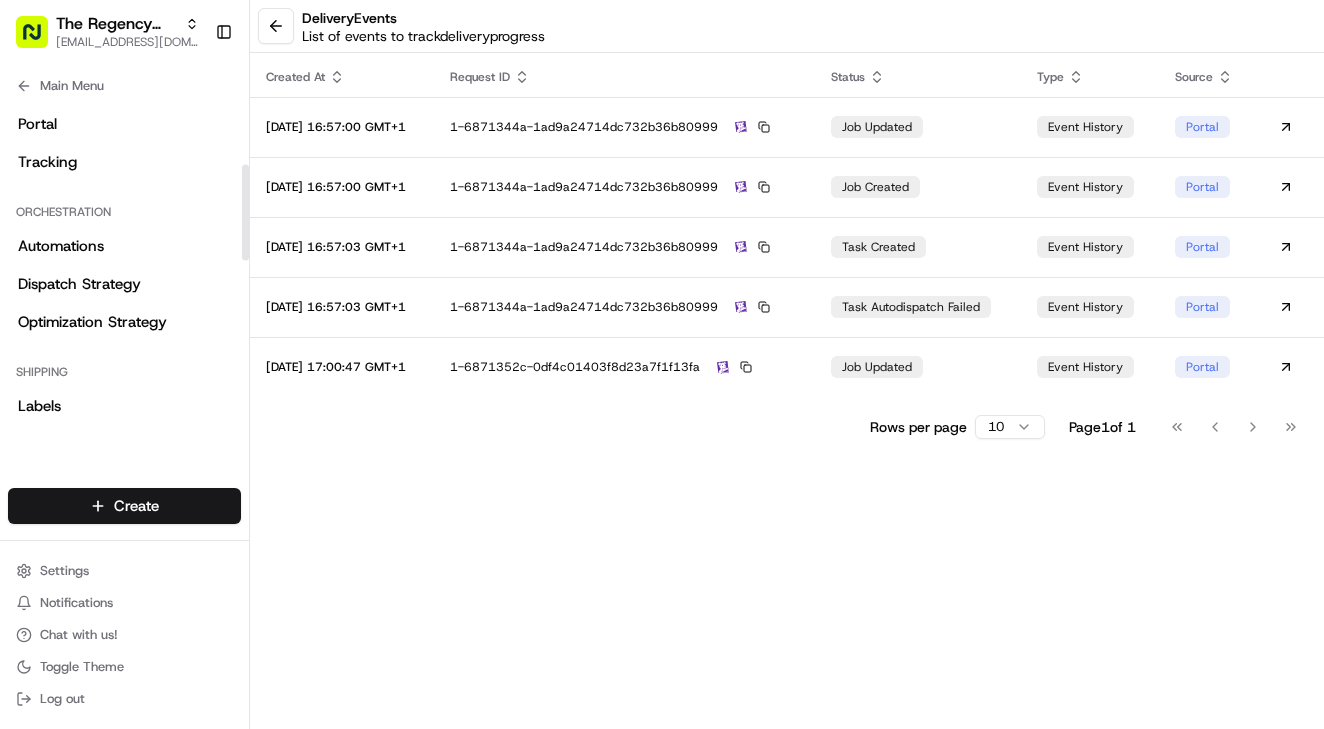 scroll, scrollTop: 233, scrollLeft: 0, axis: vertical 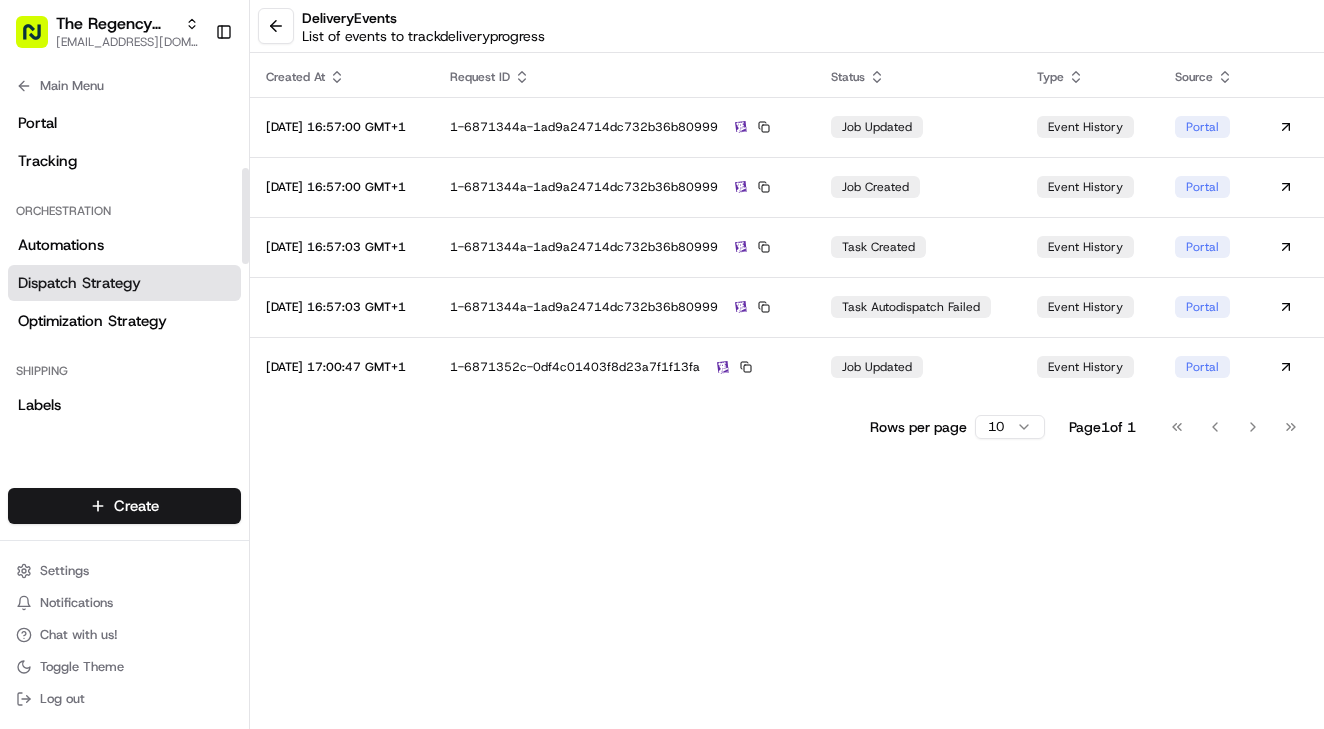 click on "Dispatch Strategy" at bounding box center [79, 283] 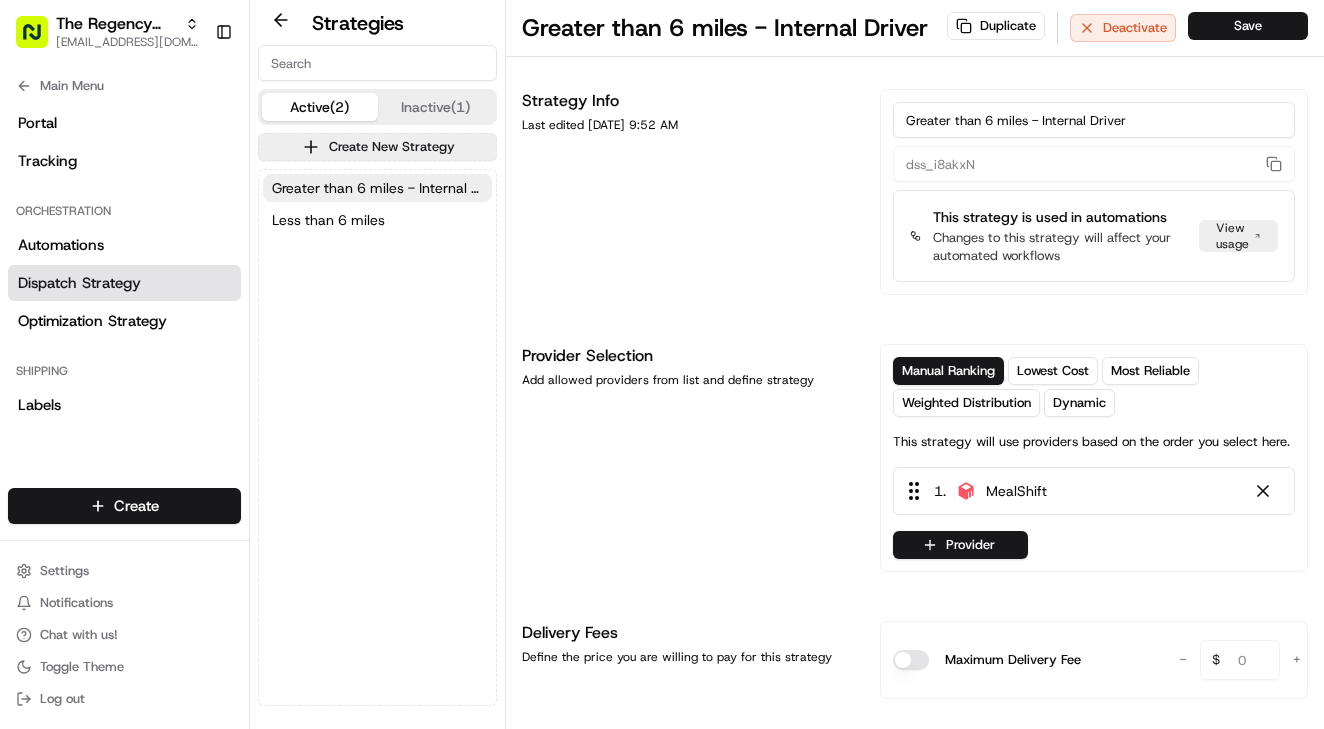 click at bounding box center [377, 63] 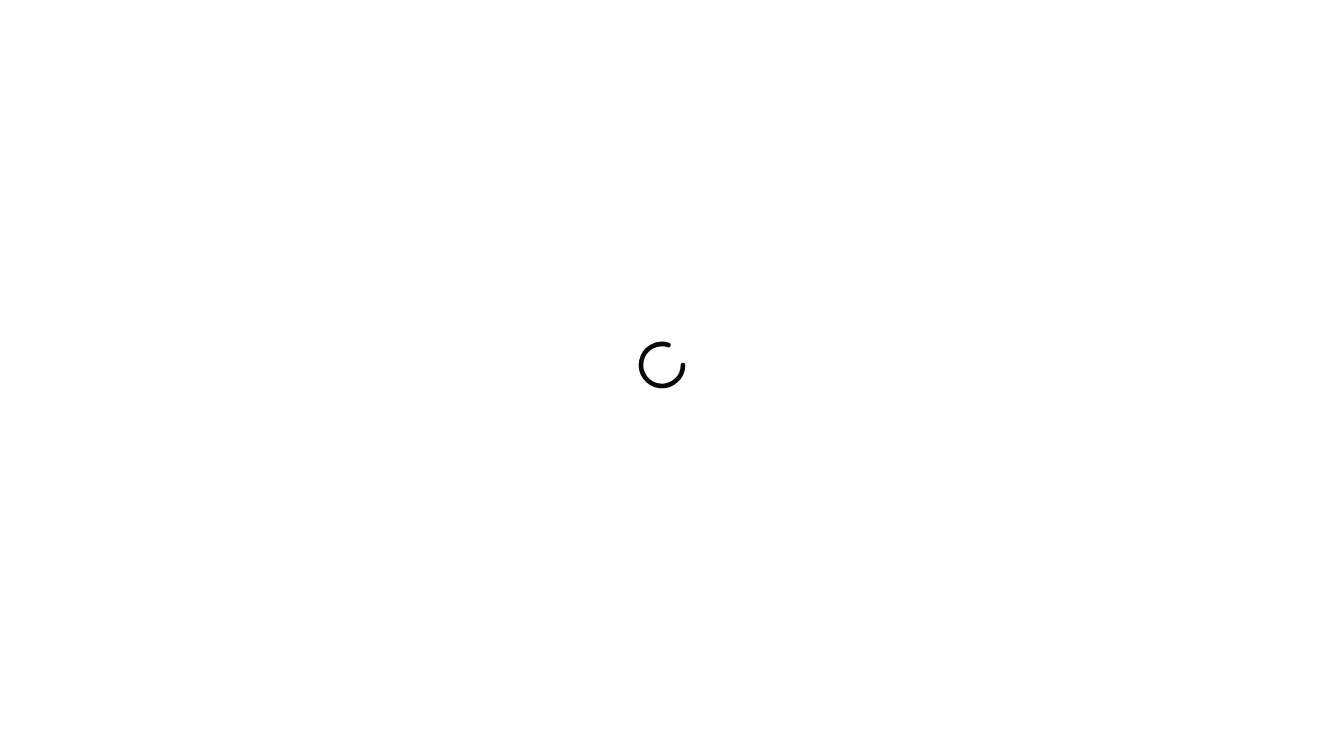 scroll, scrollTop: 0, scrollLeft: 0, axis: both 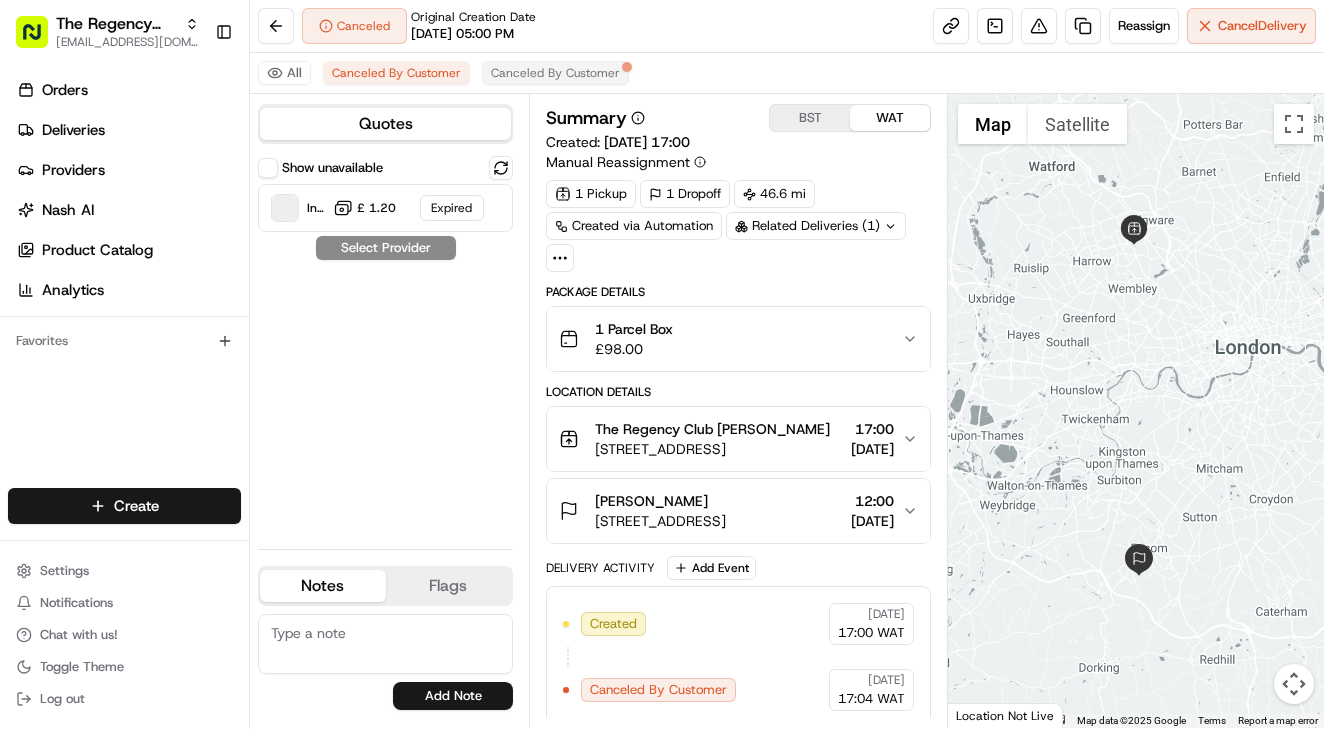 click on "Canceled By Customer" at bounding box center [555, 73] 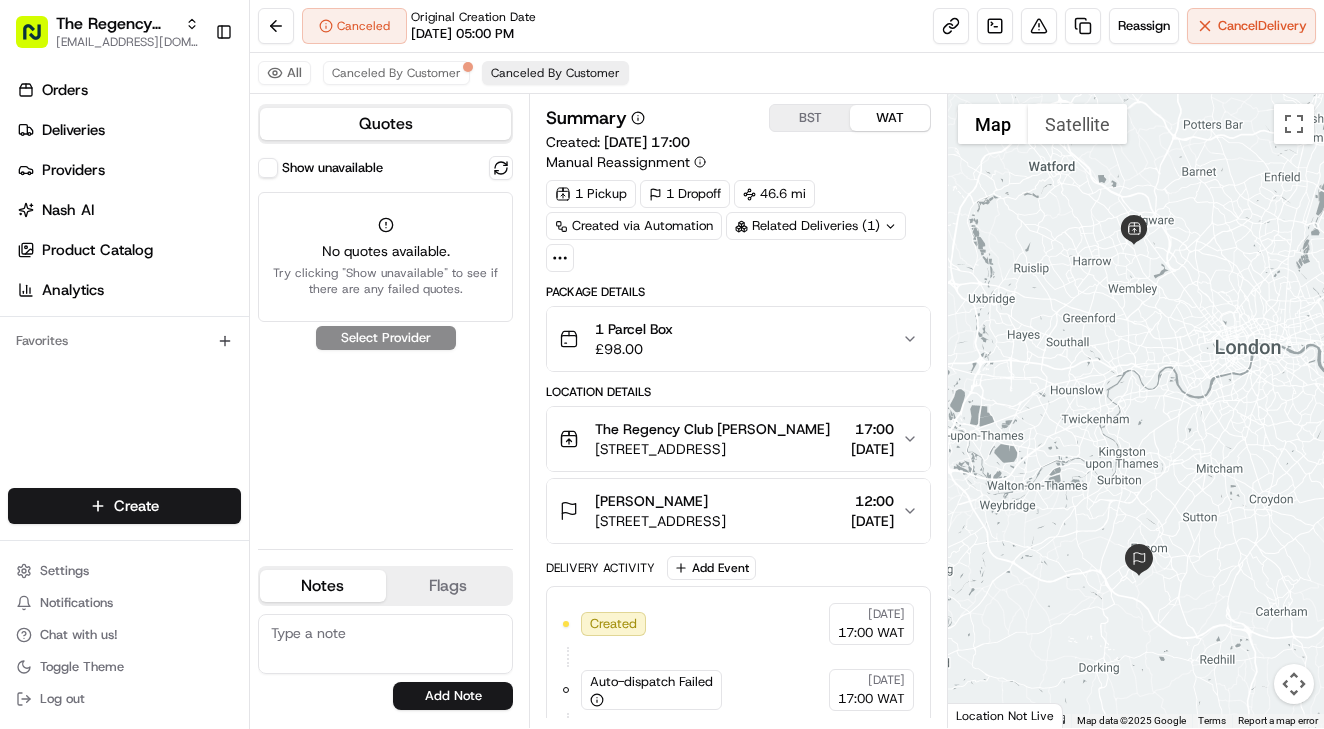 scroll, scrollTop: 0, scrollLeft: 0, axis: both 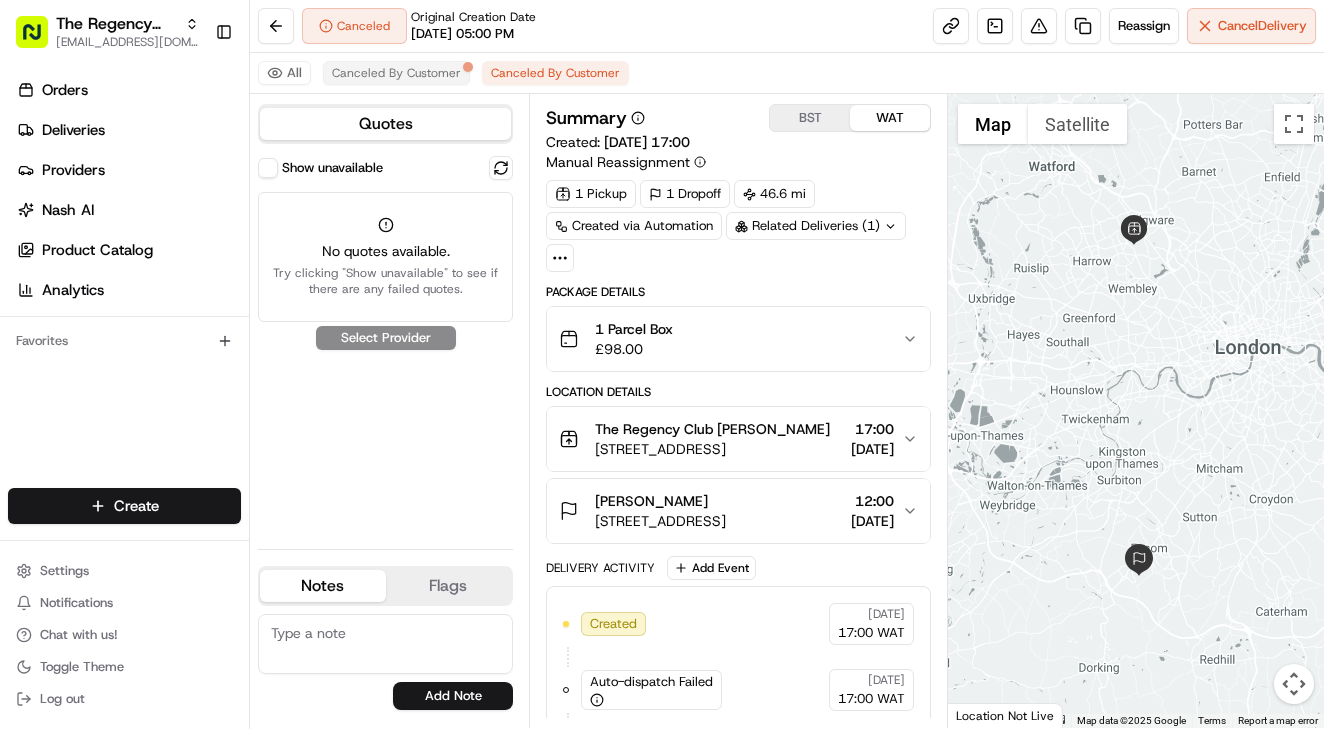 click on "Canceled By Customer" at bounding box center [396, 73] 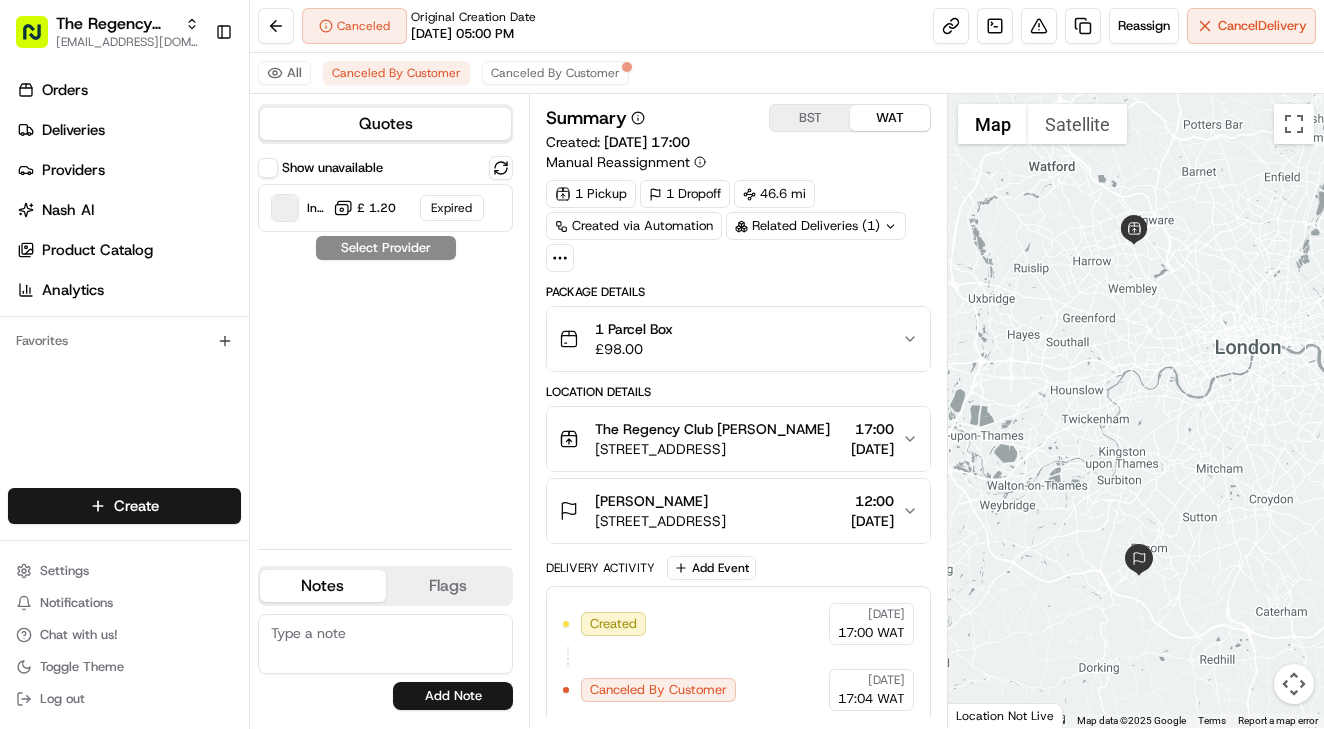 click on "Show unavailable" at bounding box center [268, 168] 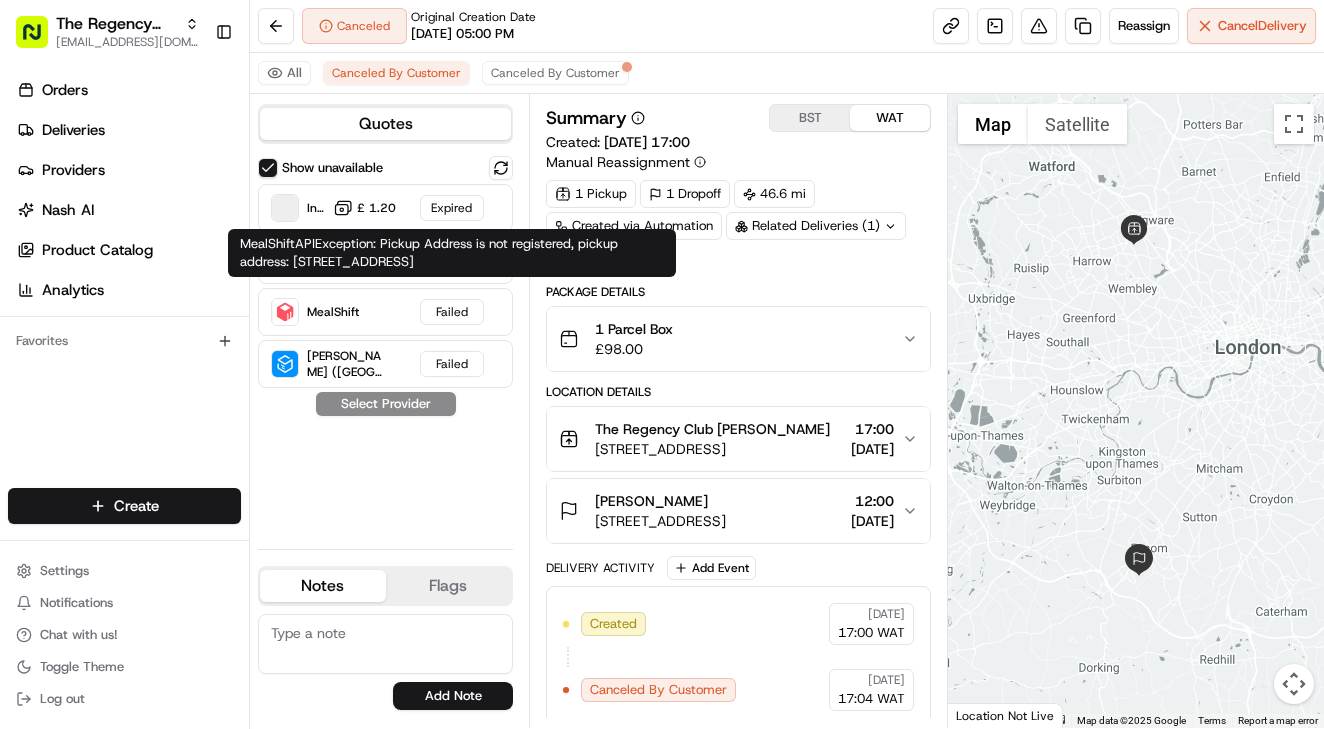 scroll, scrollTop: 0, scrollLeft: 0, axis: both 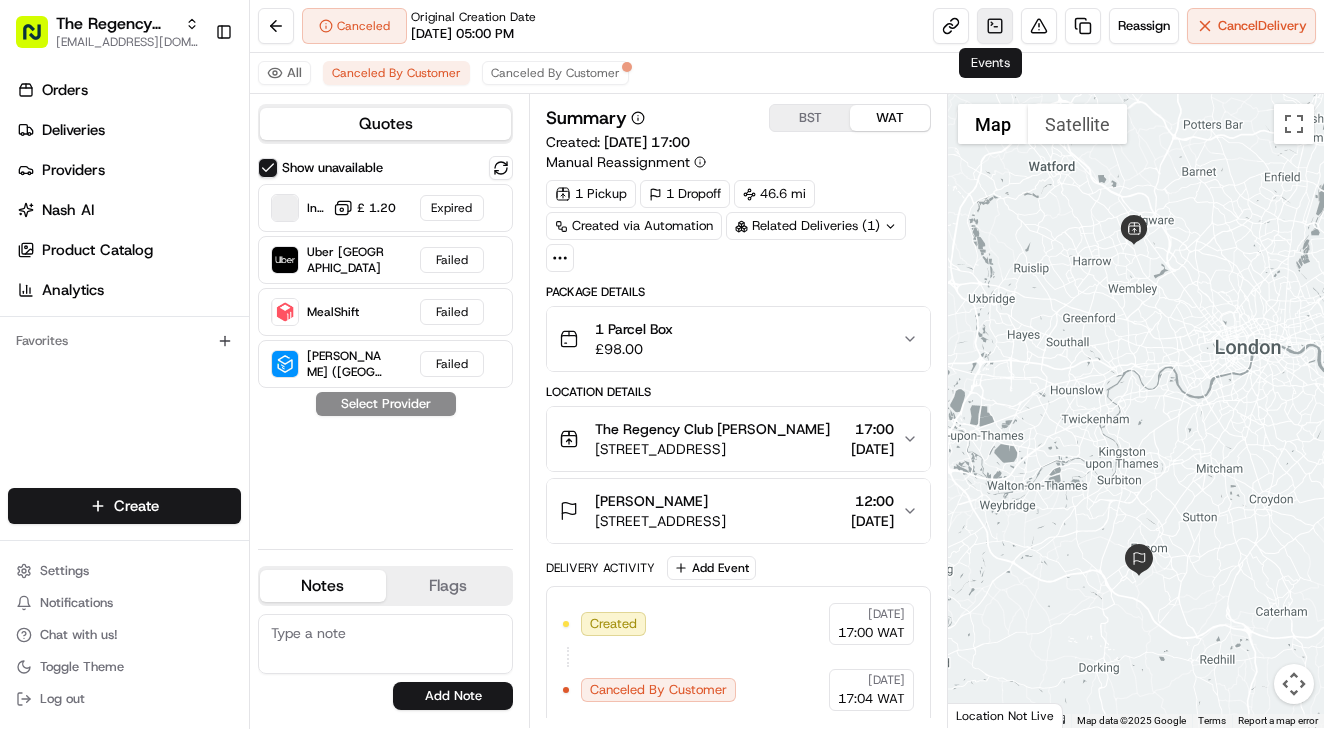 click at bounding box center [995, 26] 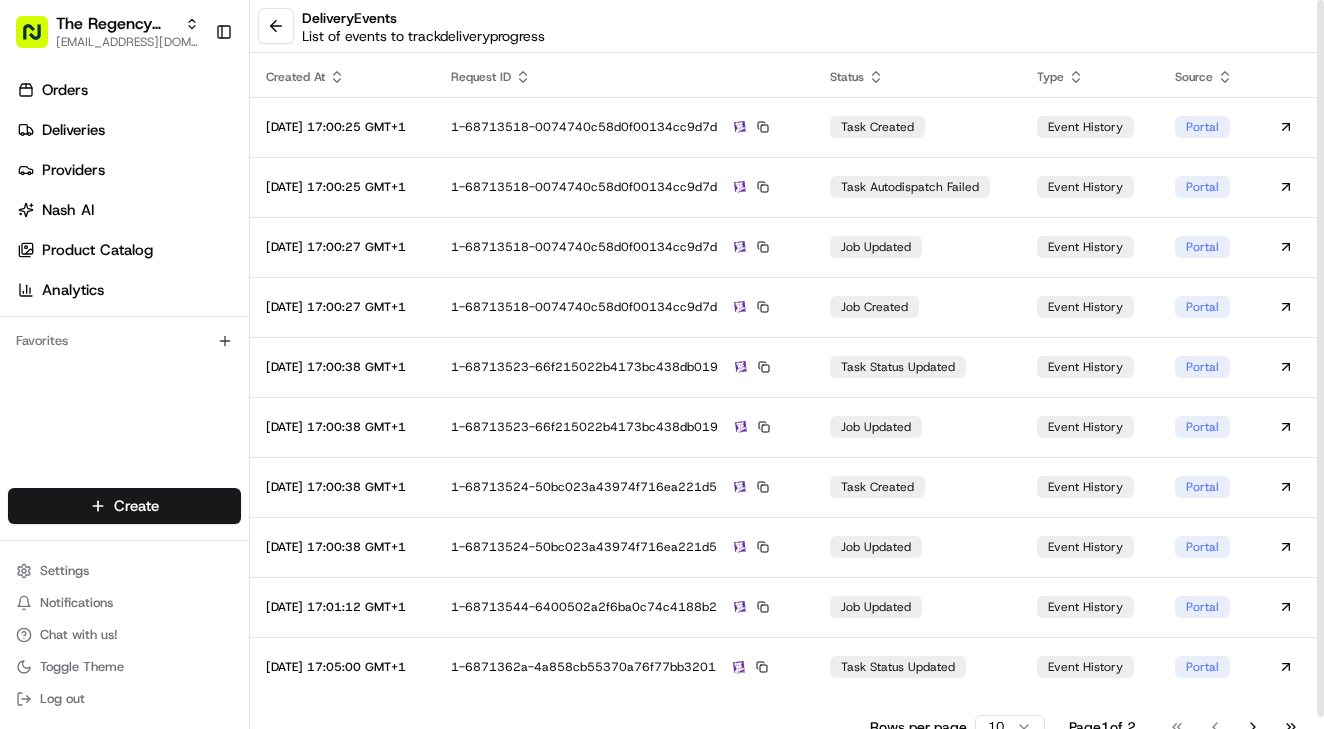 scroll, scrollTop: 0, scrollLeft: 0, axis: both 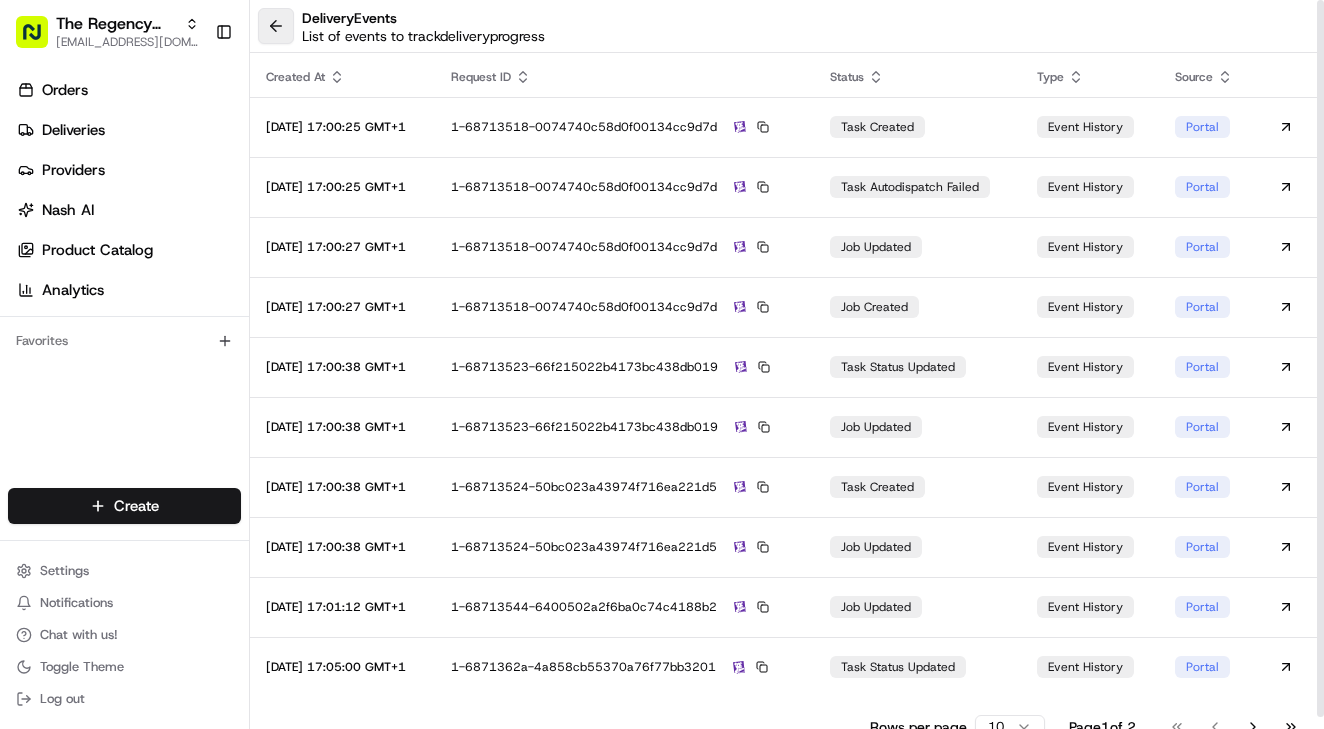 click at bounding box center [276, 26] 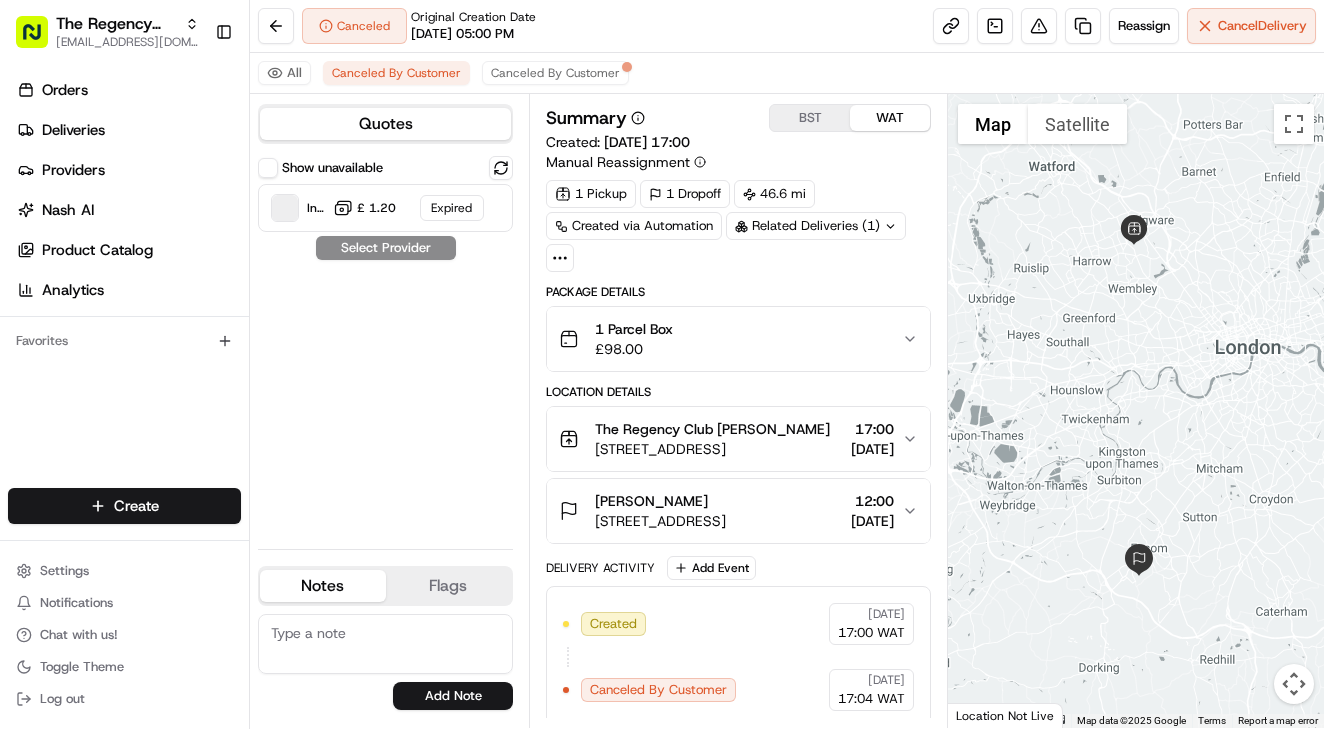 click on "Show unavailable" at bounding box center (268, 168) 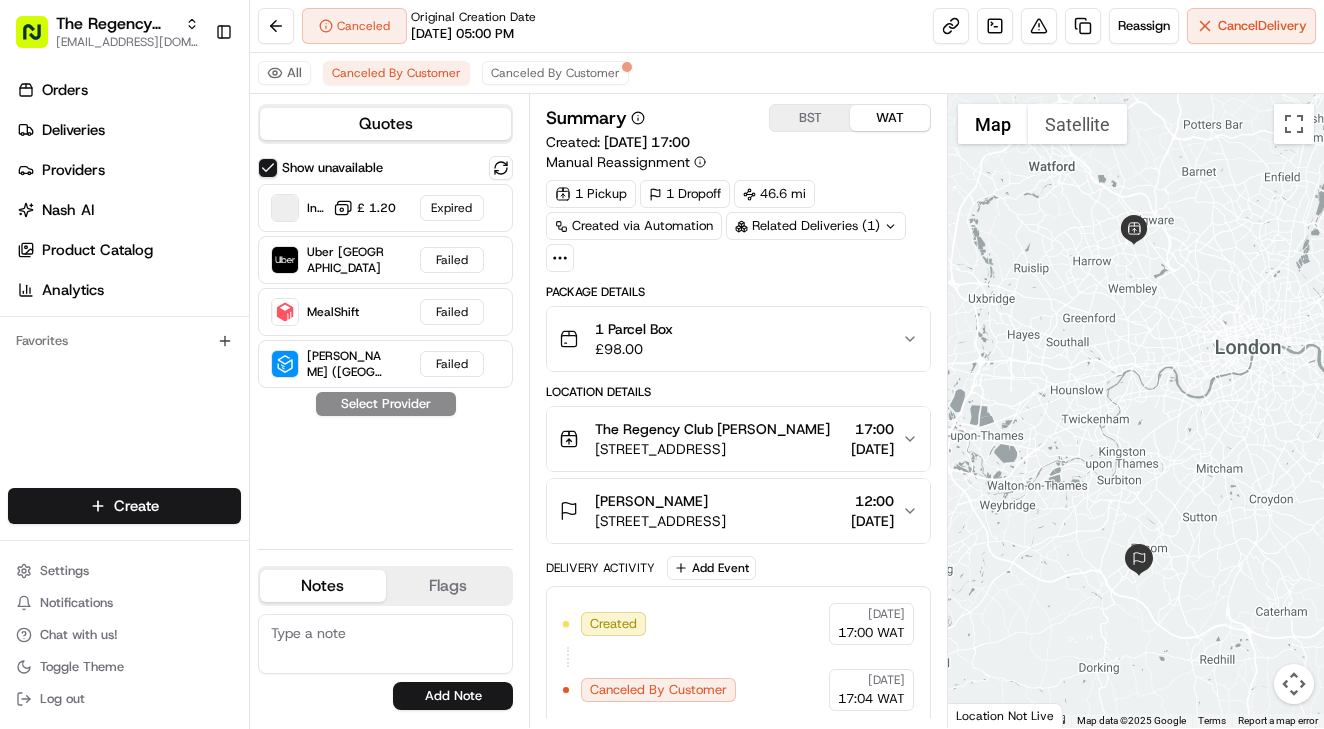 click on "Canceled Original Creation Date 07/11/2025 05:00 PM Reassign Cancel  Delivery" at bounding box center [787, 26] 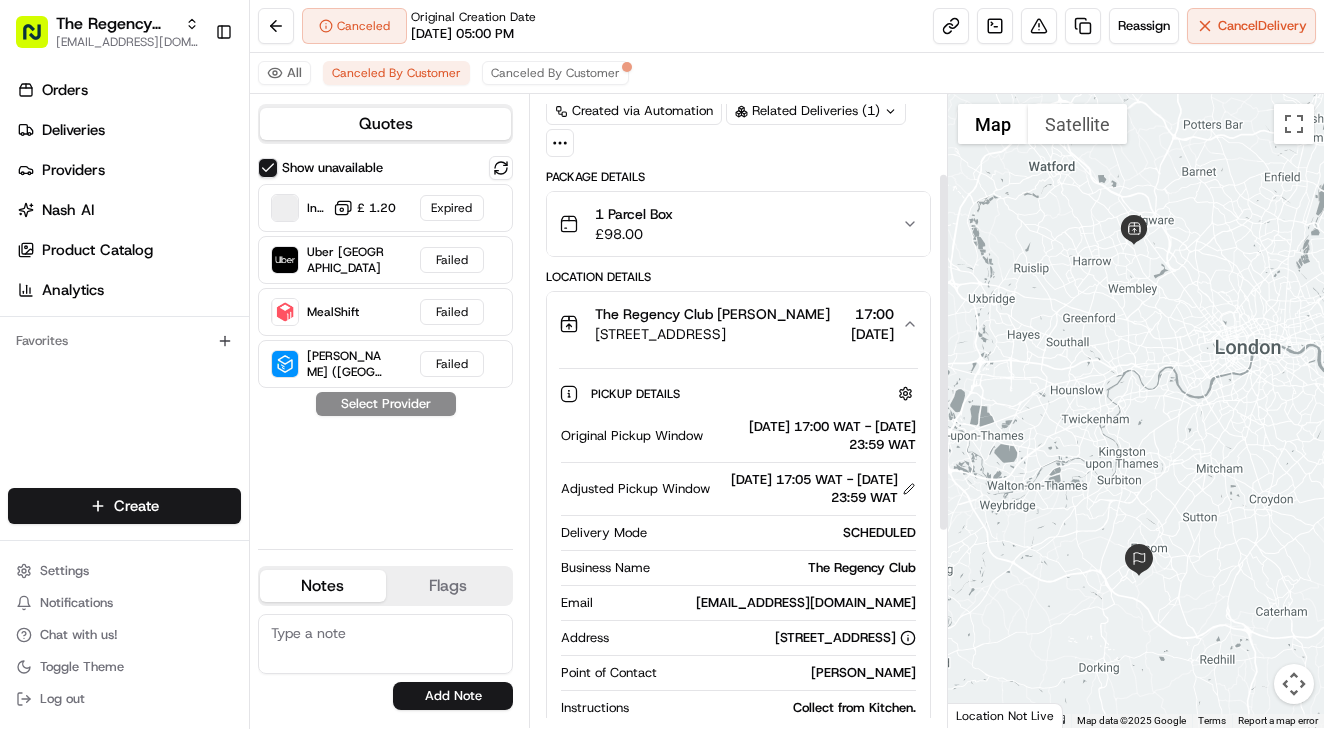 scroll, scrollTop: 144, scrollLeft: 0, axis: vertical 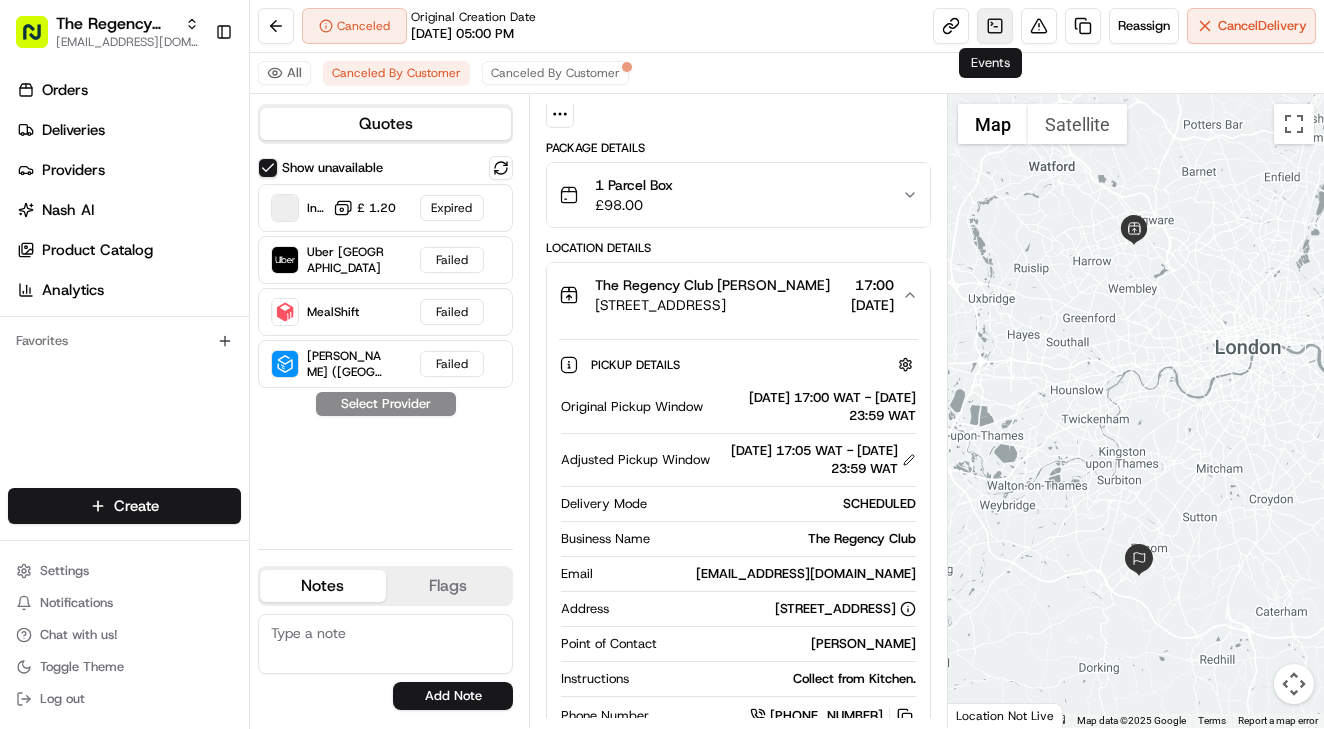 click at bounding box center (995, 26) 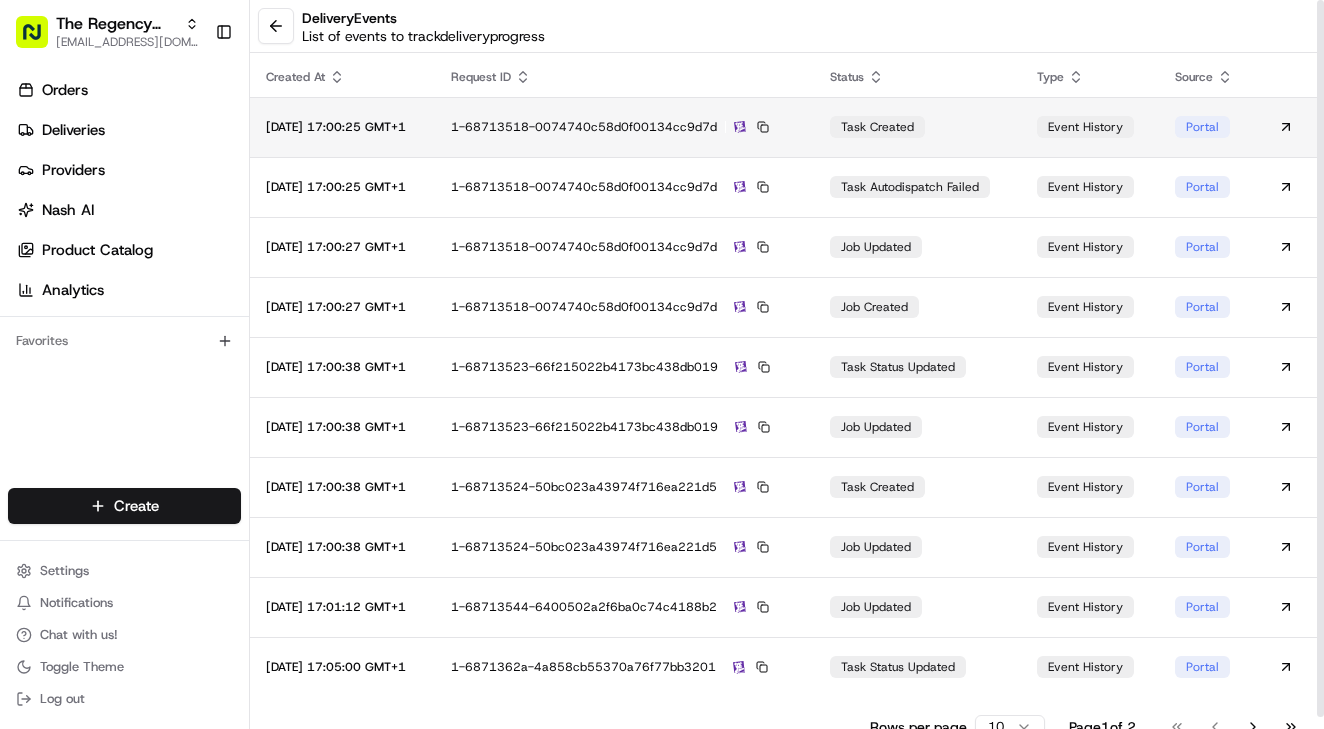 click on "1-68713518-0074740c58d0f00134cc9d7d" at bounding box center [625, 127] 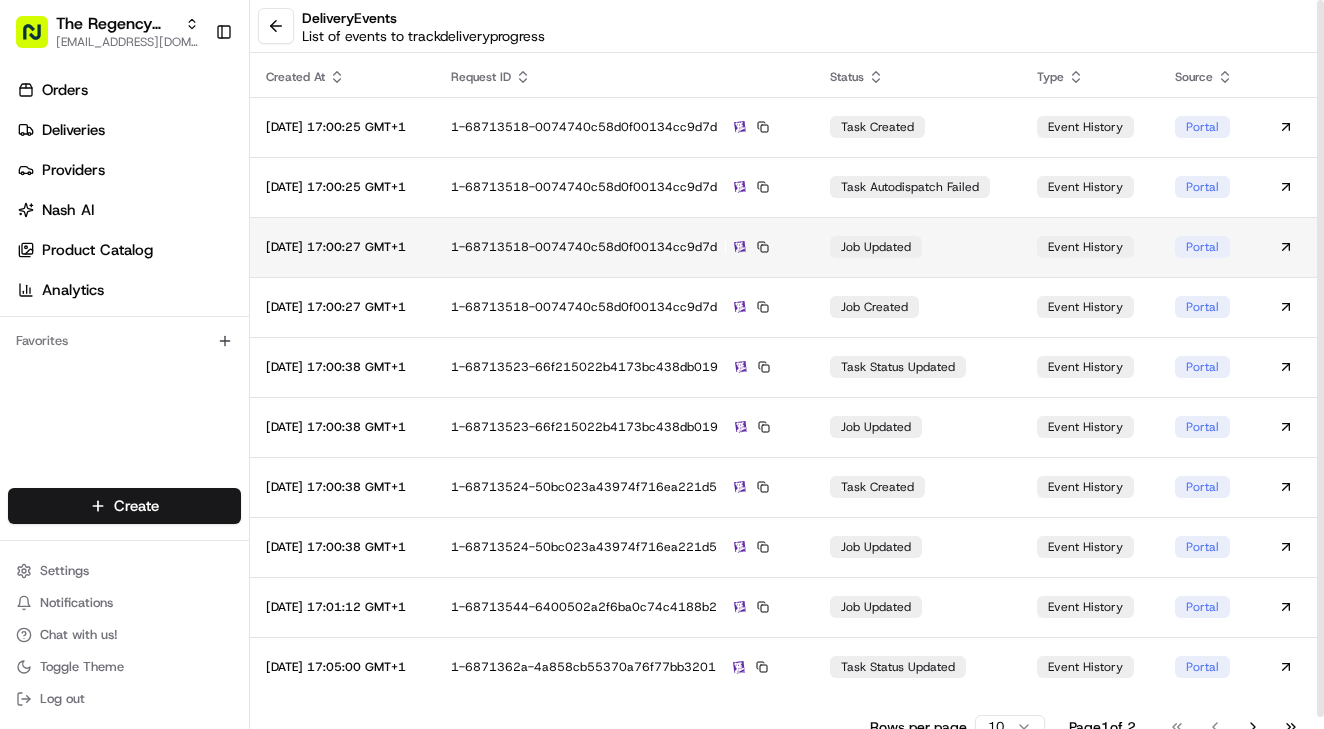 click on "1-68713518-0074740c58d0f00134cc9d7d" at bounding box center [625, 247] 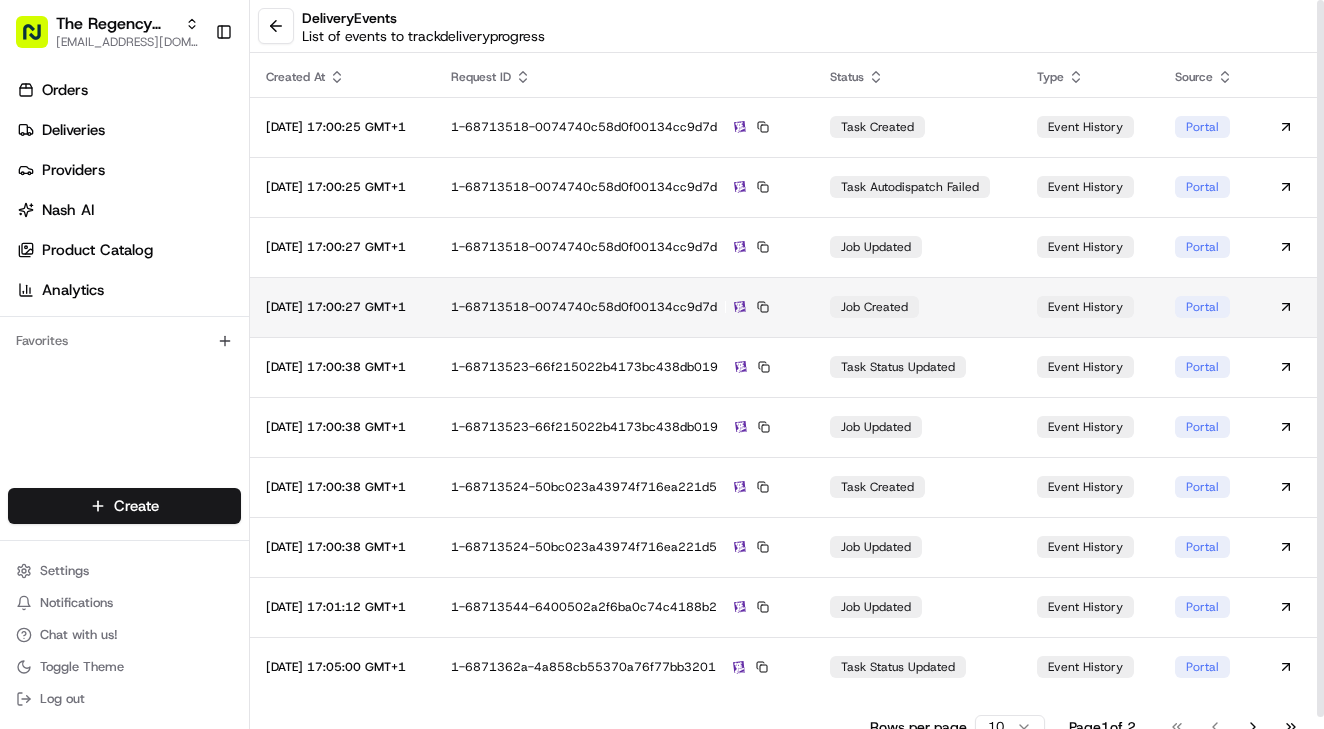 click on "1-68713518-0074740c58d0f00134cc9d7d" at bounding box center (625, 307) 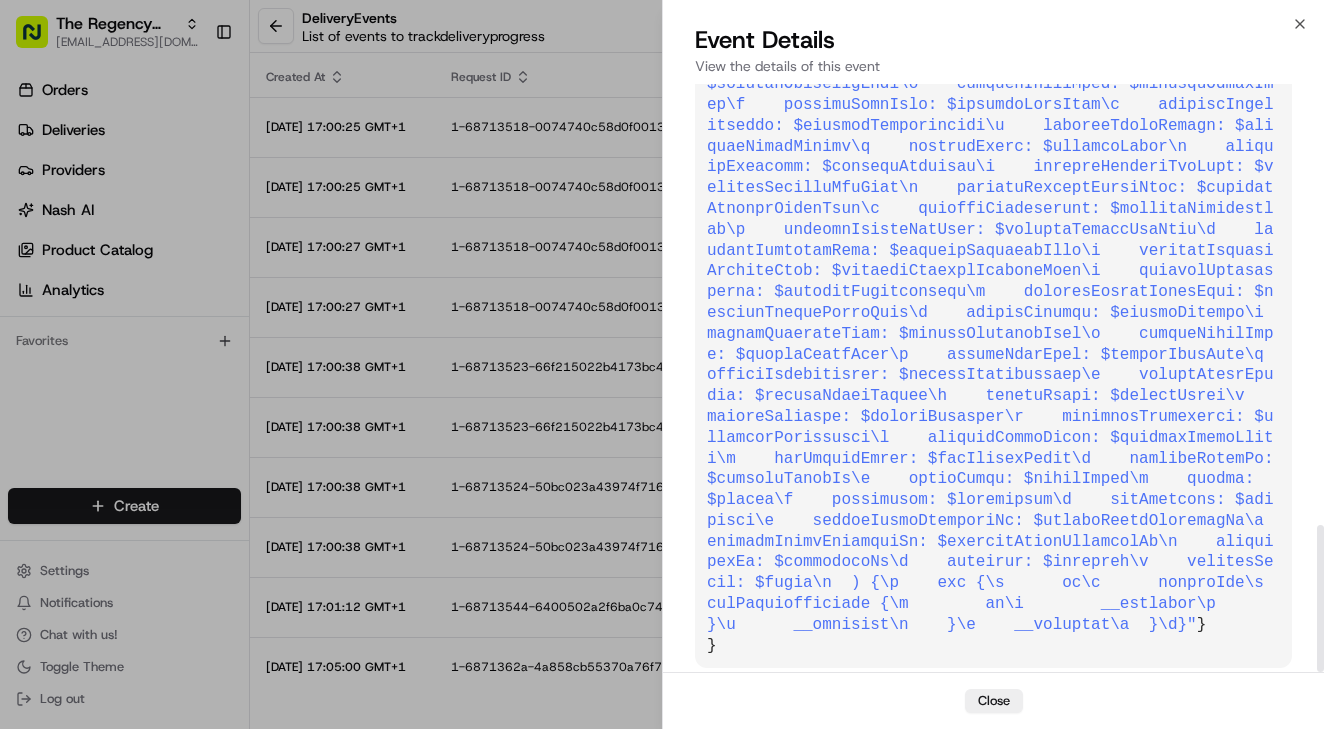 scroll, scrollTop: 0, scrollLeft: 0, axis: both 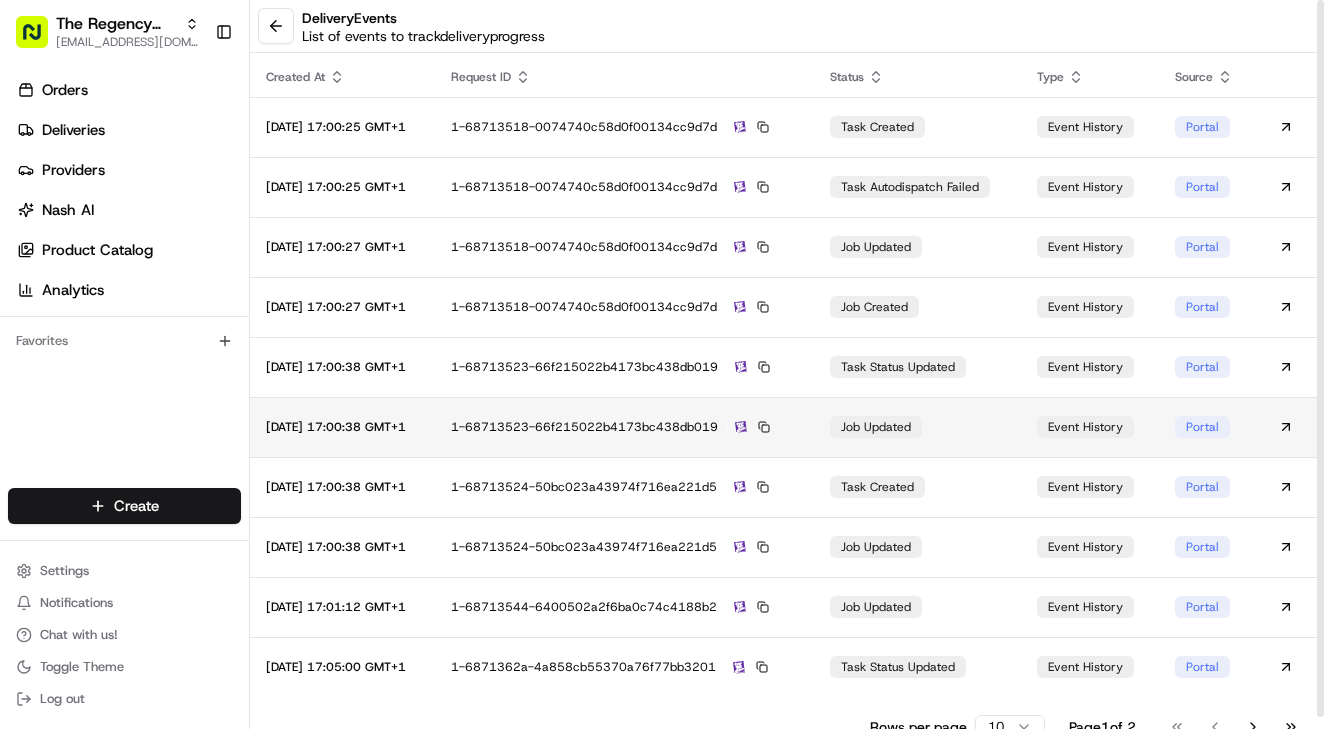 click on "job updated" at bounding box center (917, 427) 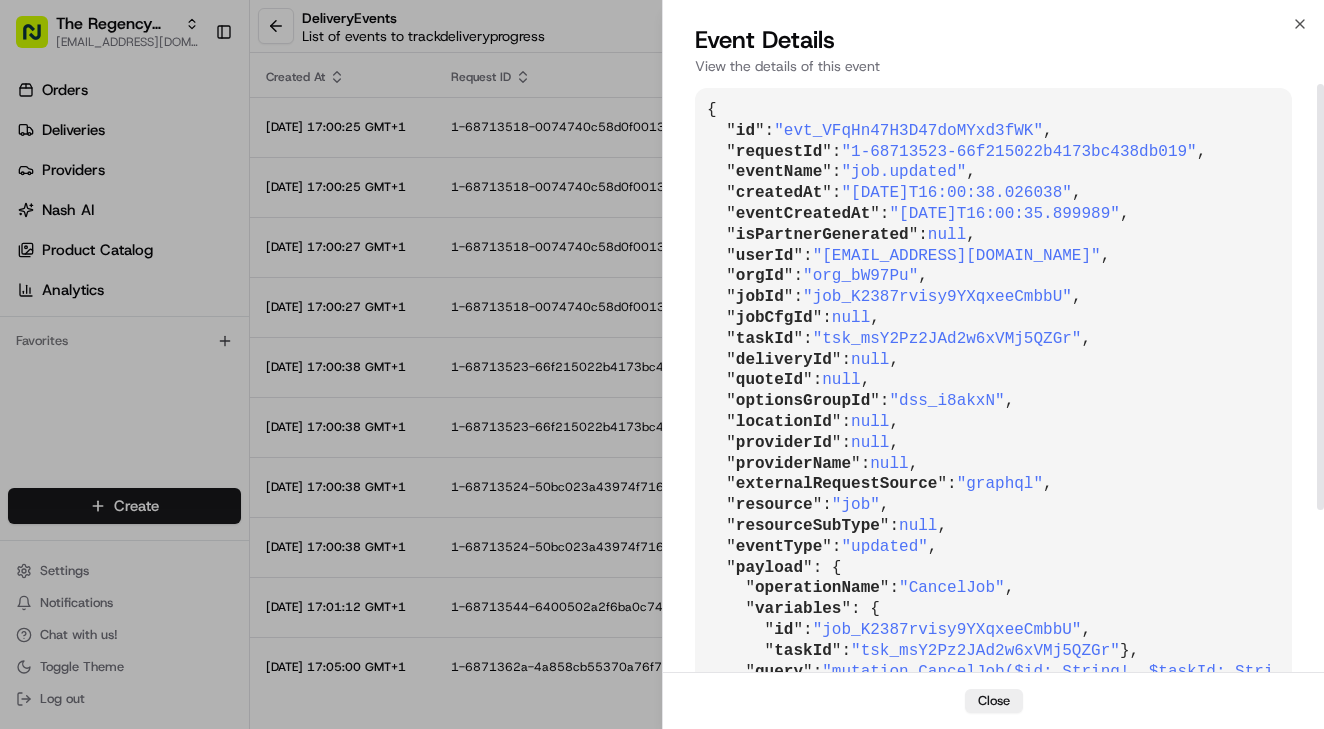 scroll, scrollTop: 0, scrollLeft: 0, axis: both 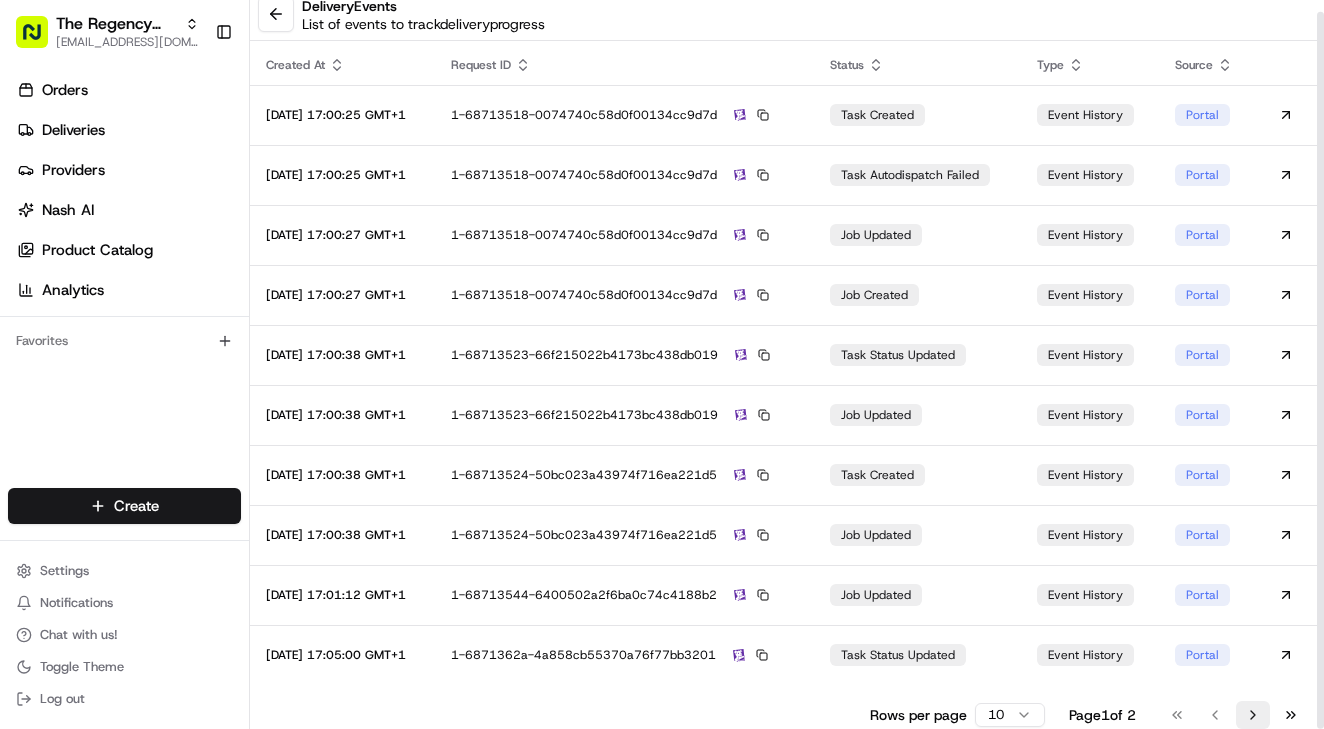 click on "Go to next page" at bounding box center [1253, 715] 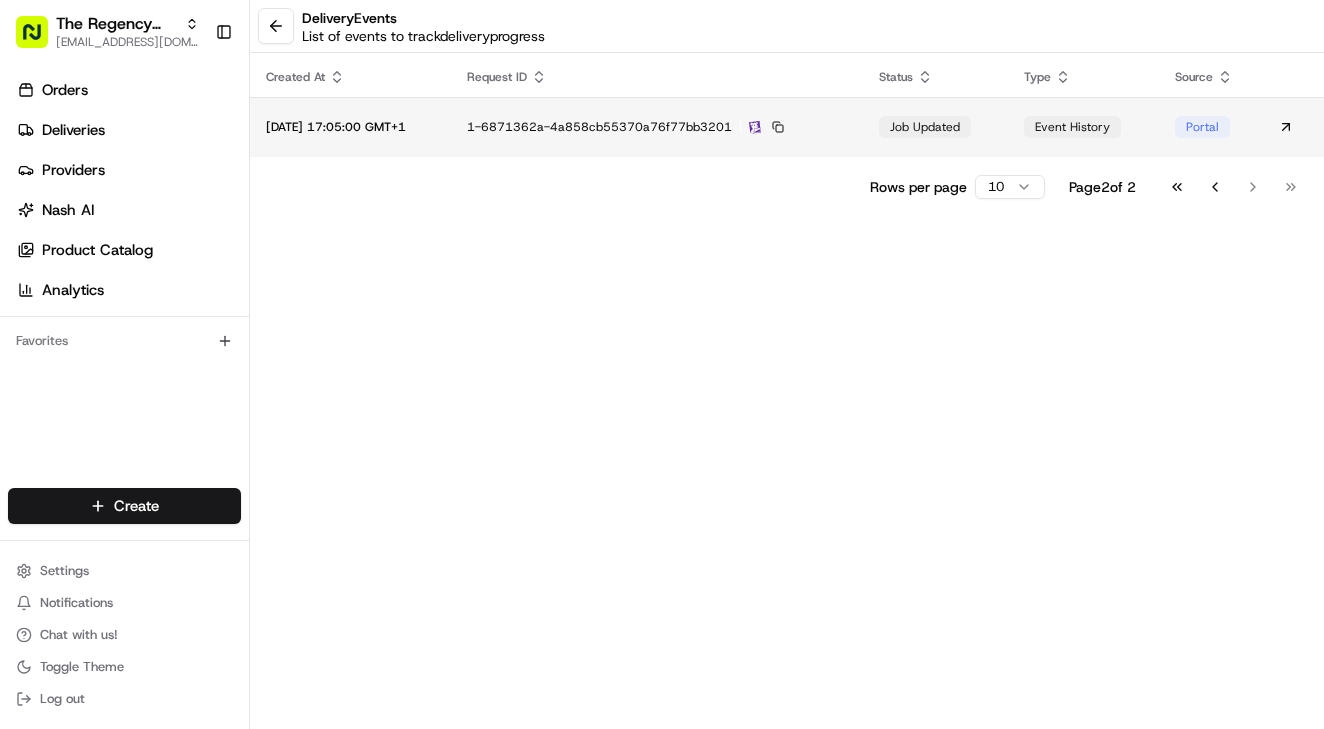 click on "1-6871362a-4a858cb55370a76f77bb3201" at bounding box center [657, 127] 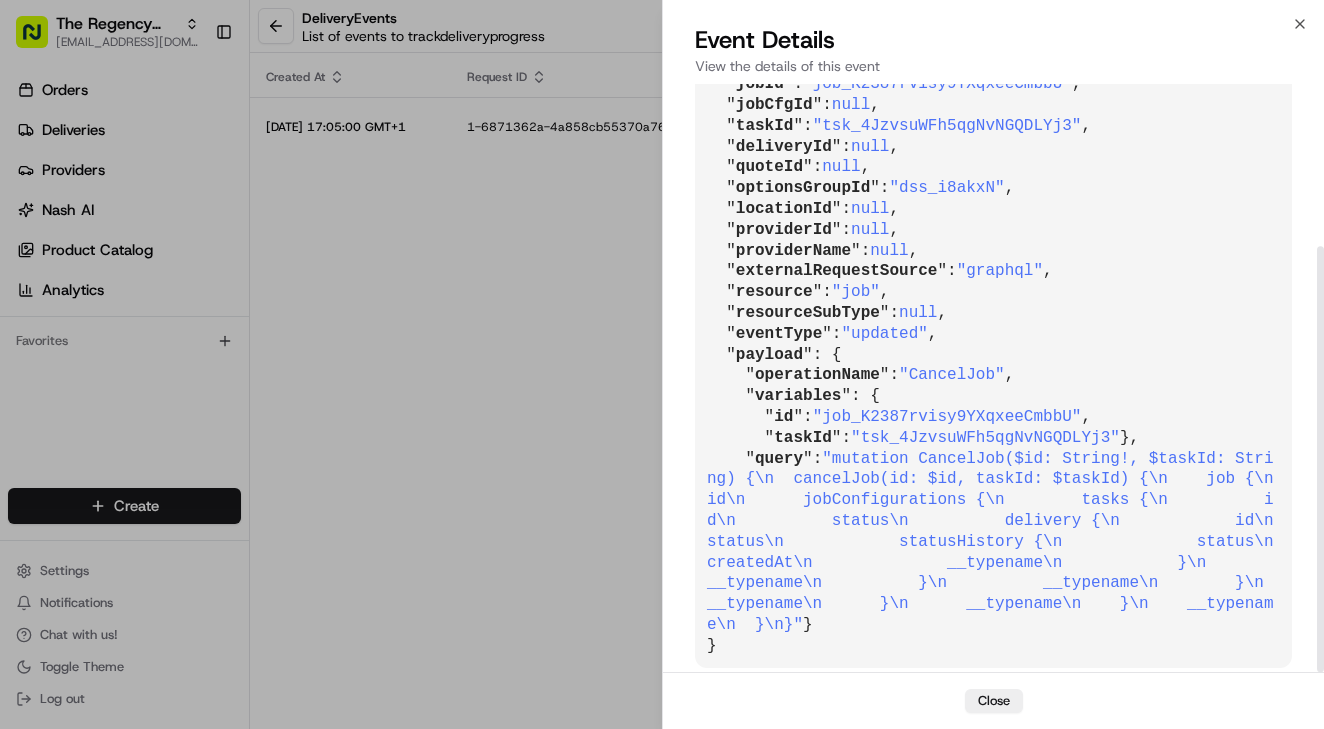 scroll, scrollTop: 224, scrollLeft: 0, axis: vertical 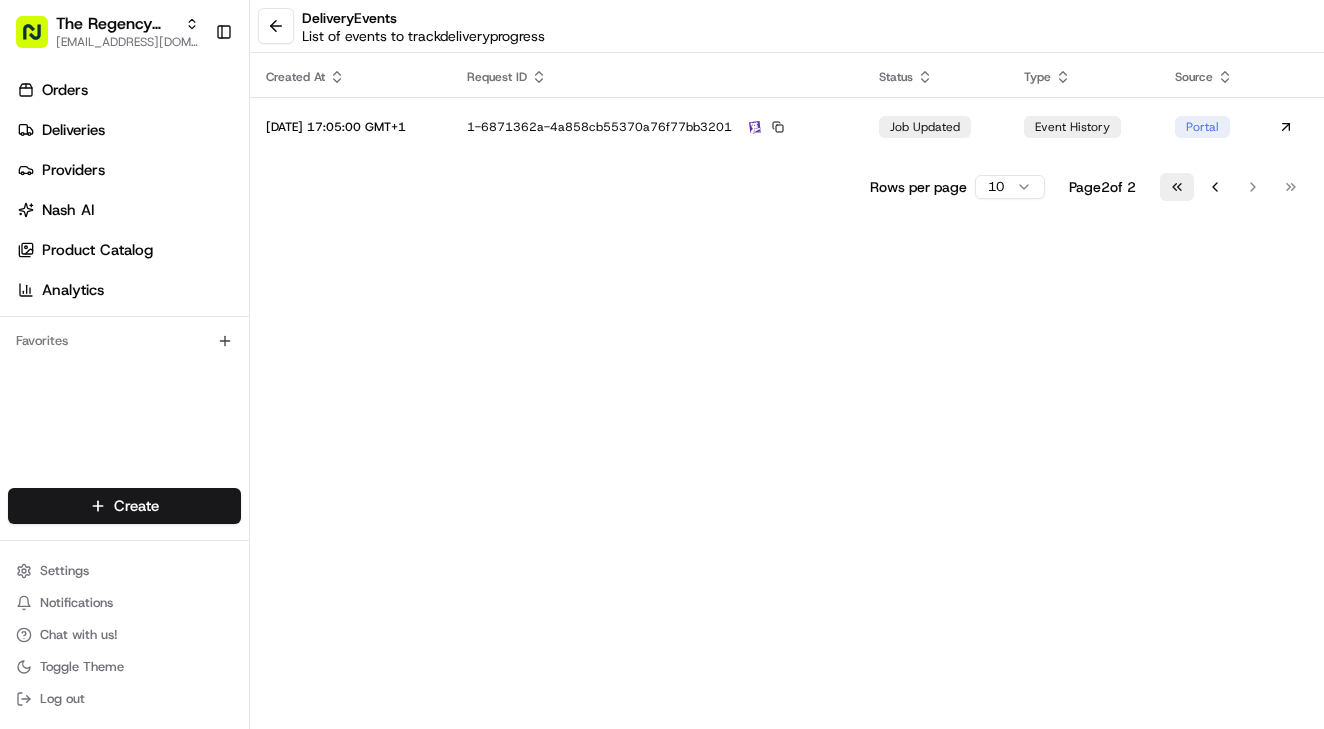 click on "Go to first page" at bounding box center [1177, 187] 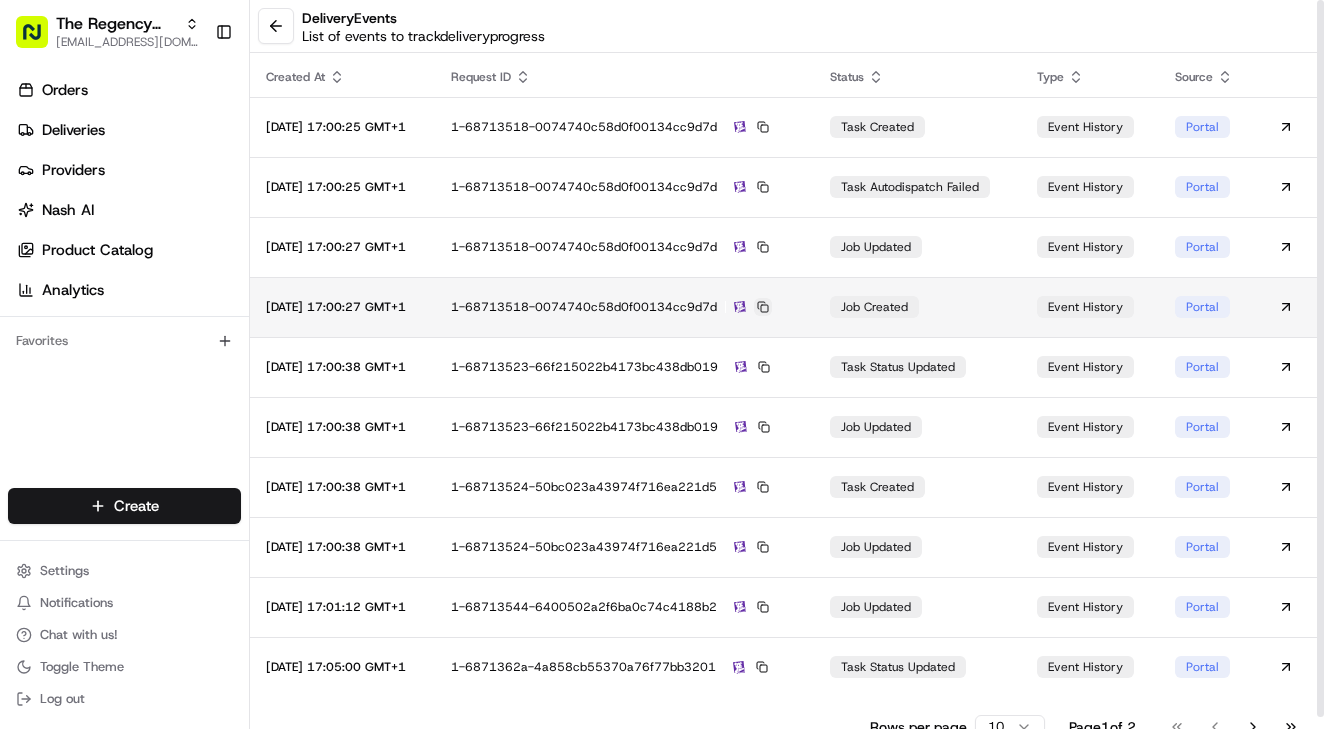 click at bounding box center (763, 307) 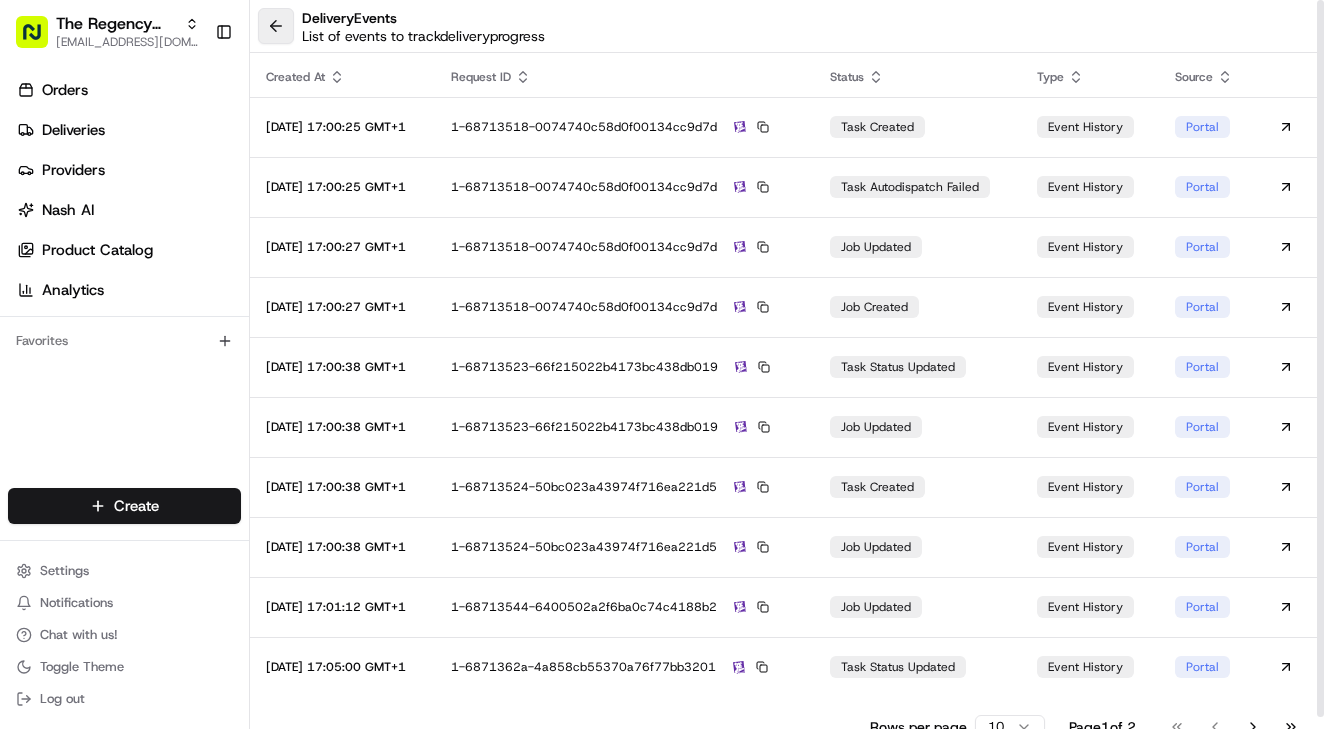 click at bounding box center (276, 26) 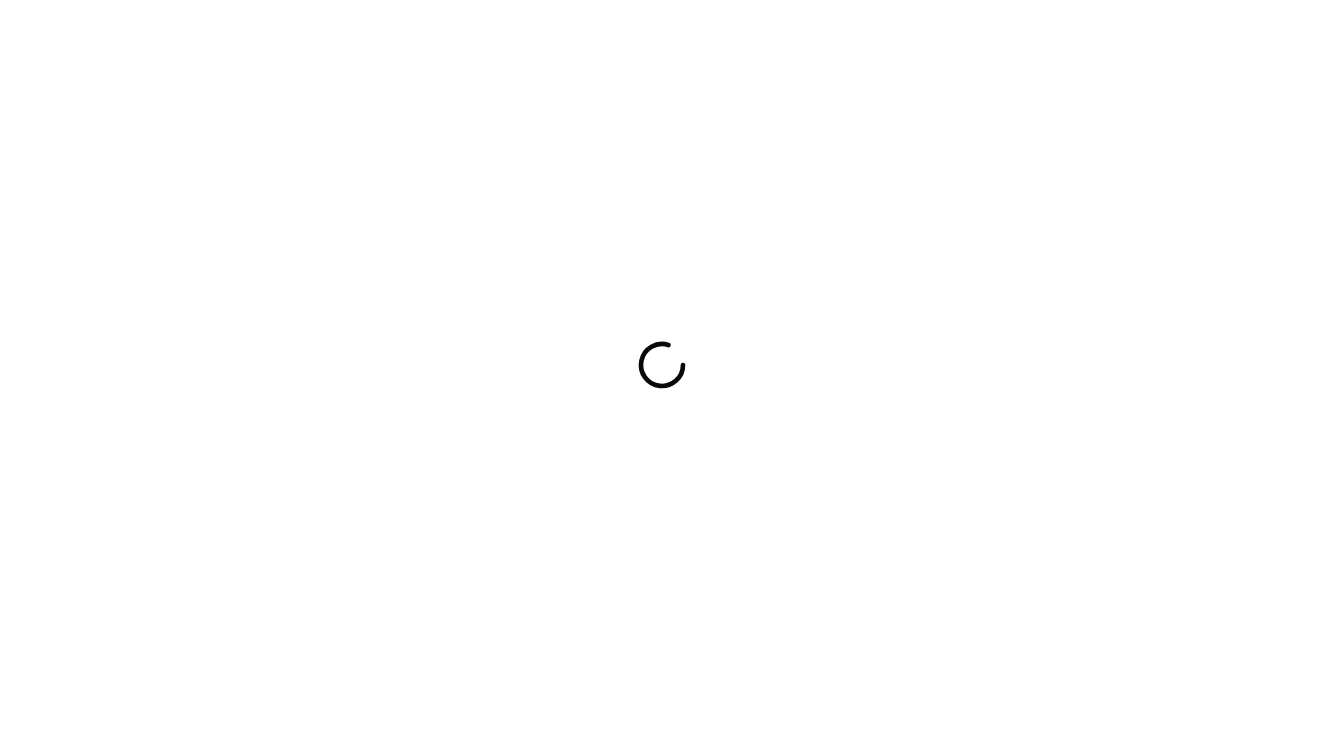 scroll, scrollTop: 0, scrollLeft: 0, axis: both 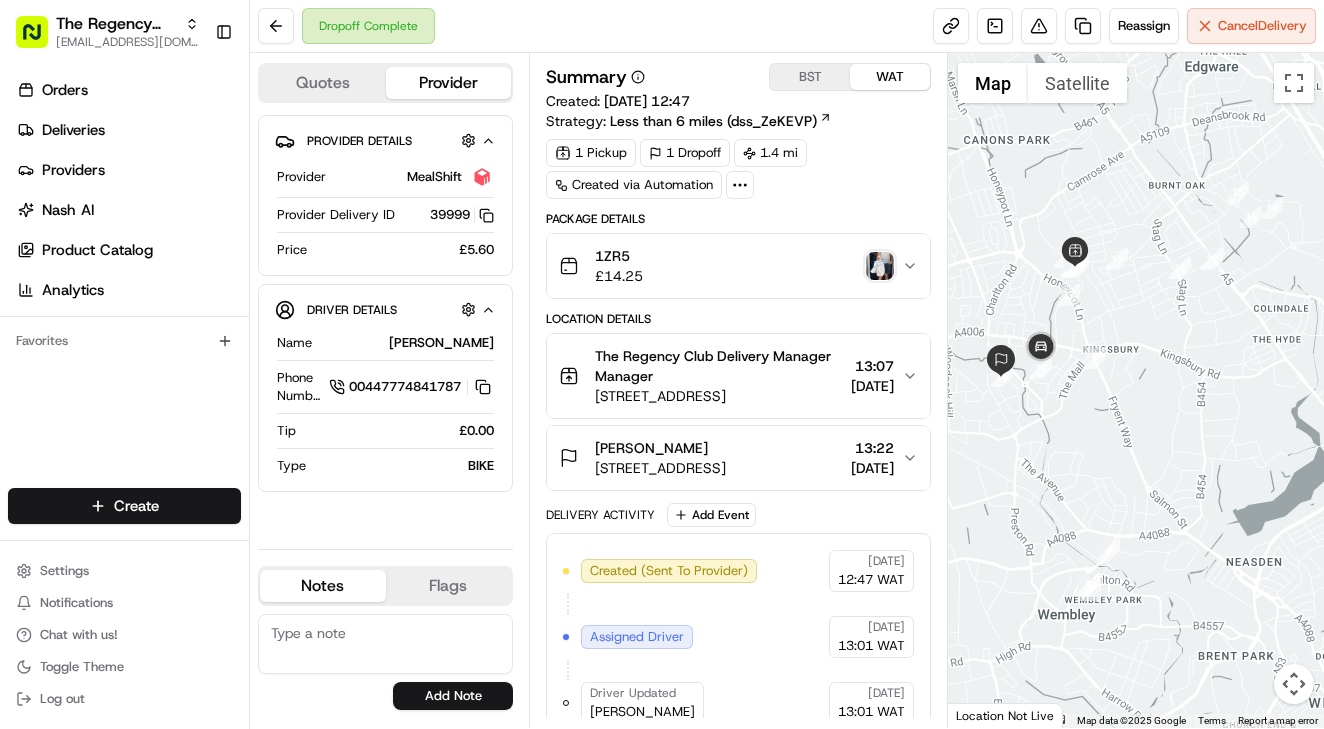 click on "The Regency Club Delivery Manager Manager [GEOGRAPHIC_DATA], Edgware HA8 5NR, [GEOGRAPHIC_DATA] 13:07 [DATE]" at bounding box center [730, 376] 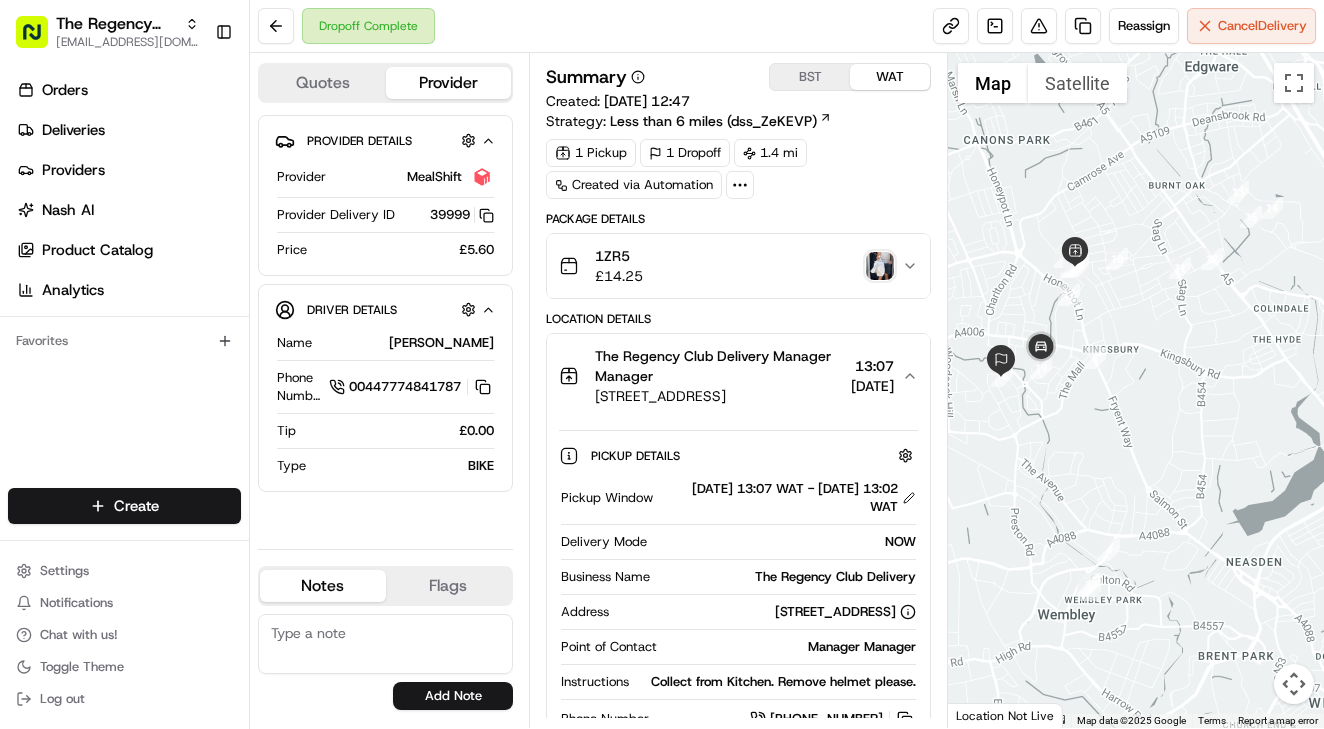 scroll, scrollTop: 0, scrollLeft: 0, axis: both 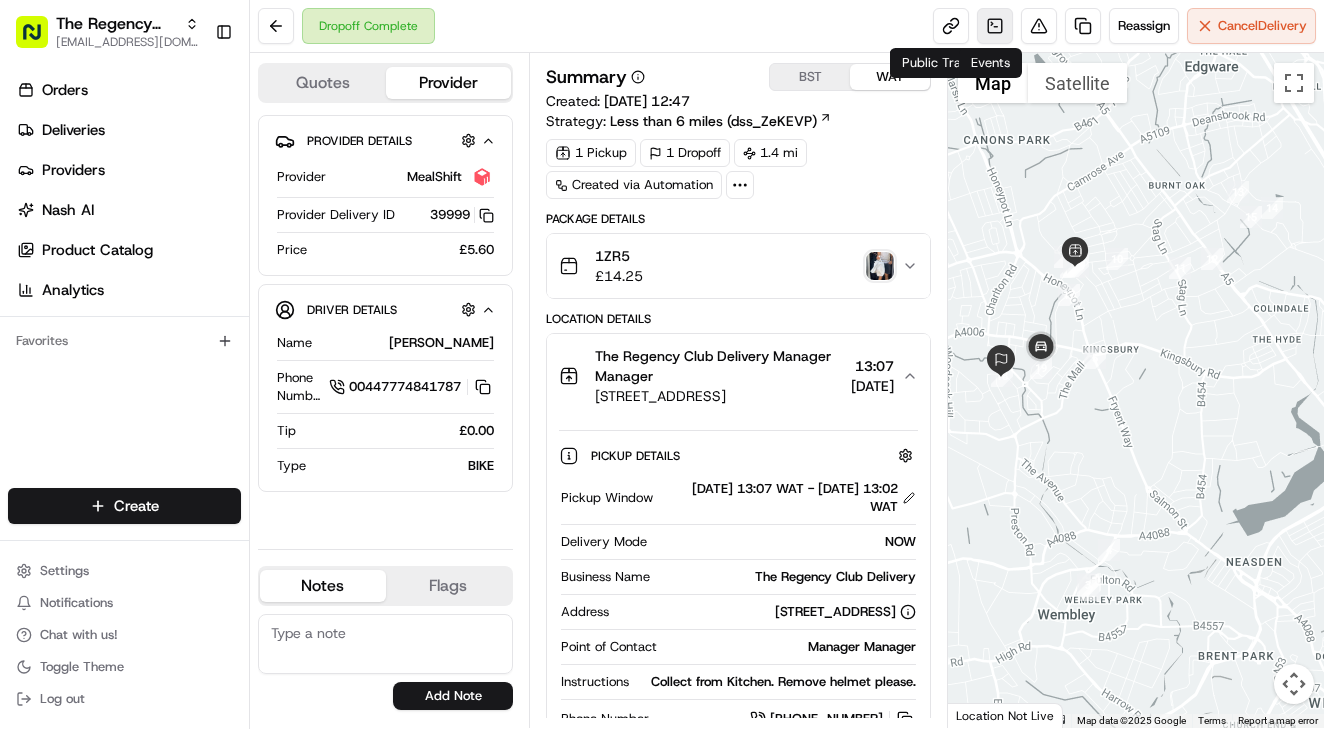 click at bounding box center [995, 26] 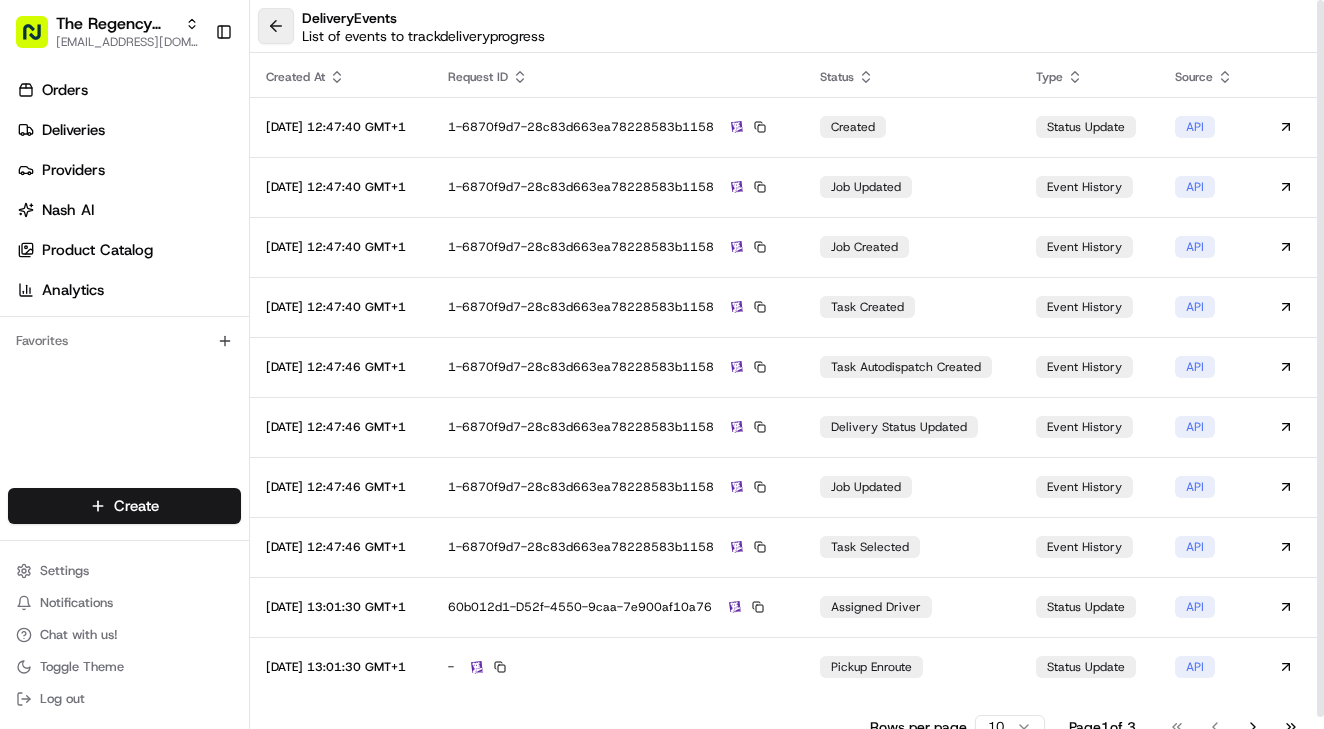 click at bounding box center (276, 26) 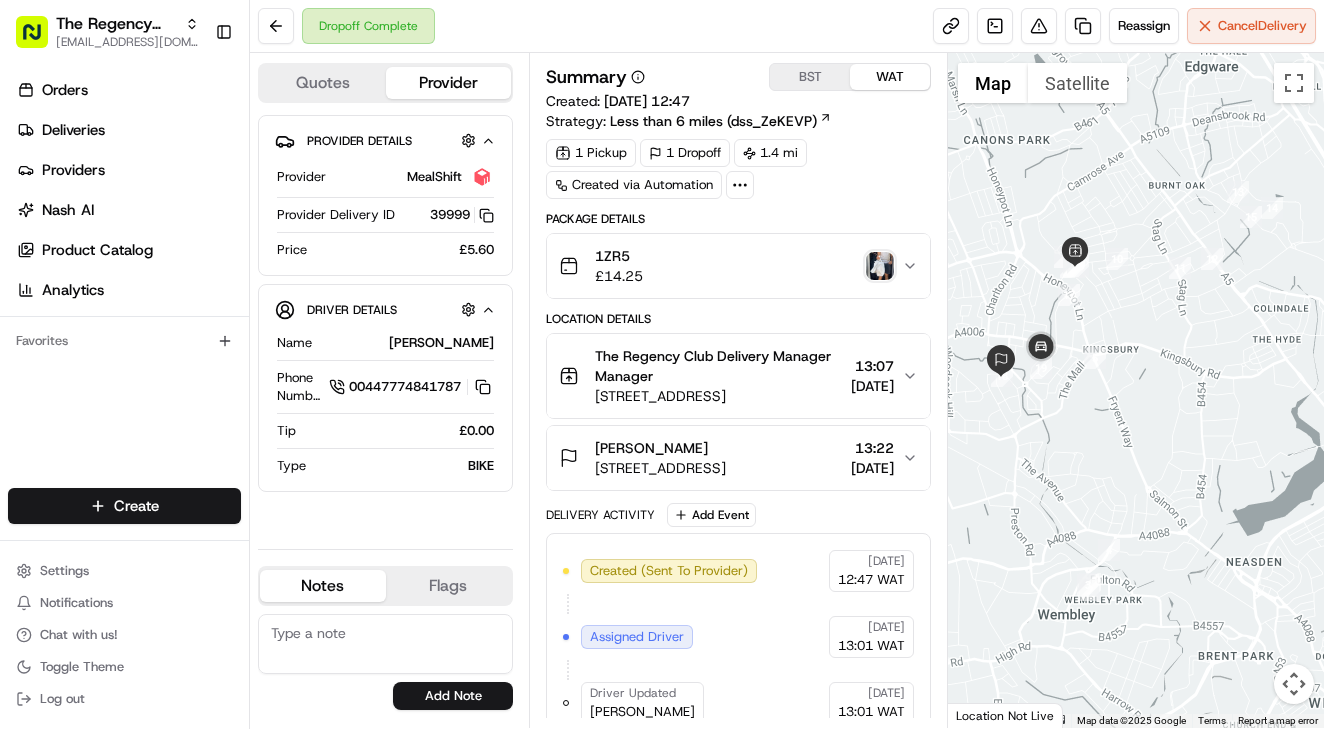 click on "[STREET_ADDRESS]" at bounding box center [719, 396] 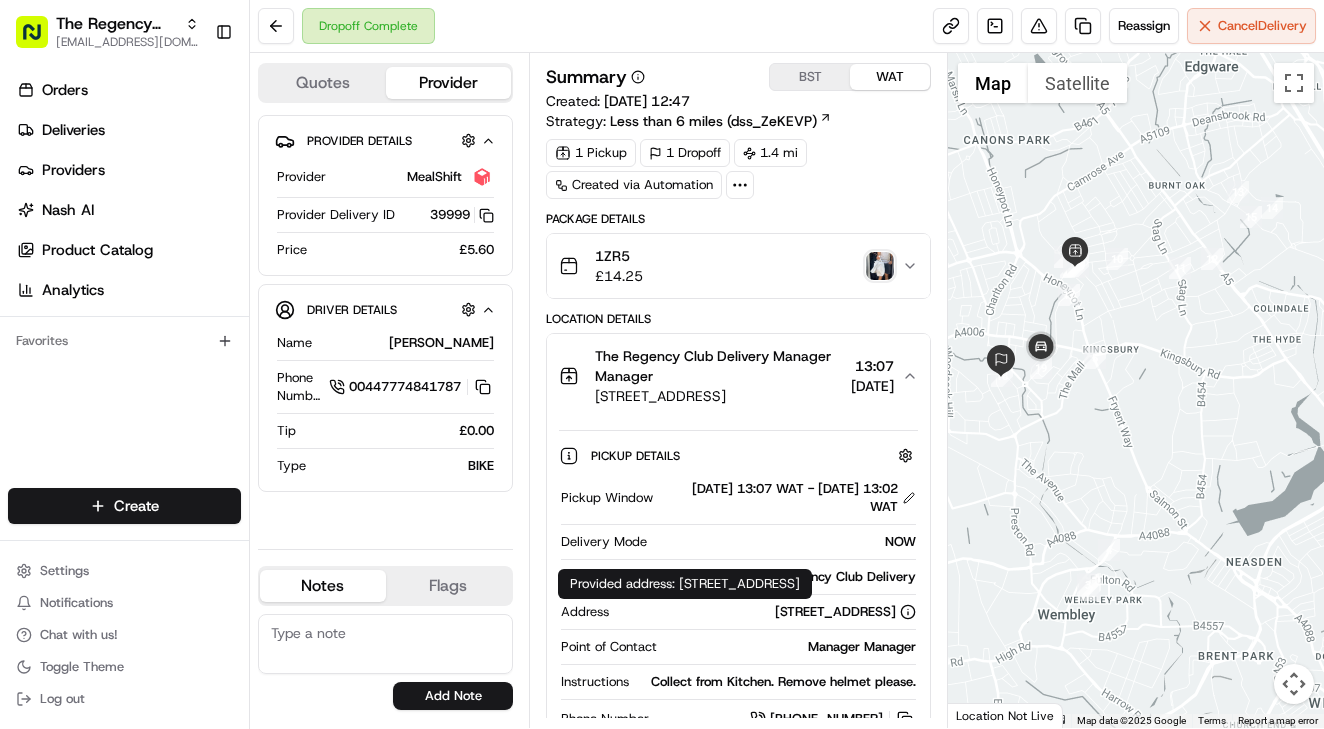 click on "Provided address: [STREET_ADDRESS] Provided address: [STREET_ADDRESS]" at bounding box center [685, 584] 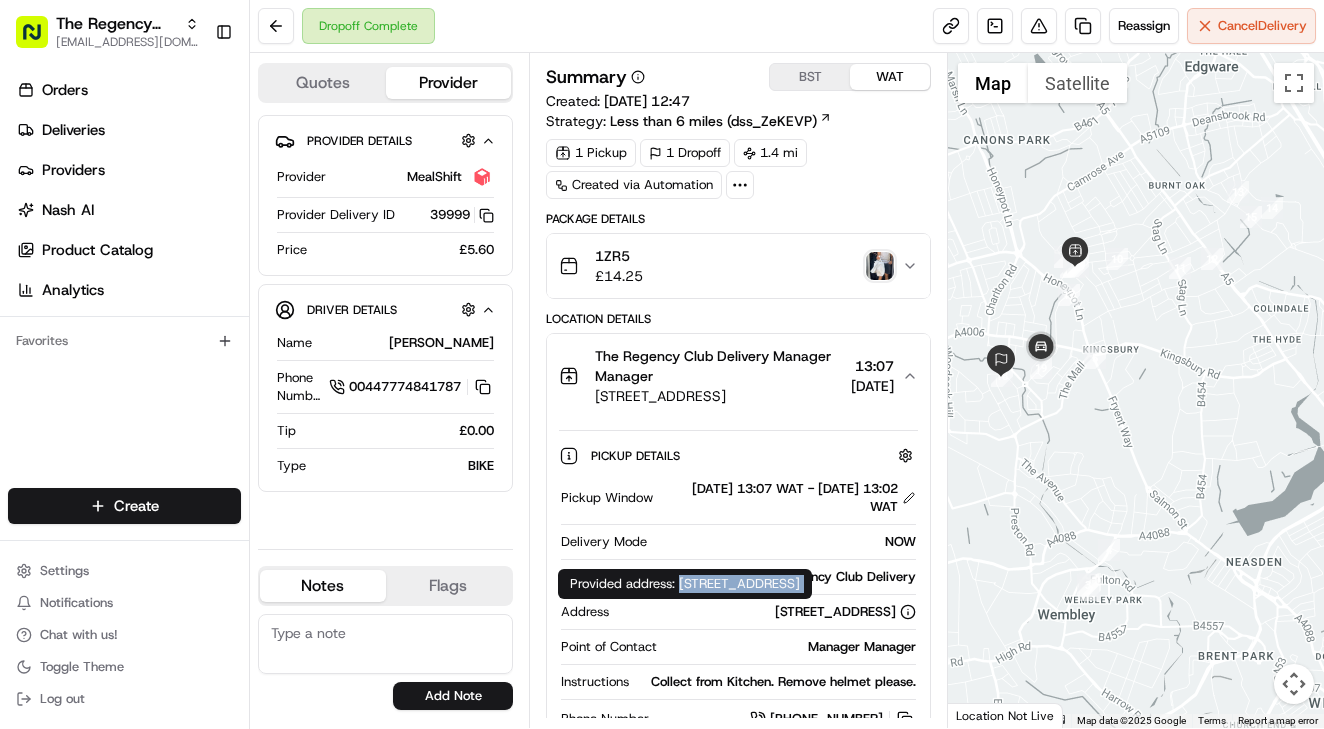drag, startPoint x: 713, startPoint y: 584, endPoint x: 944, endPoint y: 579, distance: 231.05411 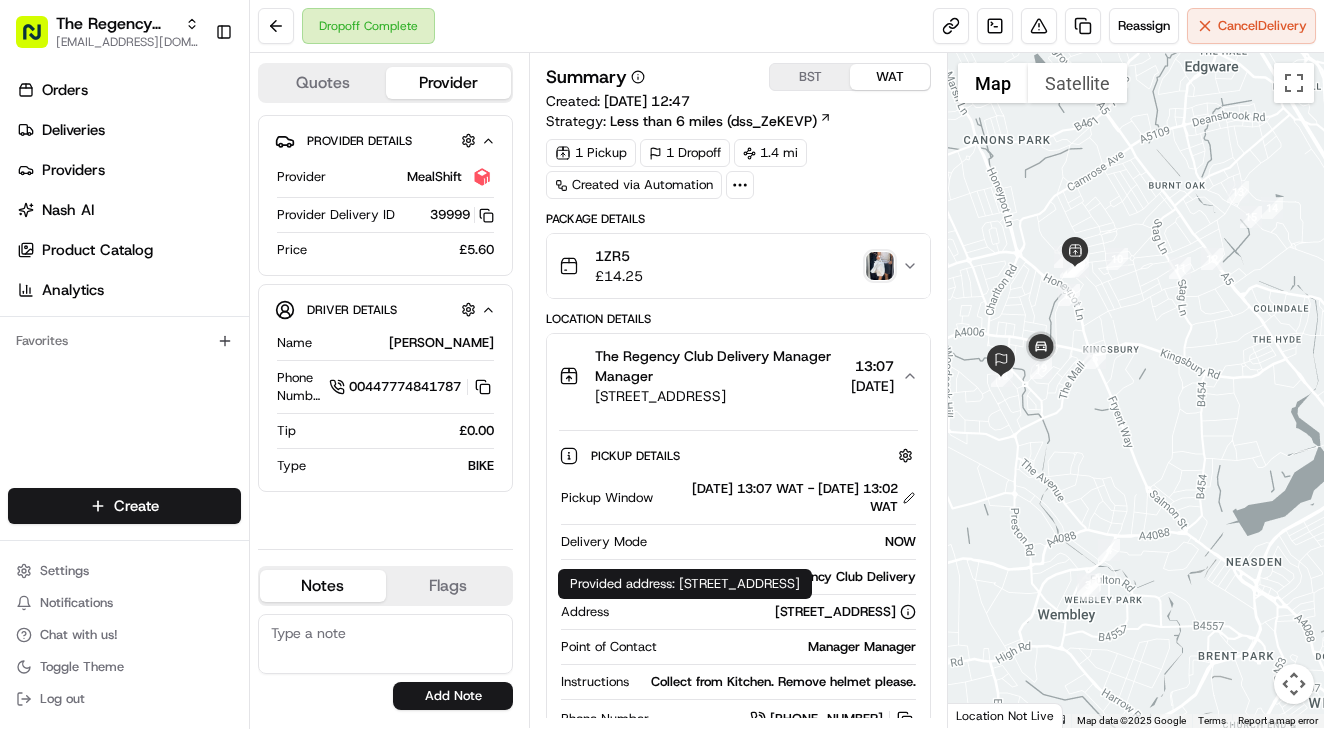 click on "Provided address: [STREET_ADDRESS] Provided address: [STREET_ADDRESS]" at bounding box center (685, 584) 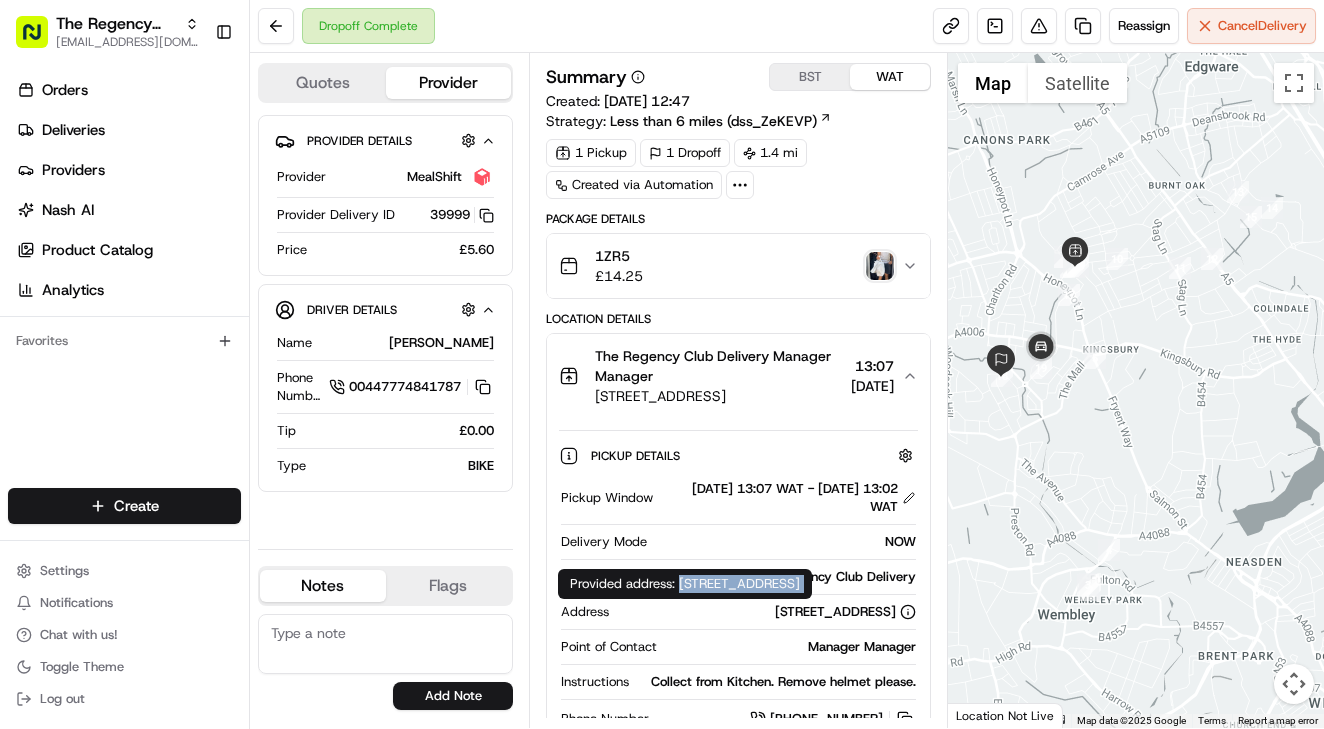 drag, startPoint x: 715, startPoint y: 582, endPoint x: 938, endPoint y: 584, distance: 223.00897 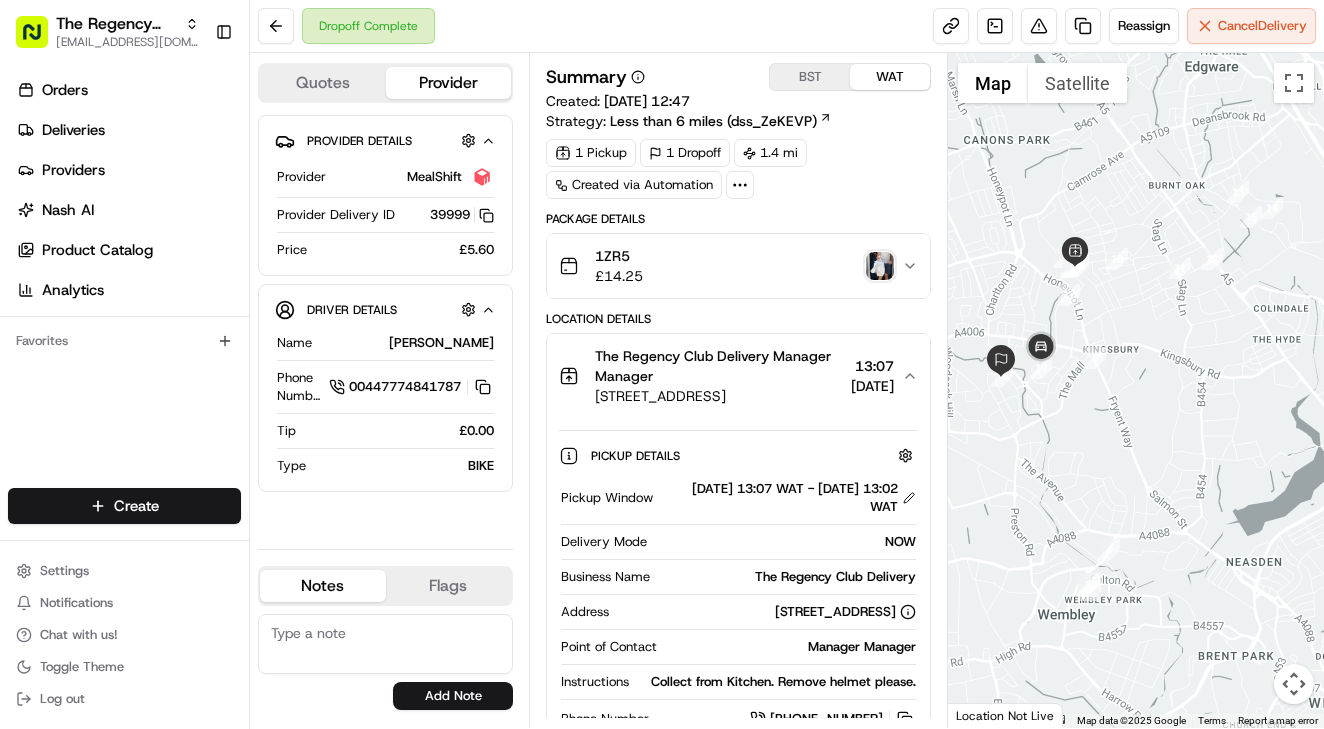 click on "Dropoff Complete Reassign Cancel  Delivery" at bounding box center [787, 26] 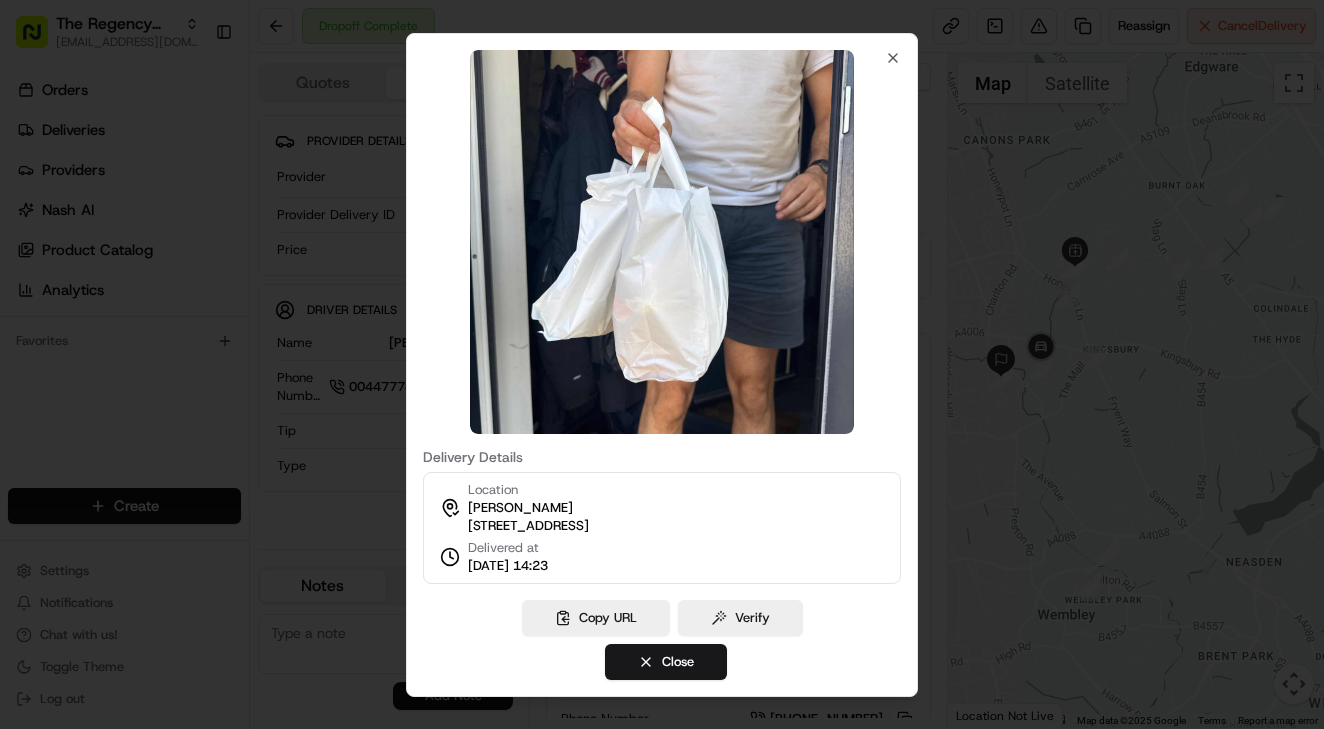 type 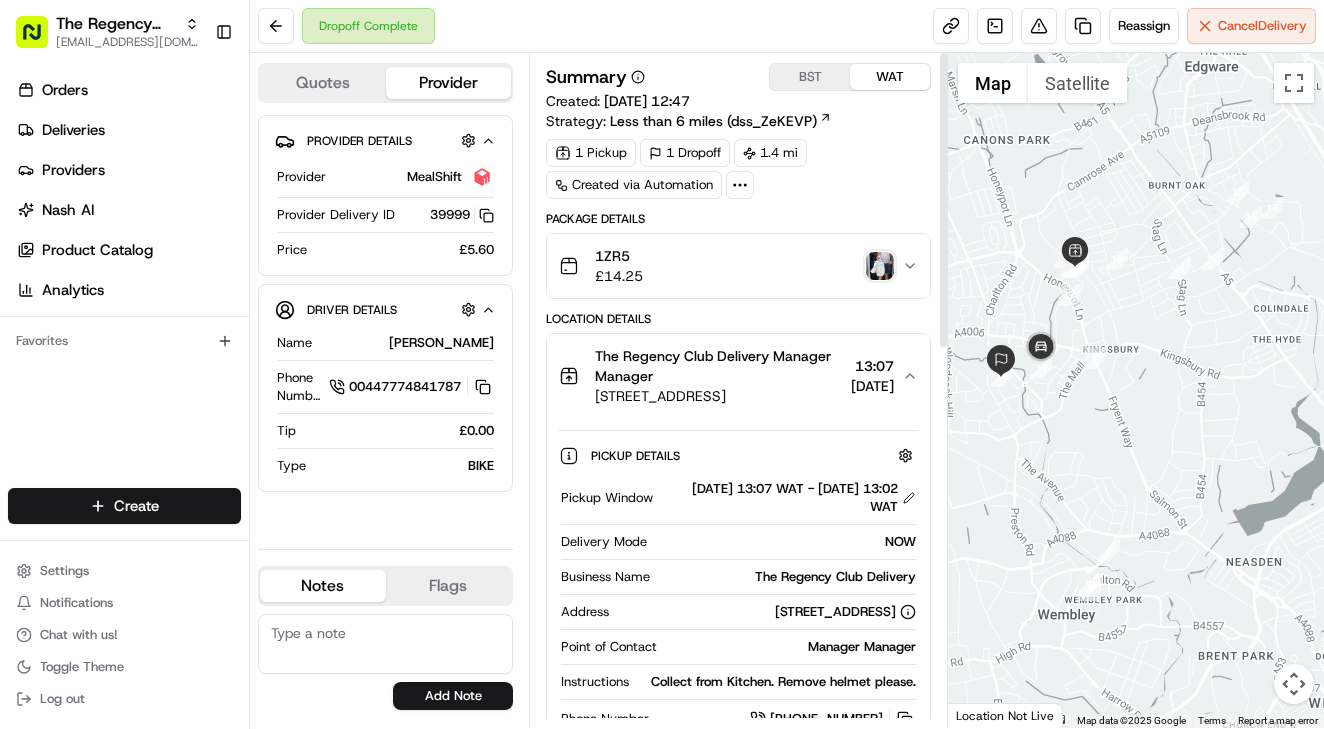scroll, scrollTop: 0, scrollLeft: 0, axis: both 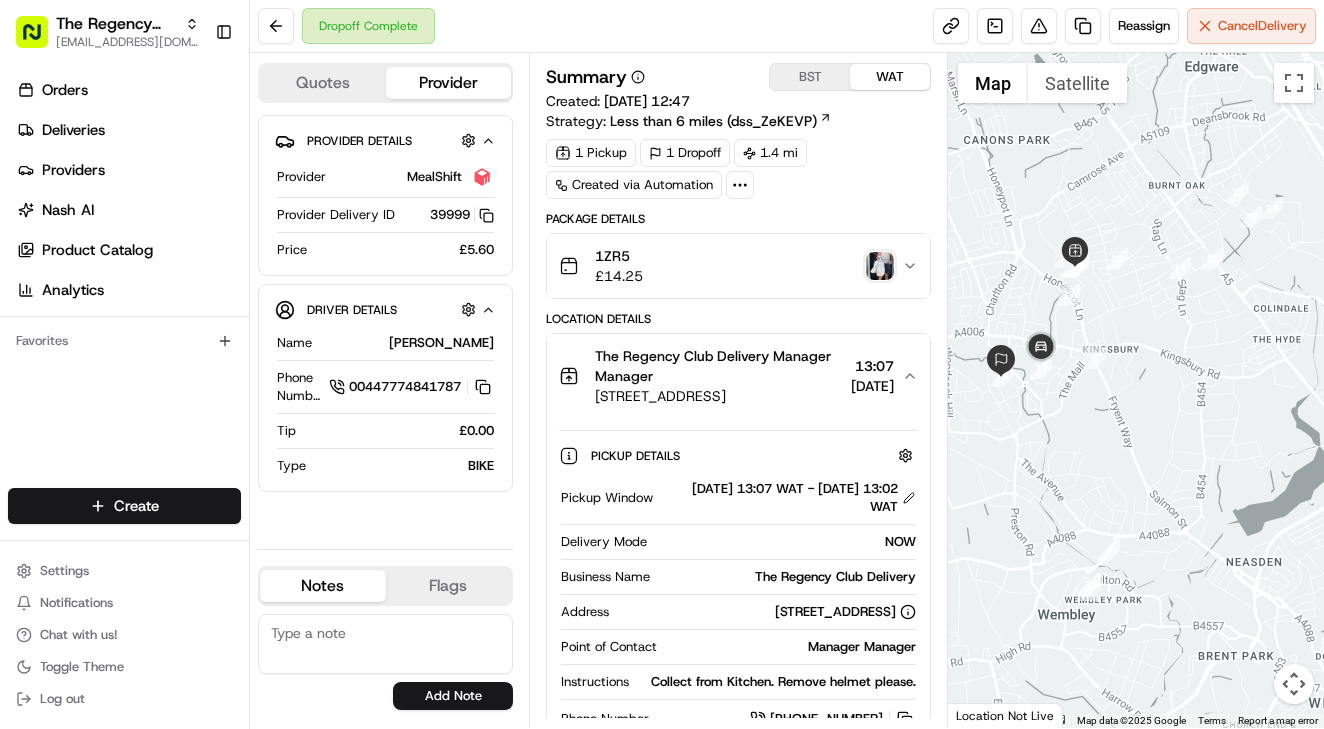 click on "The Regency Club Delivery" at bounding box center (787, 577) 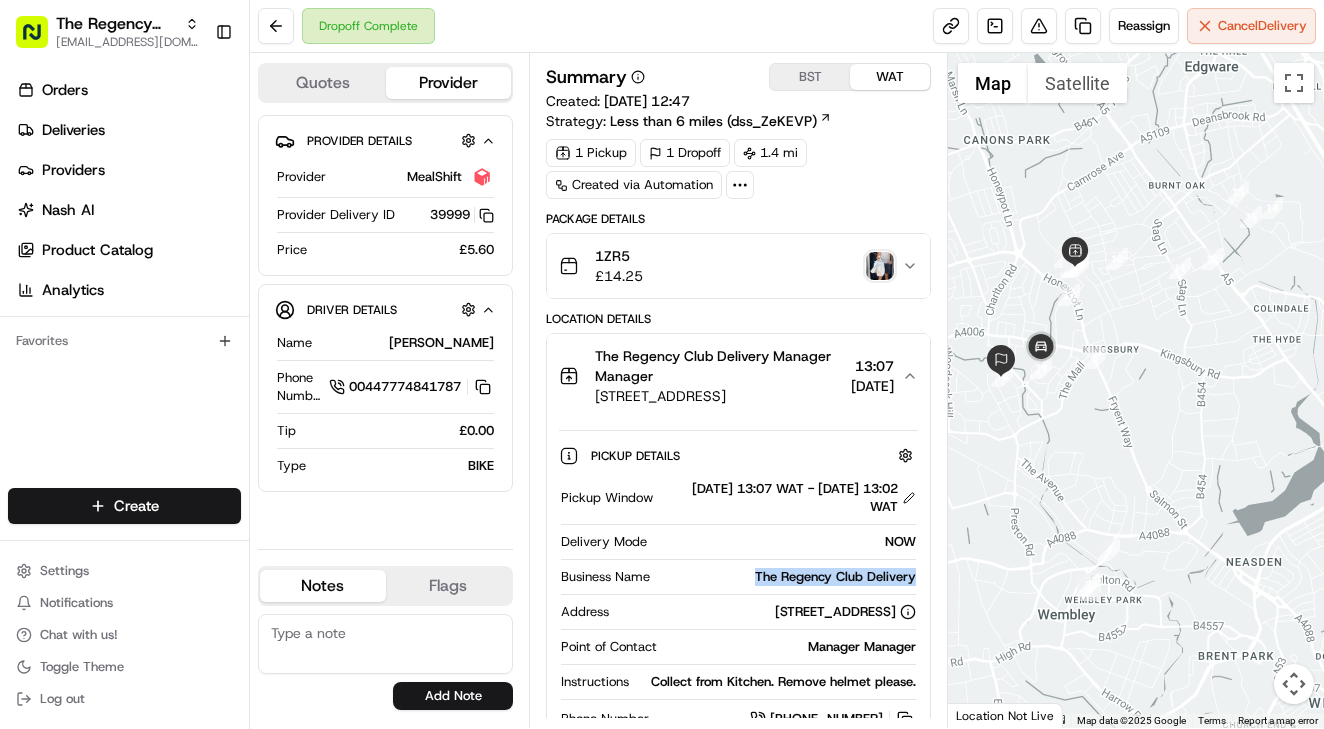 drag, startPoint x: 761, startPoint y: 576, endPoint x: 892, endPoint y: 581, distance: 131.09538 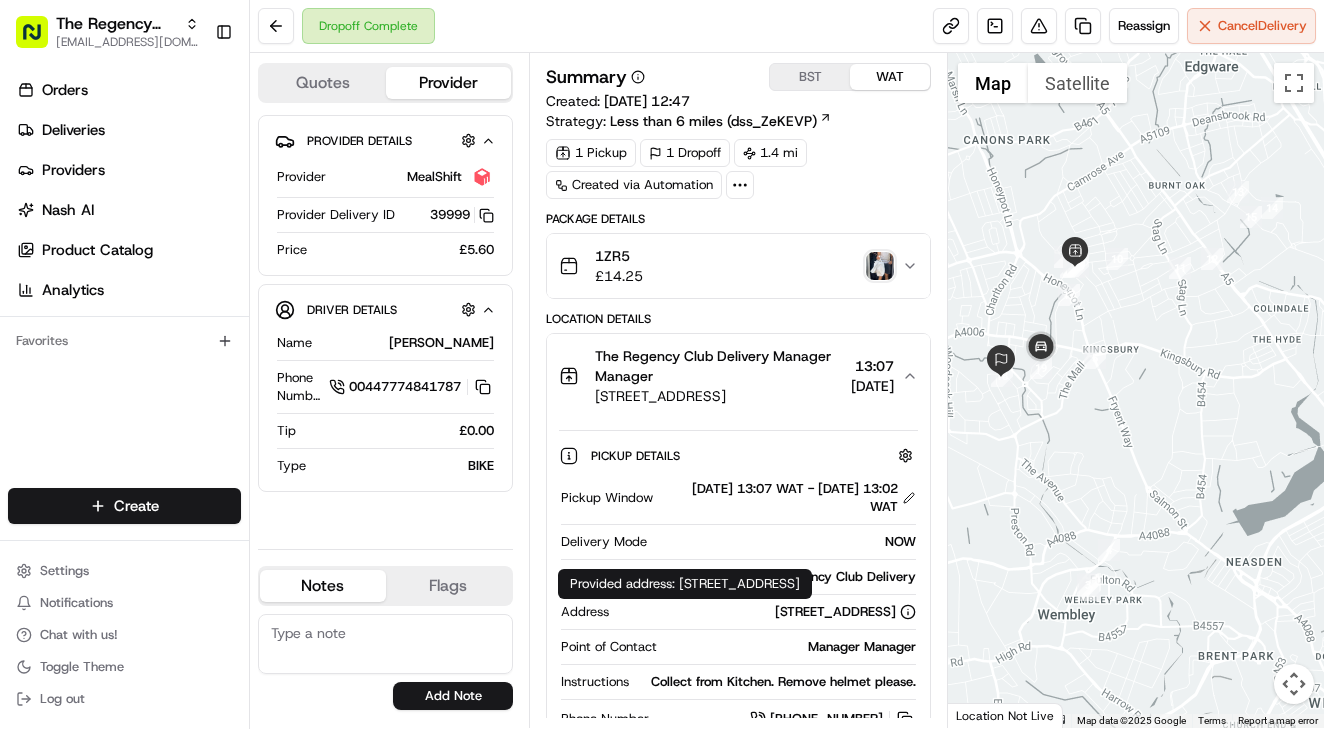 click on "Provided address: [STREET_ADDRESS] Provided address: [STREET_ADDRESS]" at bounding box center [685, 584] 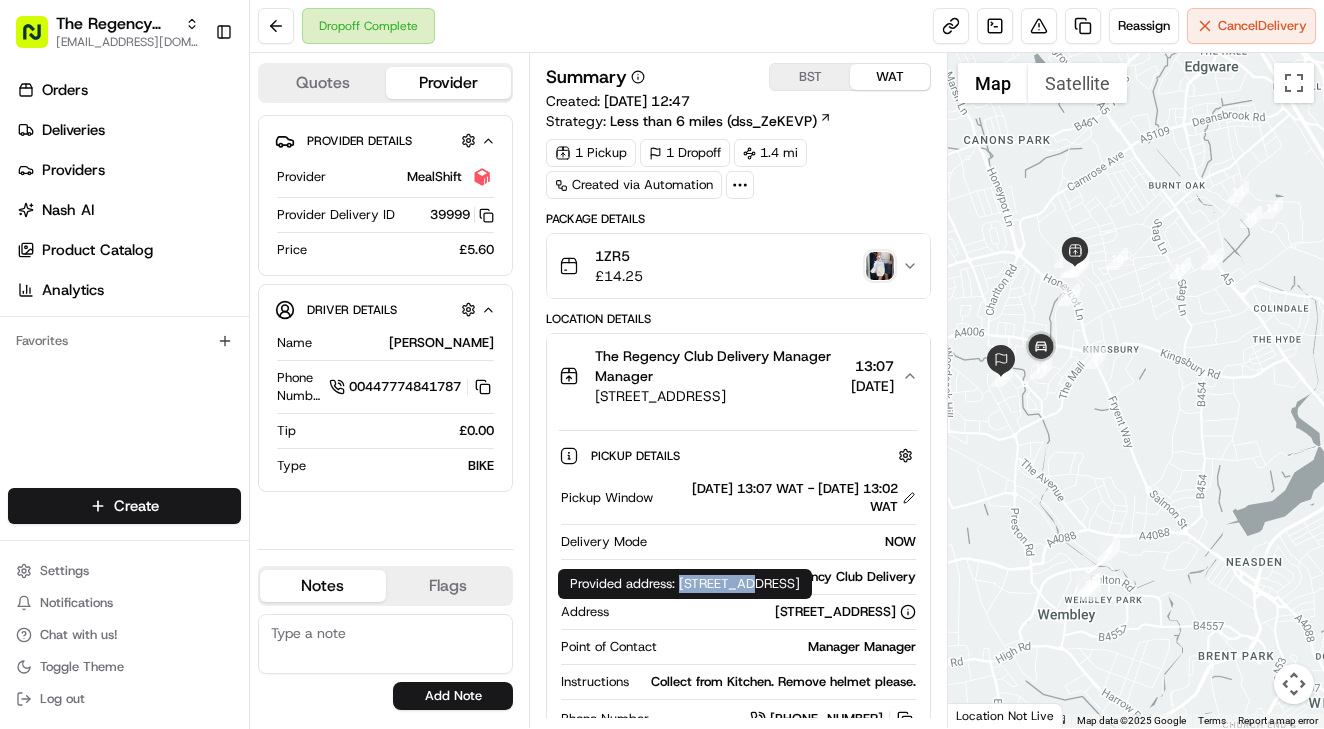 click on "Provided address: [STREET_ADDRESS] Provided address: [STREET_ADDRESS]" at bounding box center (685, 584) 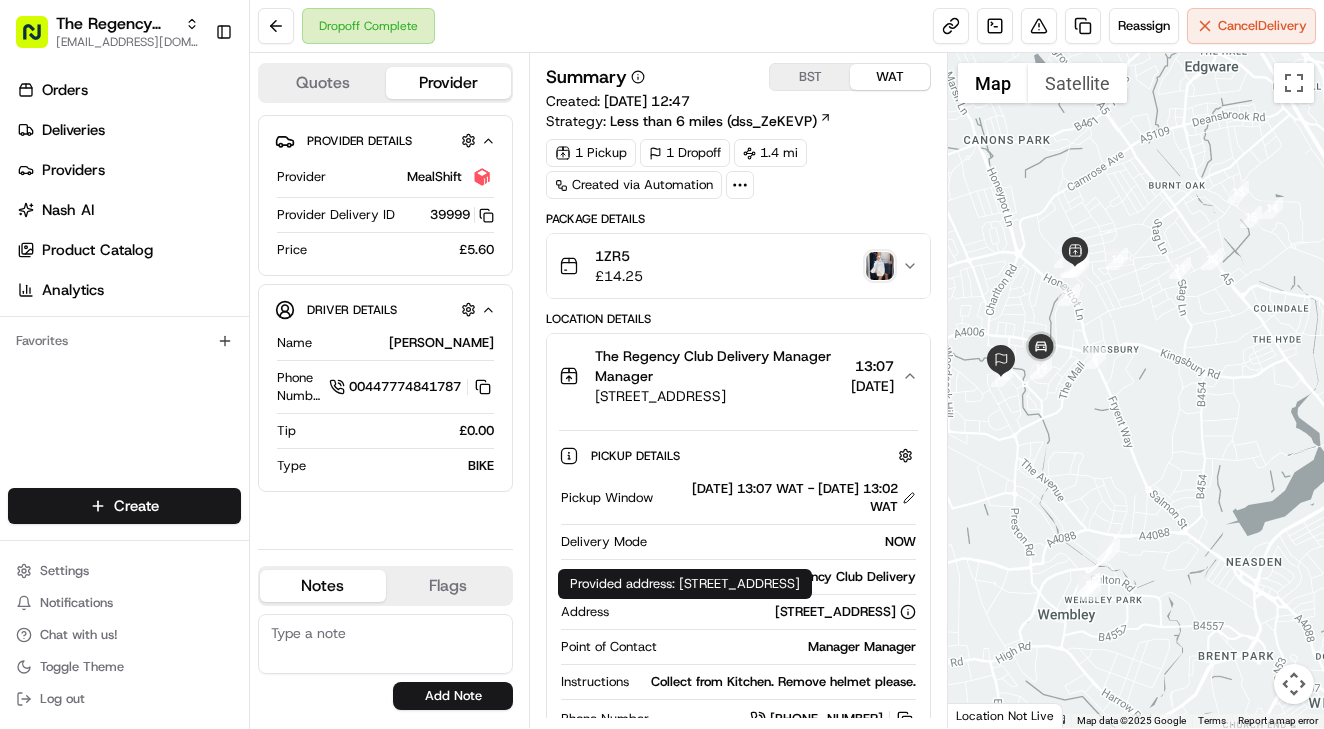 click on "[STREET_ADDRESS]" at bounding box center (845, 612) 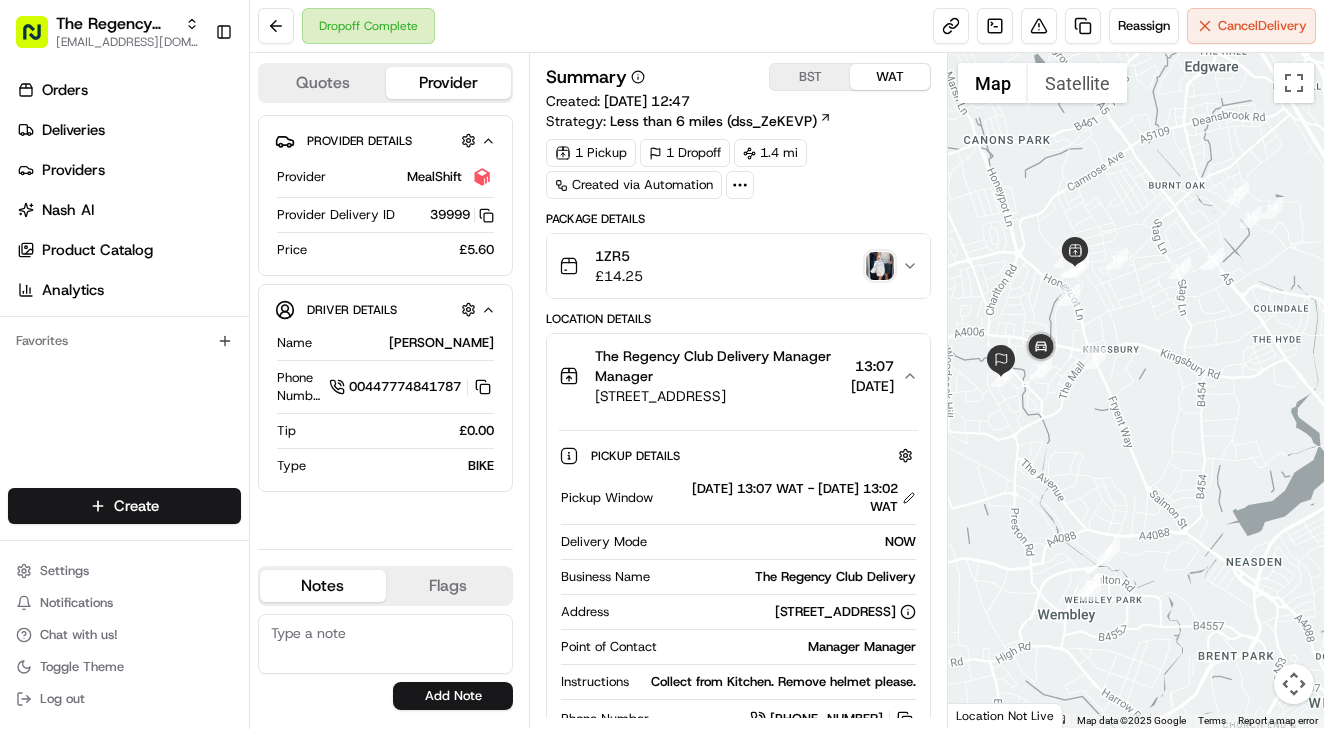 drag, startPoint x: 673, startPoint y: 611, endPoint x: 888, endPoint y: 634, distance: 216.22673 